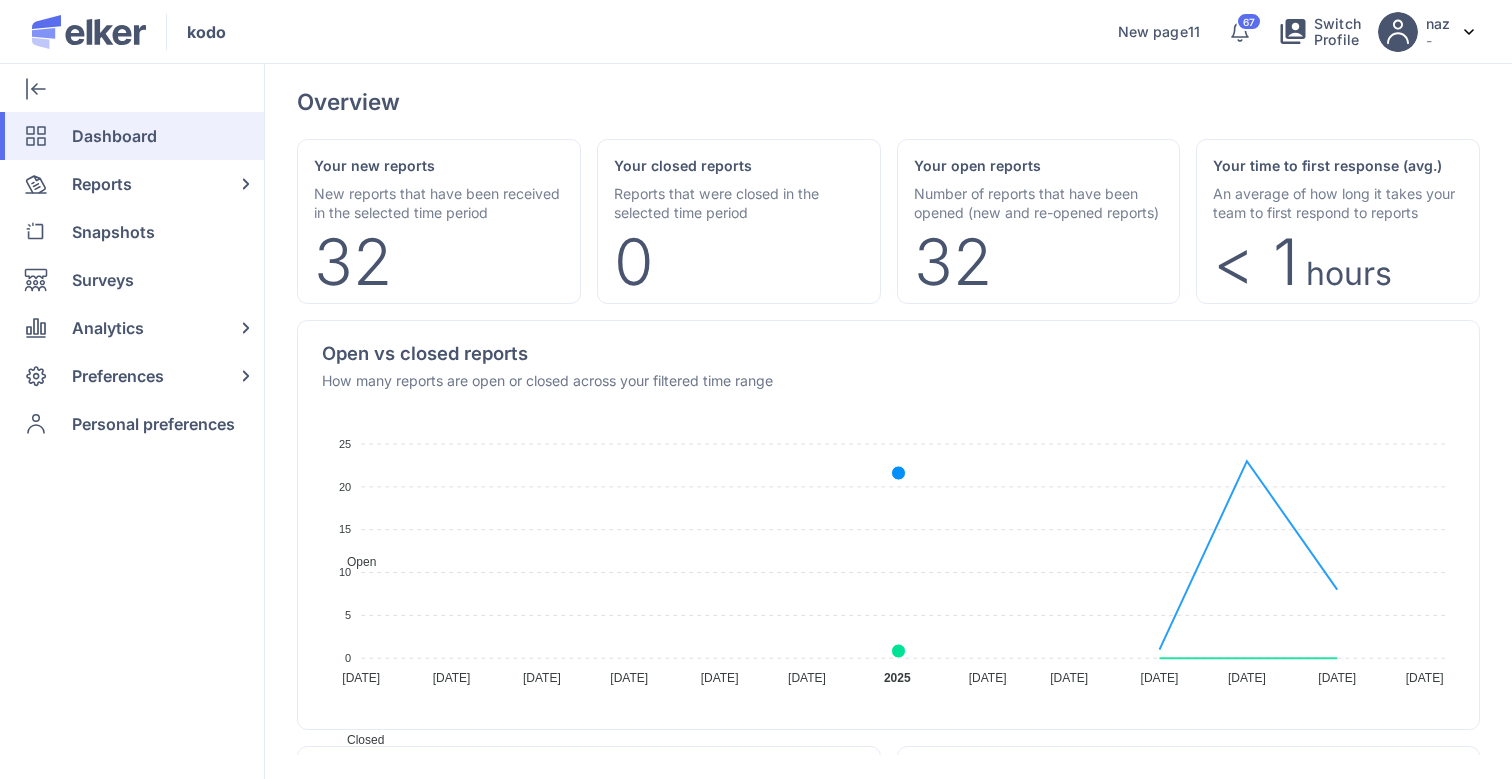 scroll, scrollTop: 0, scrollLeft: 0, axis: both 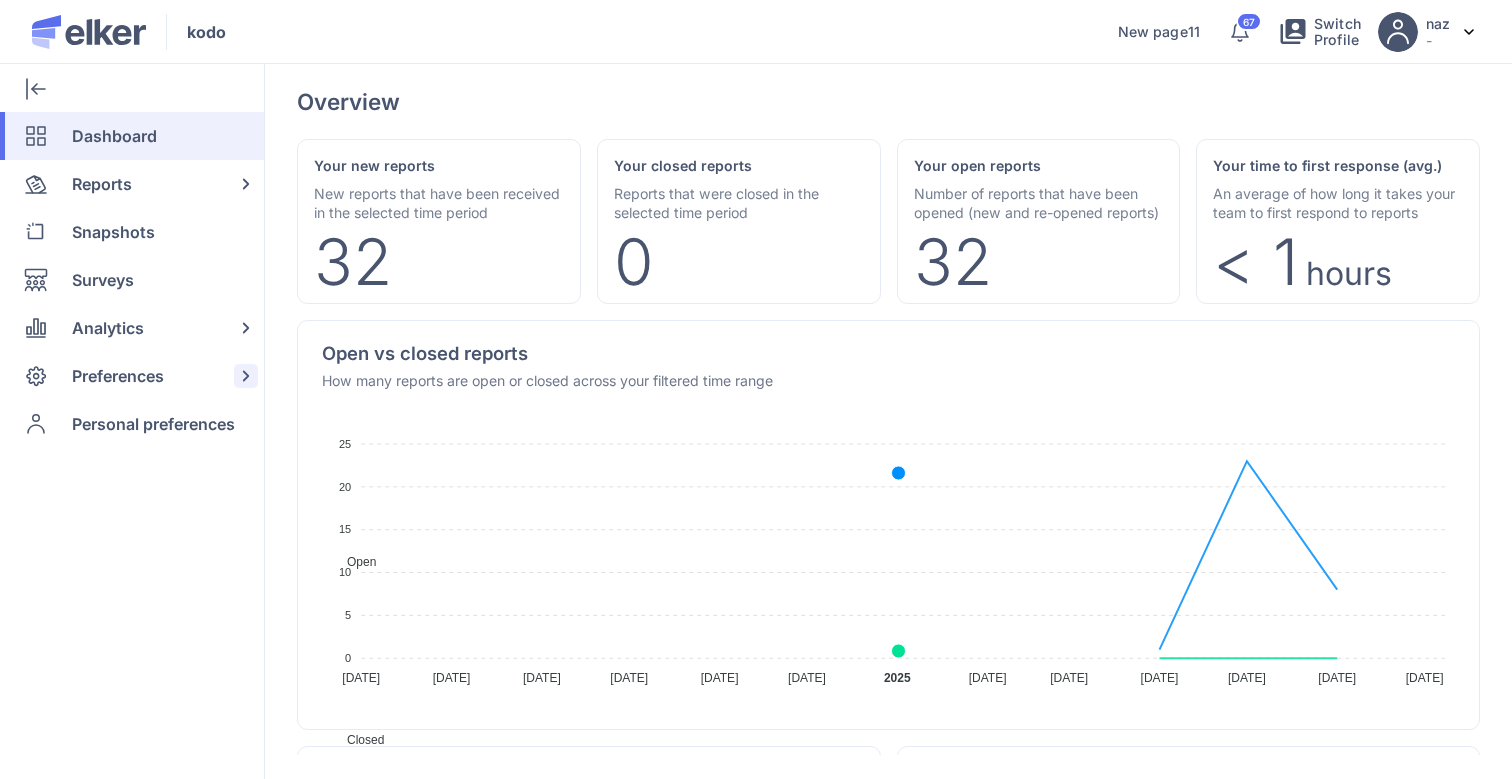 click on "Preferences" at bounding box center [118, 376] 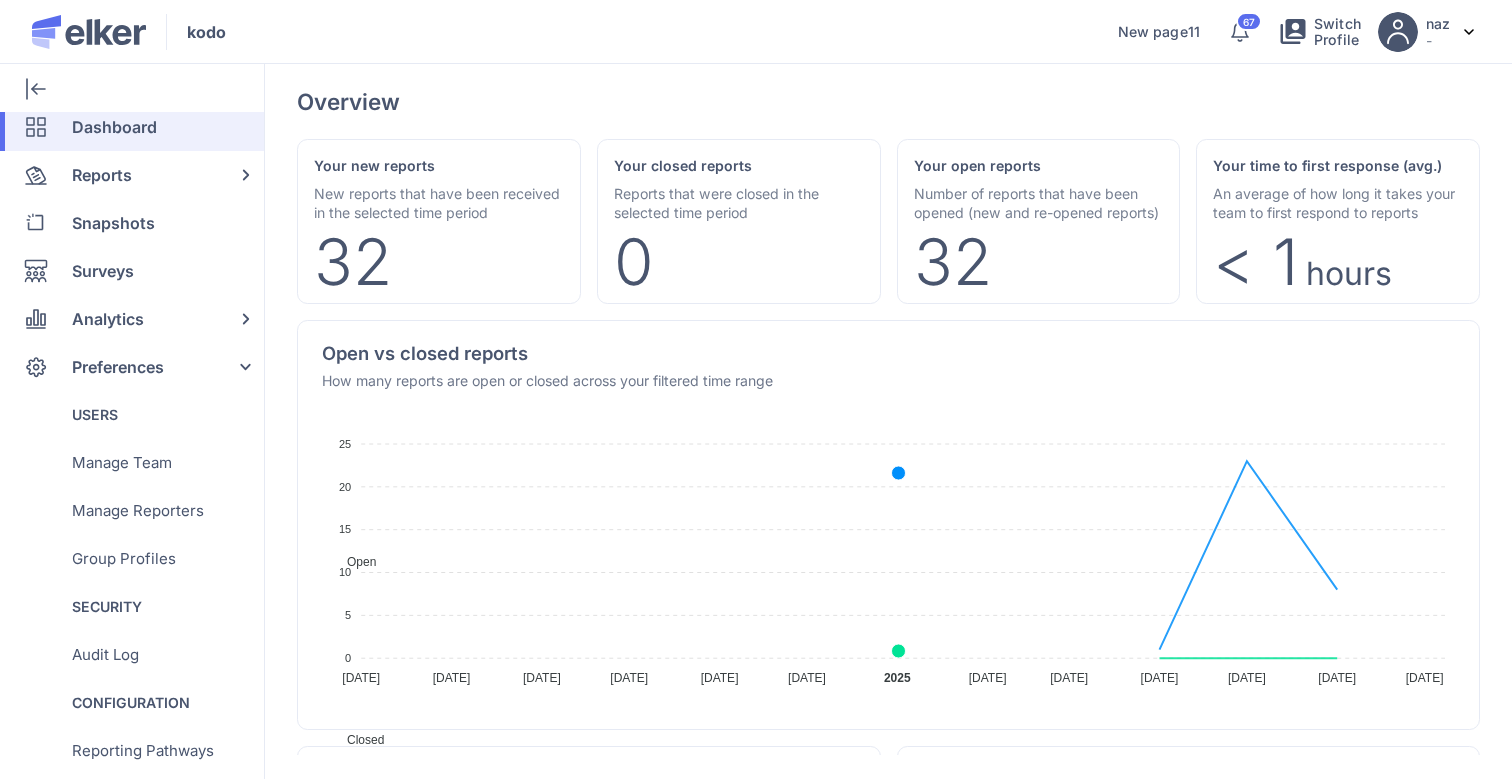 scroll, scrollTop: 0, scrollLeft: 0, axis: both 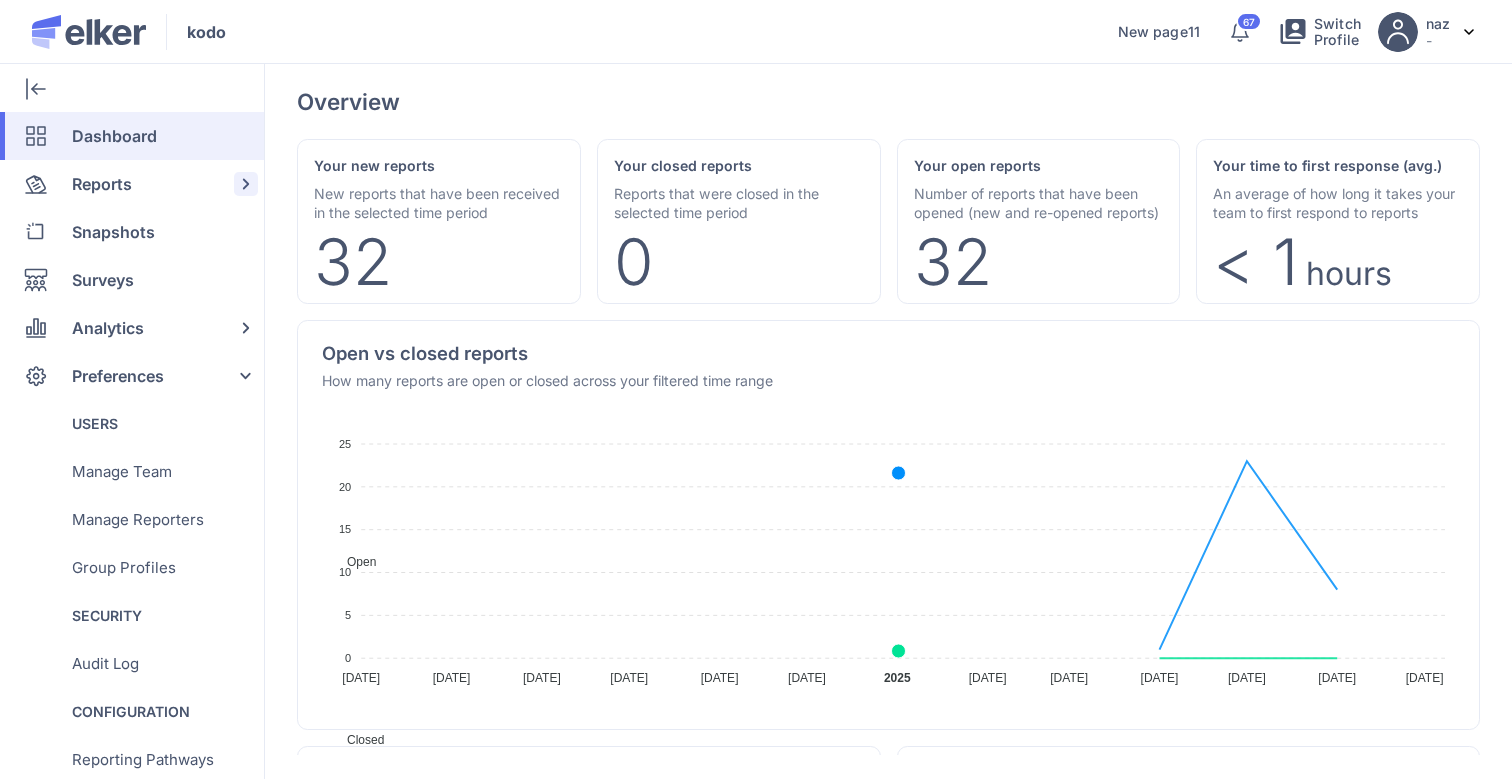 click on "Reports" at bounding box center [102, 184] 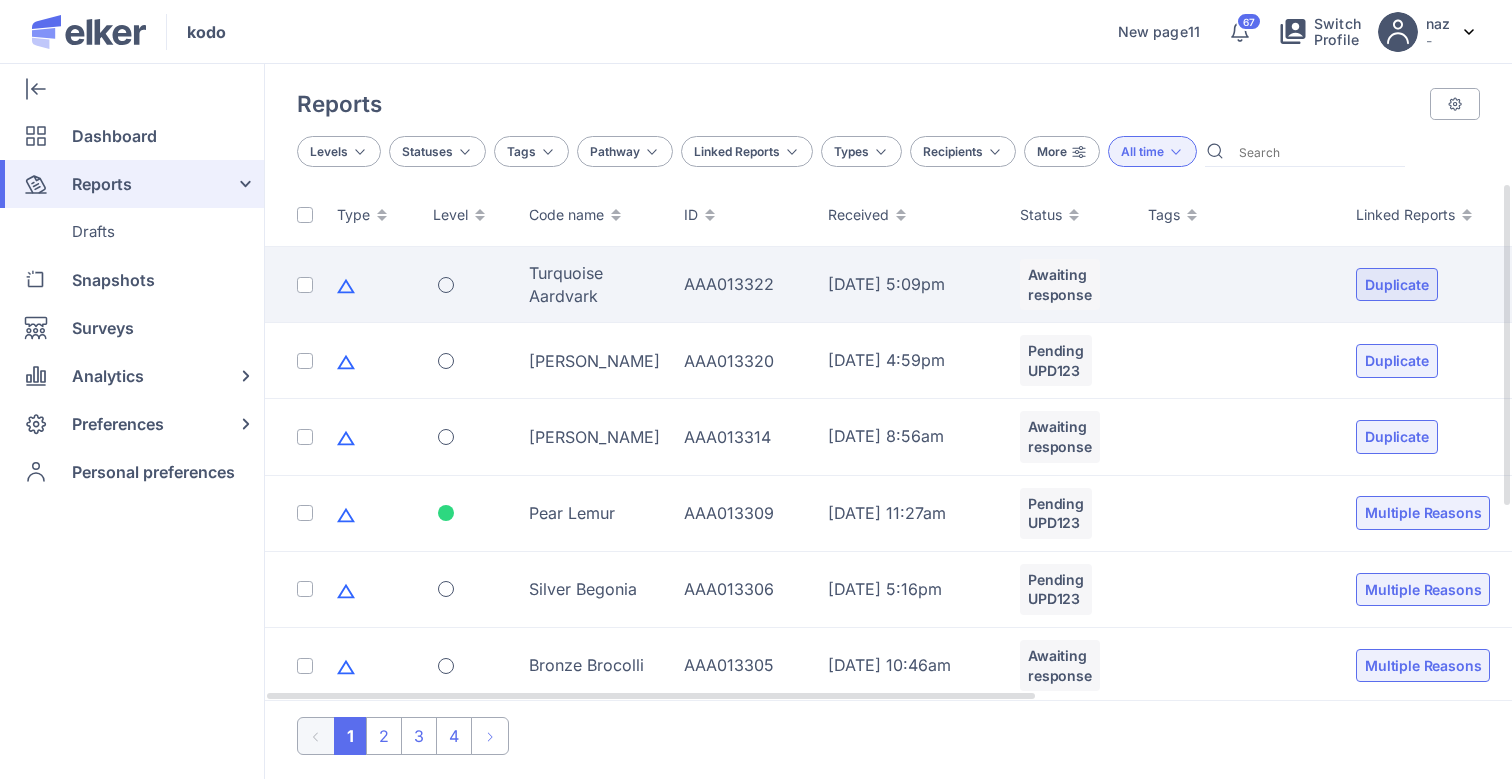 click on "Turquoise Aardvark" 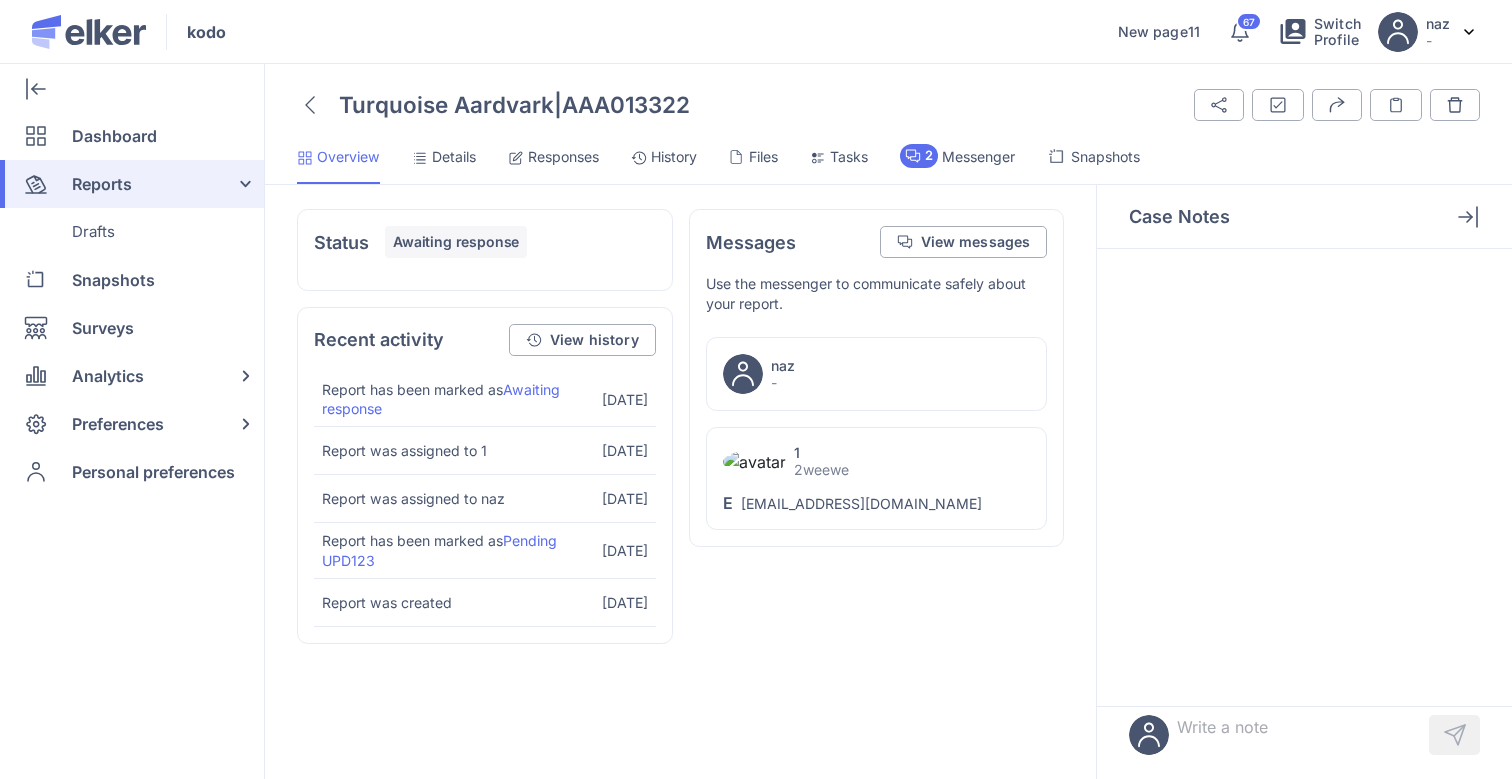 click on "Responses" at bounding box center [563, 157] 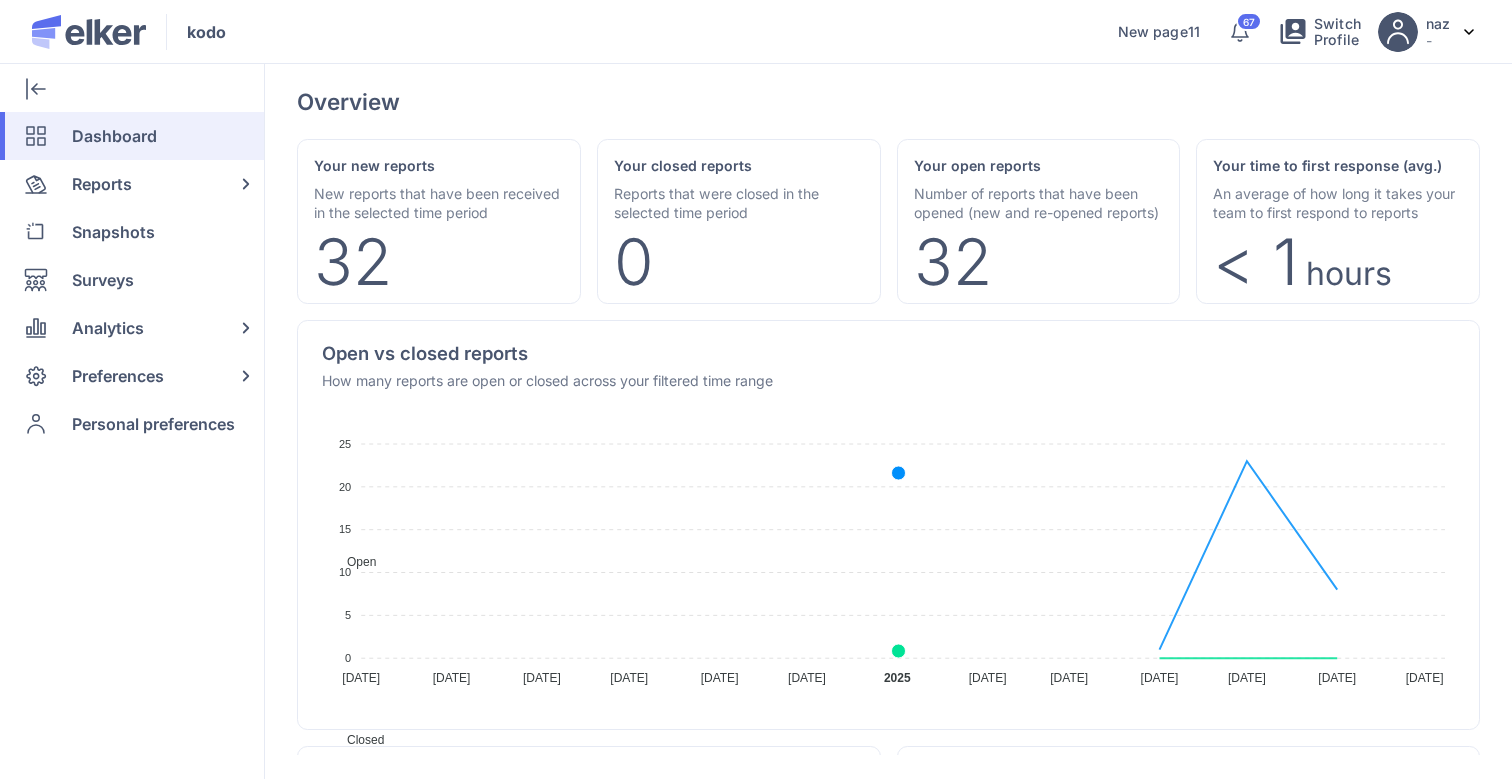 scroll, scrollTop: 0, scrollLeft: 0, axis: both 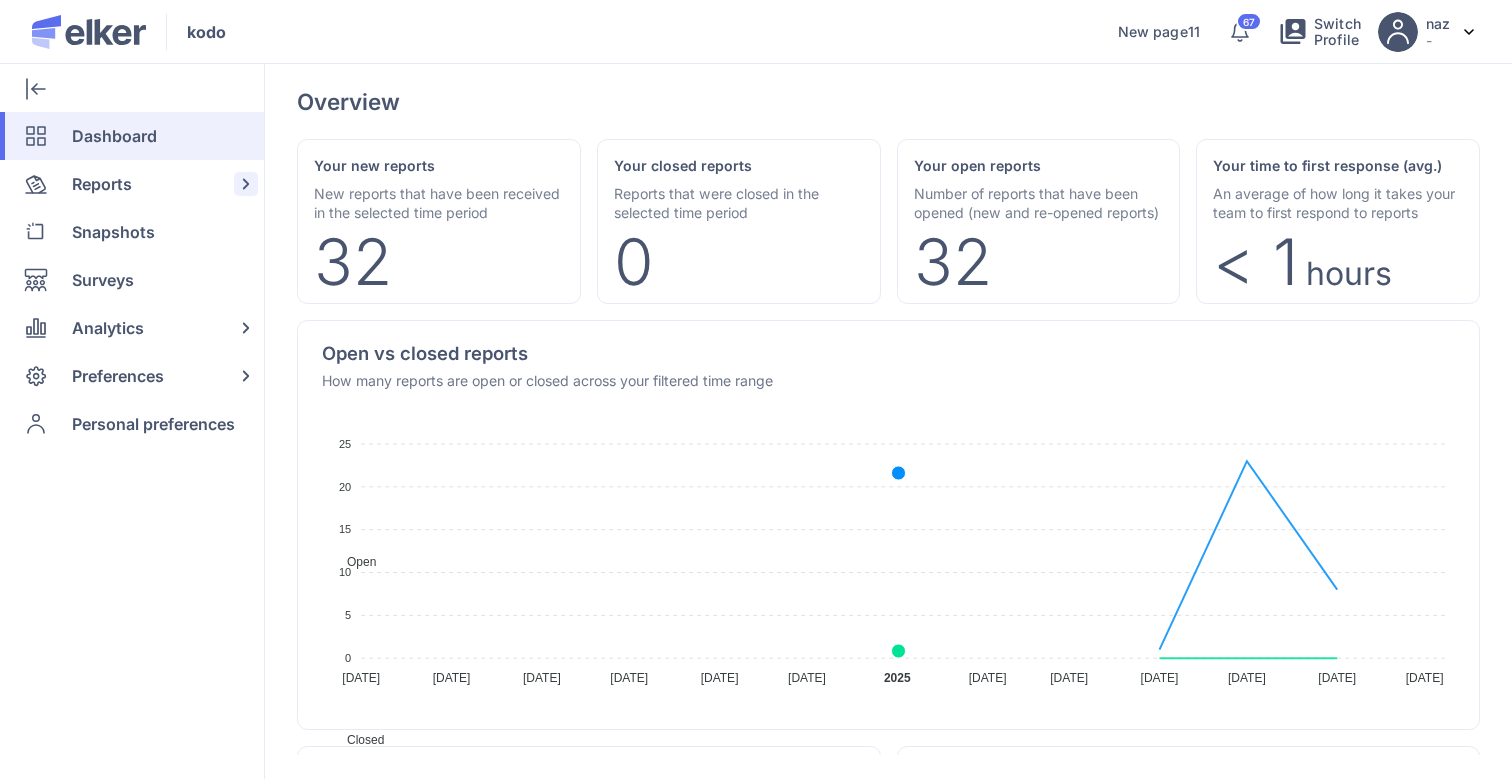 click on "Reports" 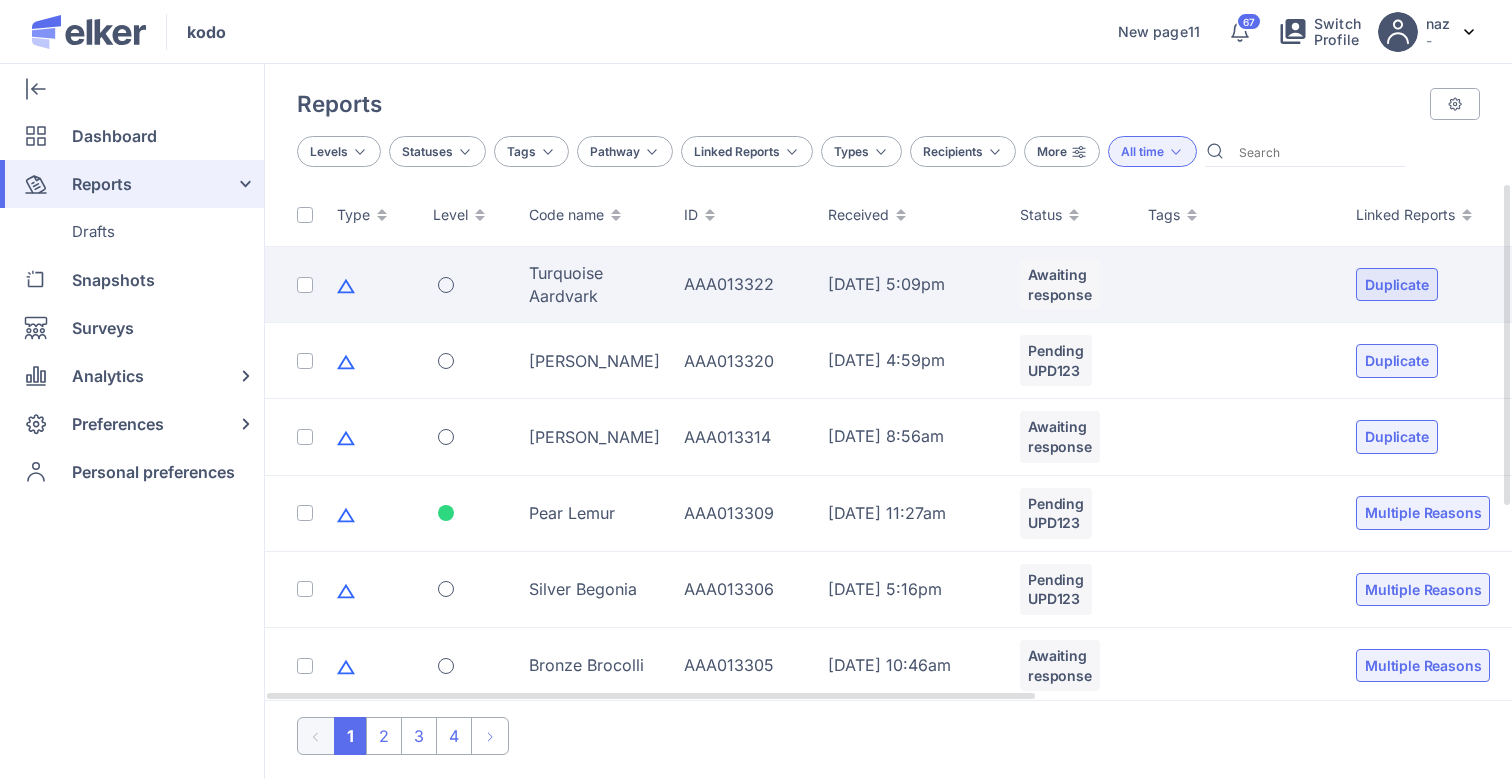click on "Turquoise Aardvark" 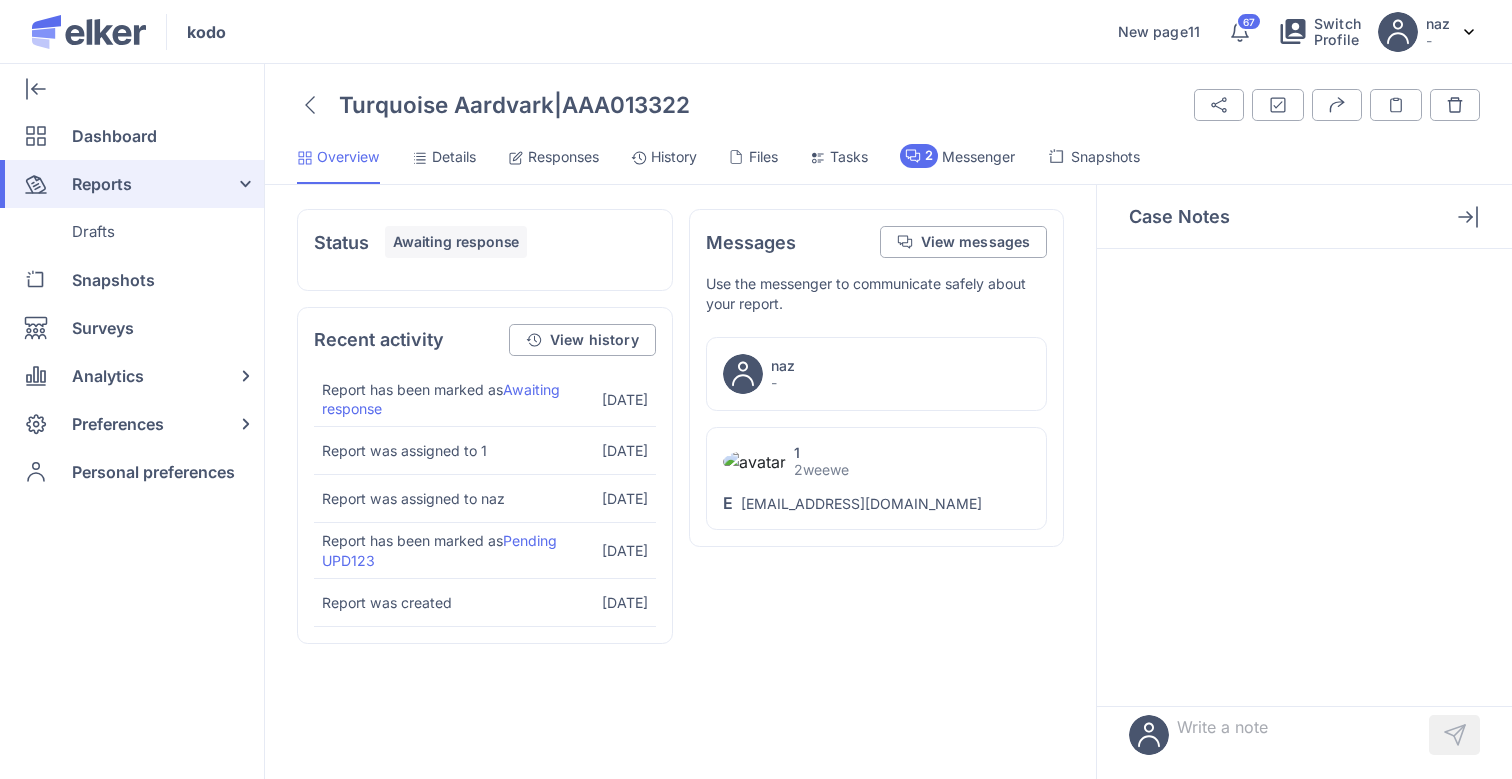 click 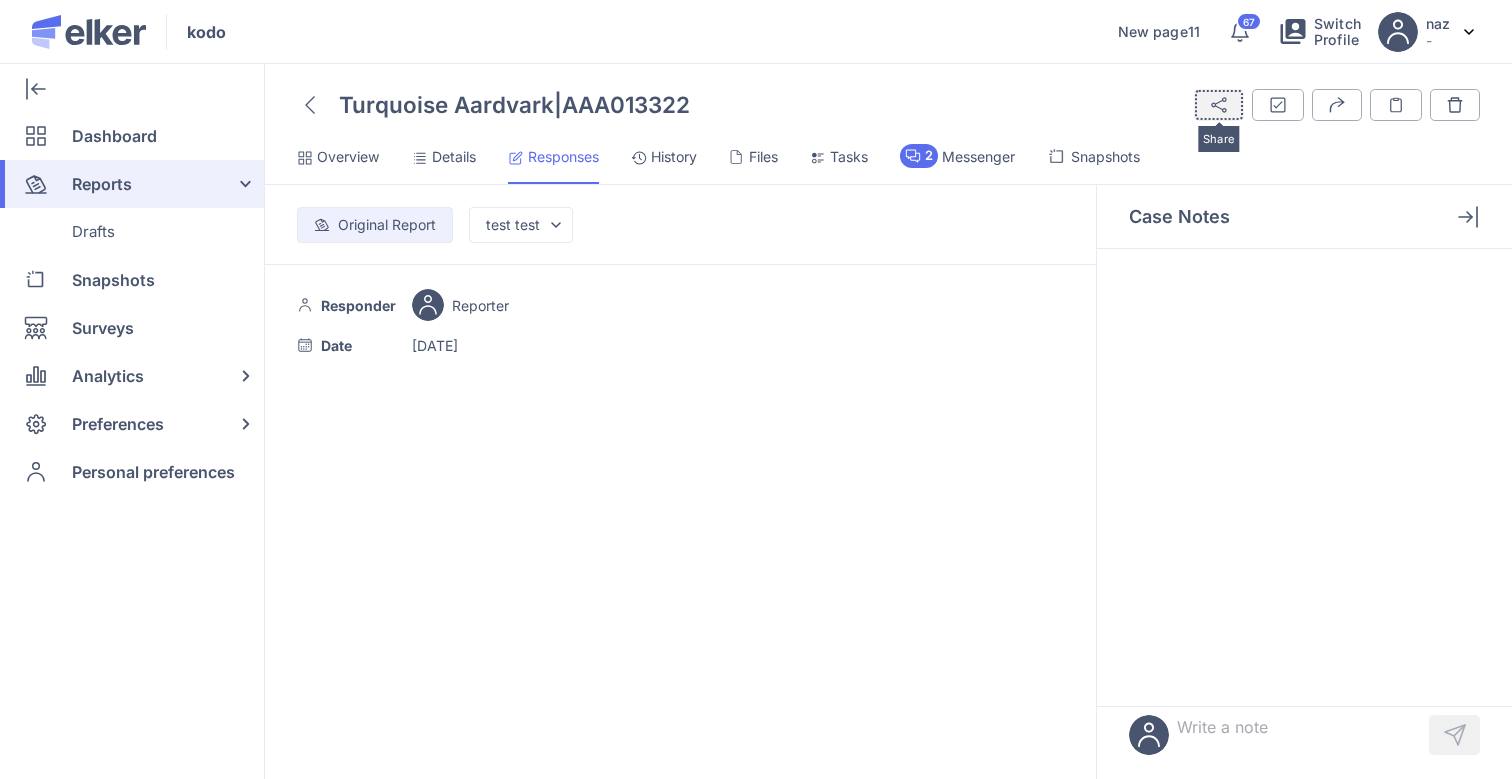 click on "Share" at bounding box center (1219, 105) 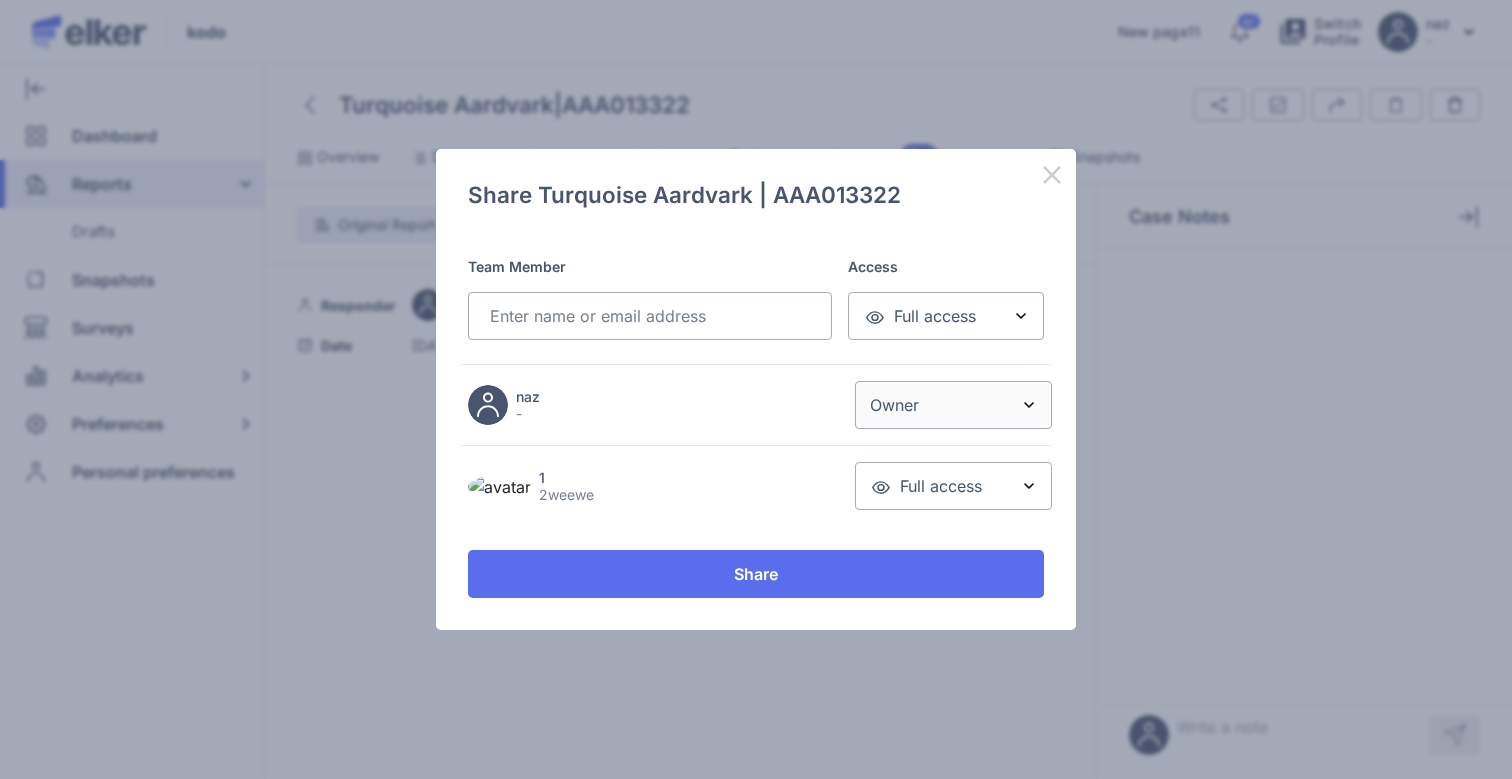 click 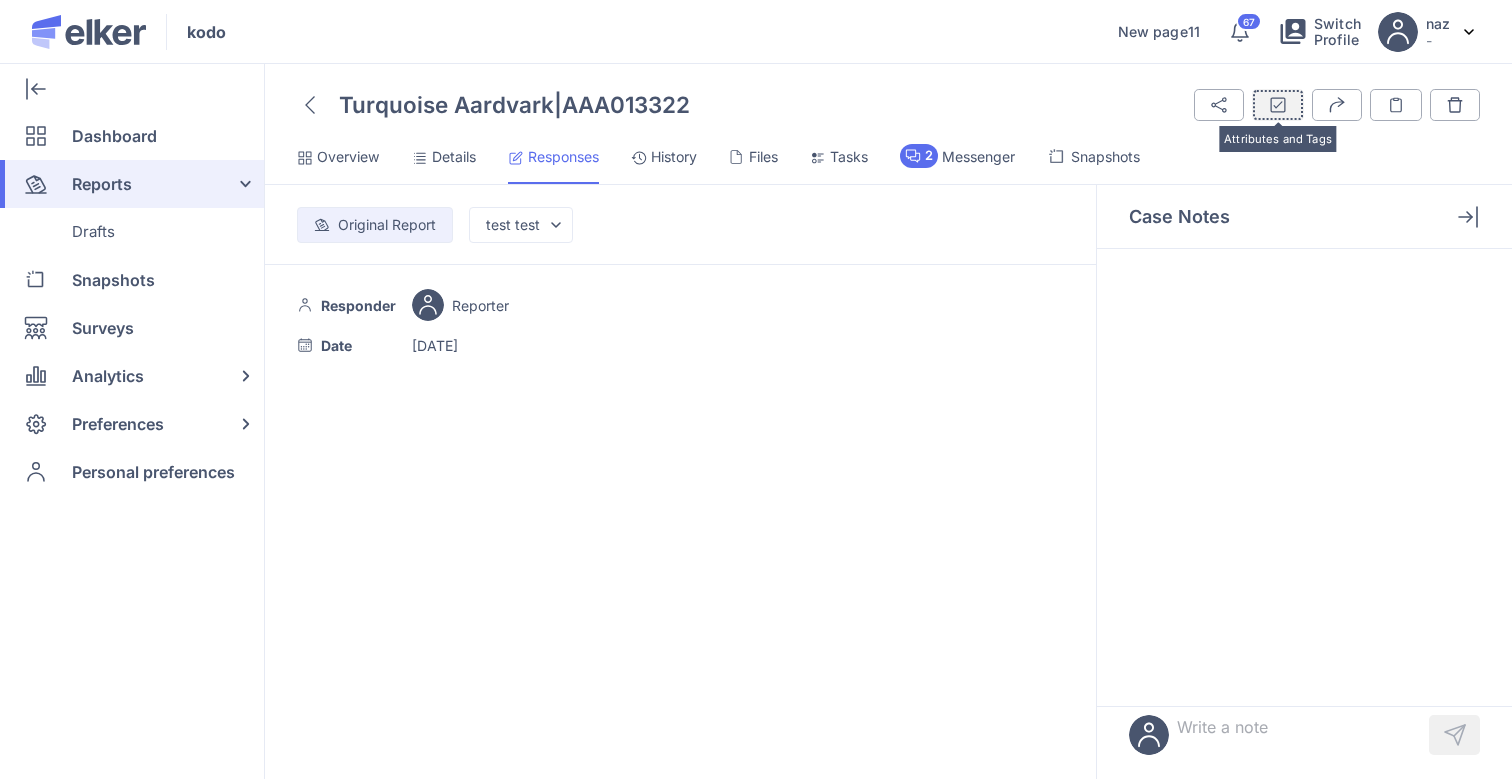 click on "Attributes and Tags" at bounding box center (1278, 105) 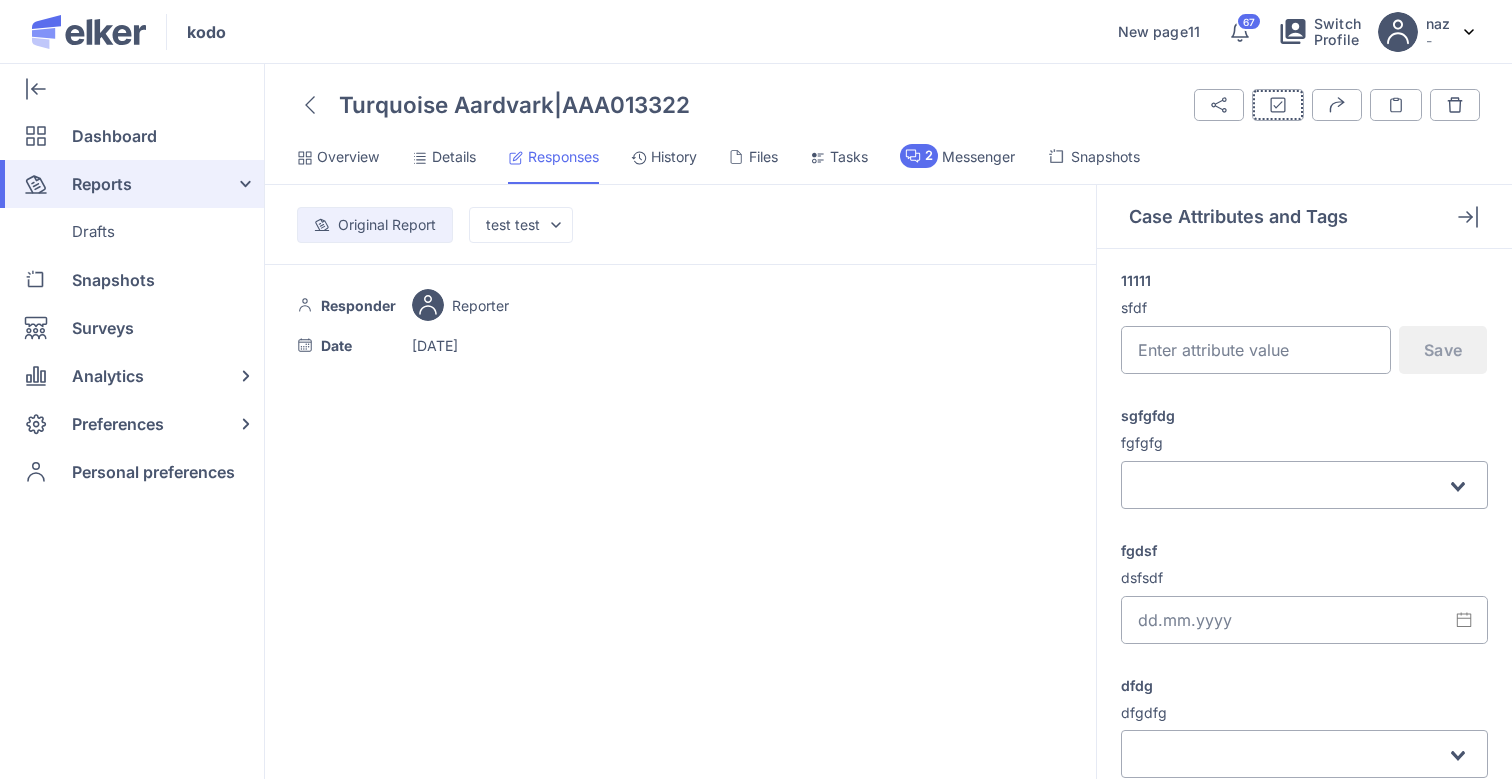 scroll, scrollTop: 174, scrollLeft: 0, axis: vertical 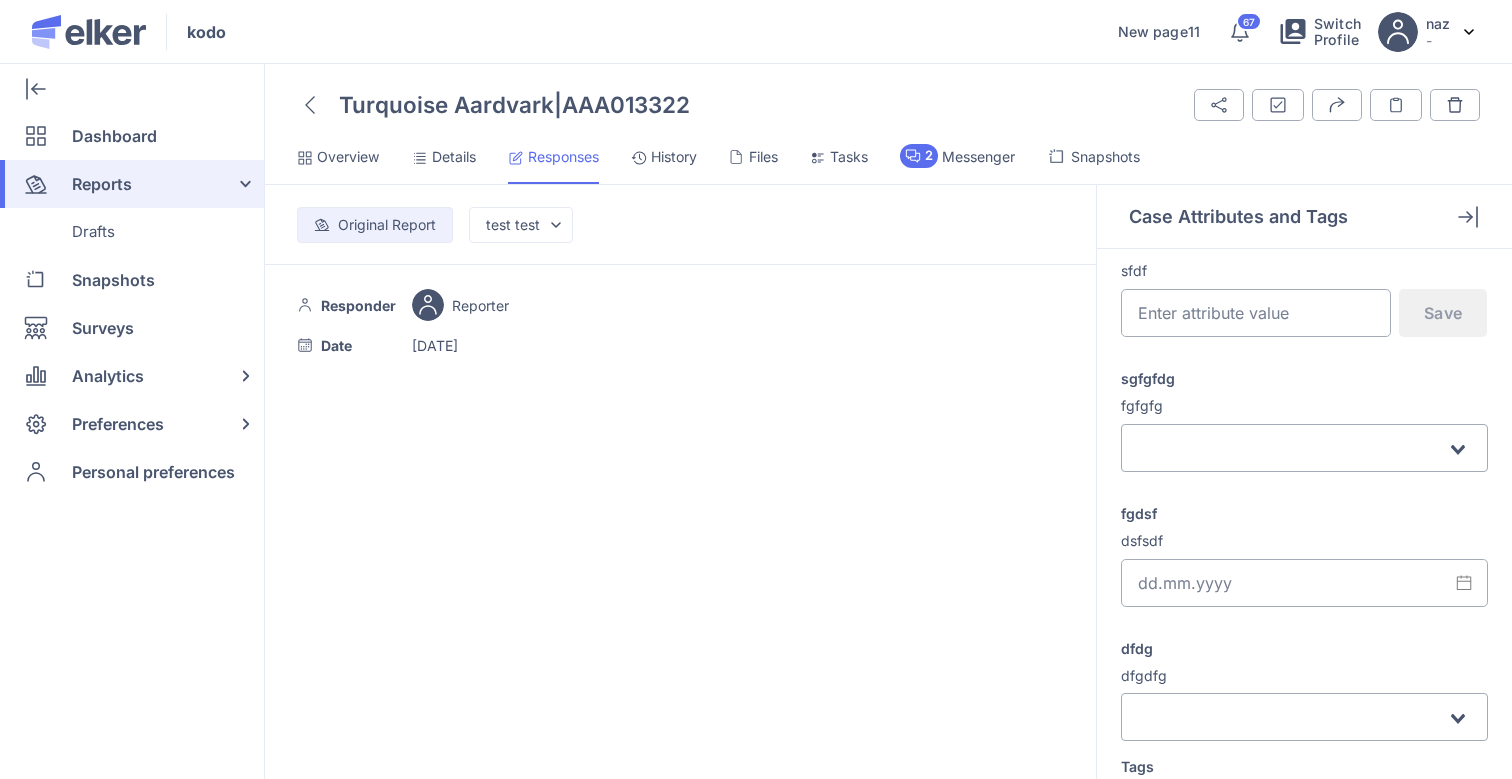 click 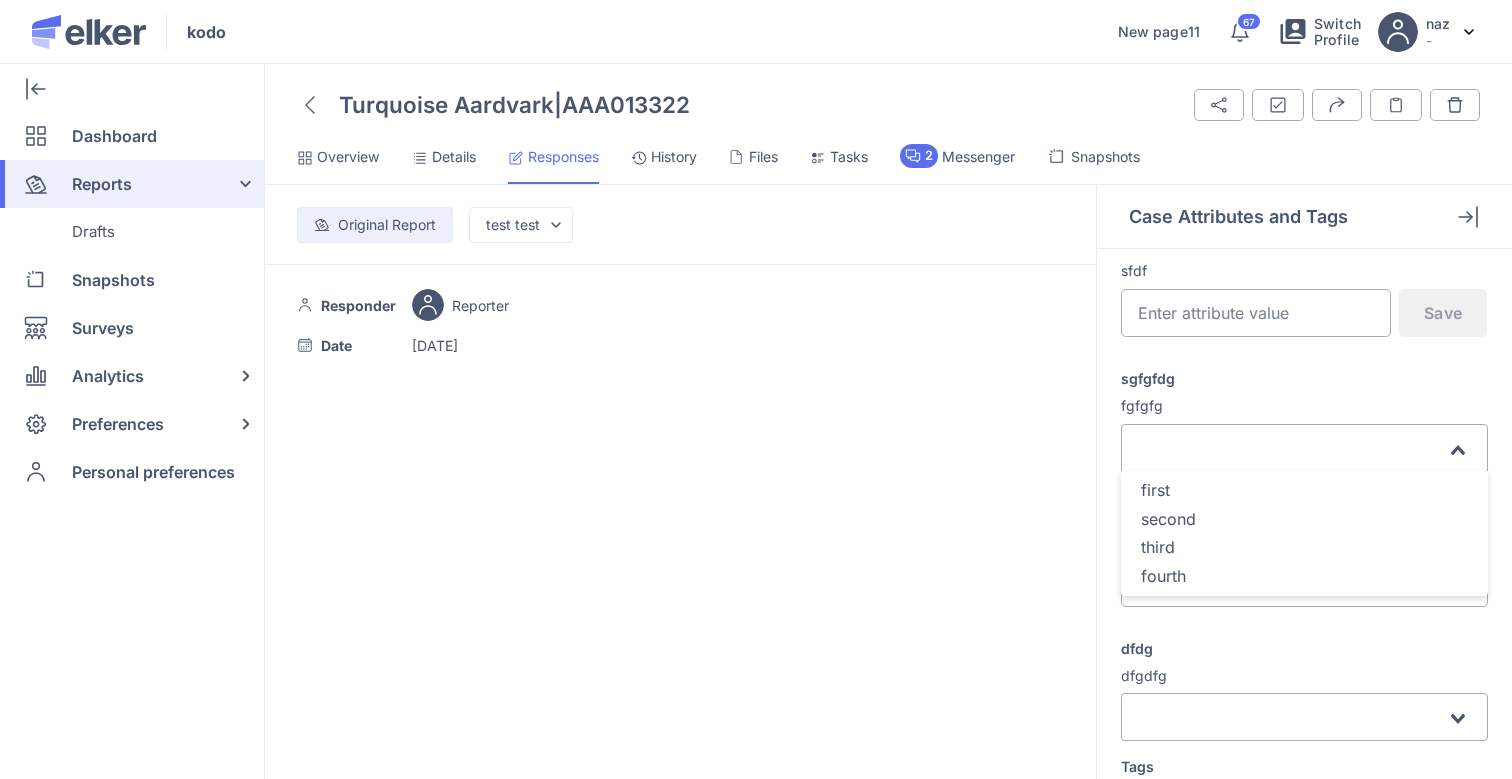 click on "fgfgfg" at bounding box center [1304, 406] 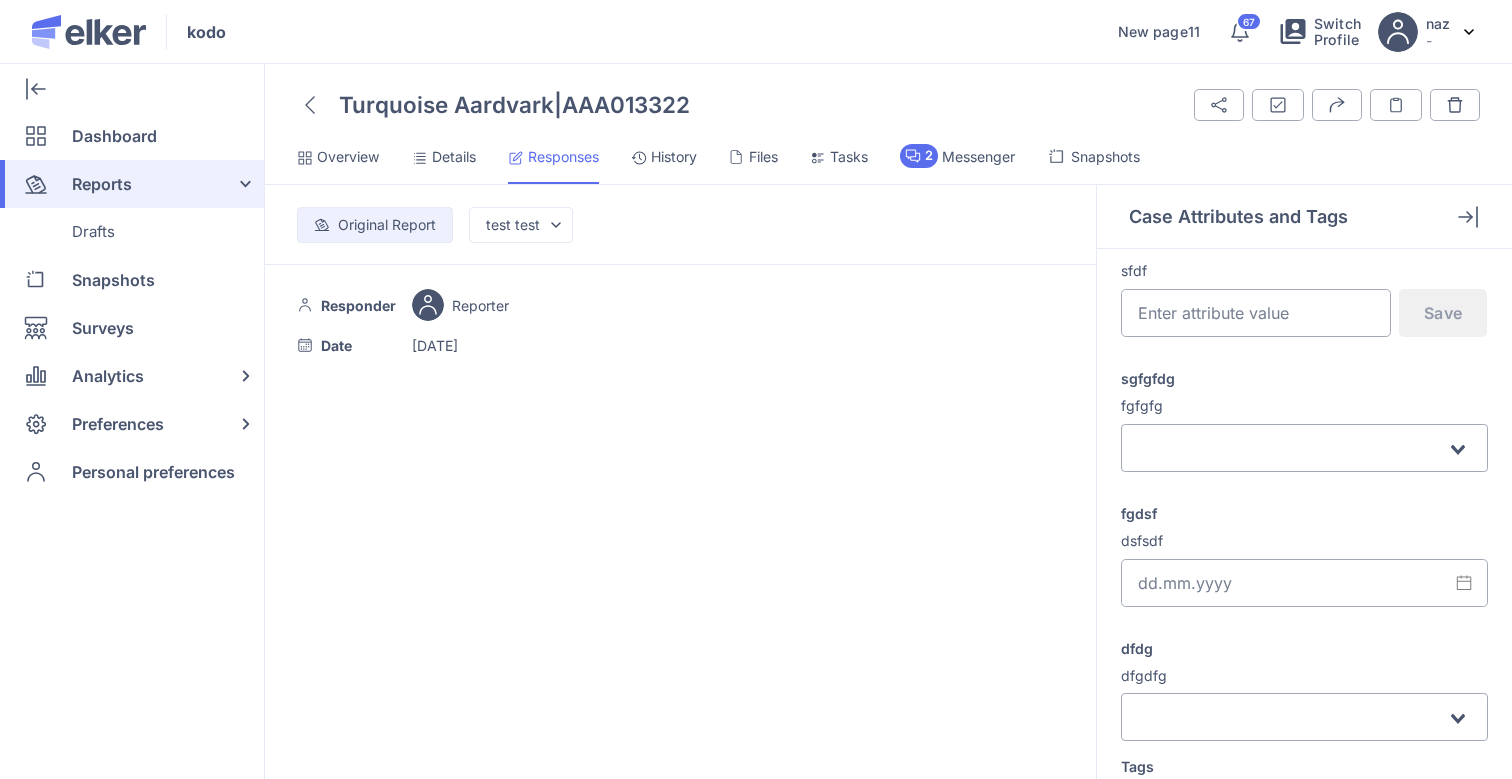 click at bounding box center (1293, 448) 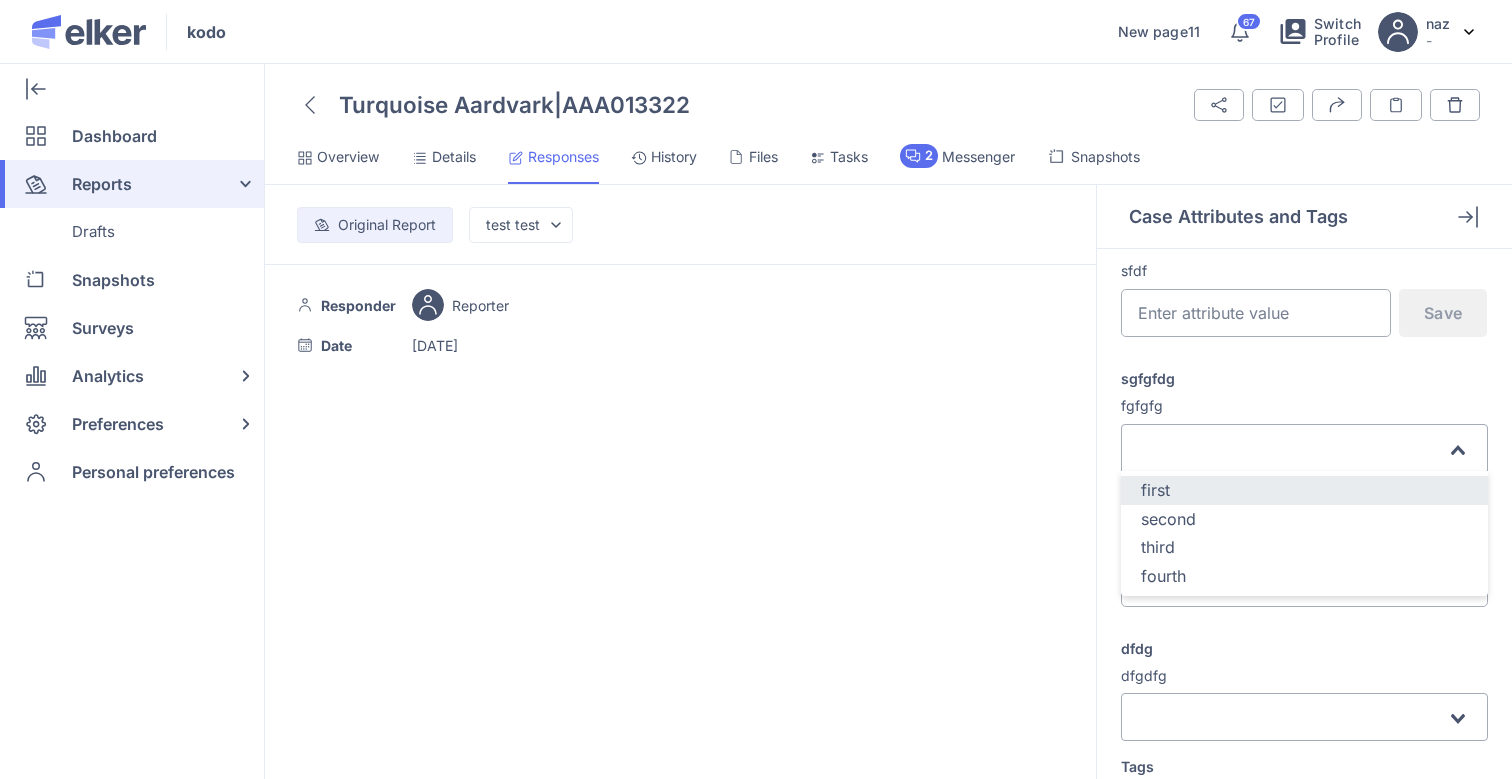 click on "first" 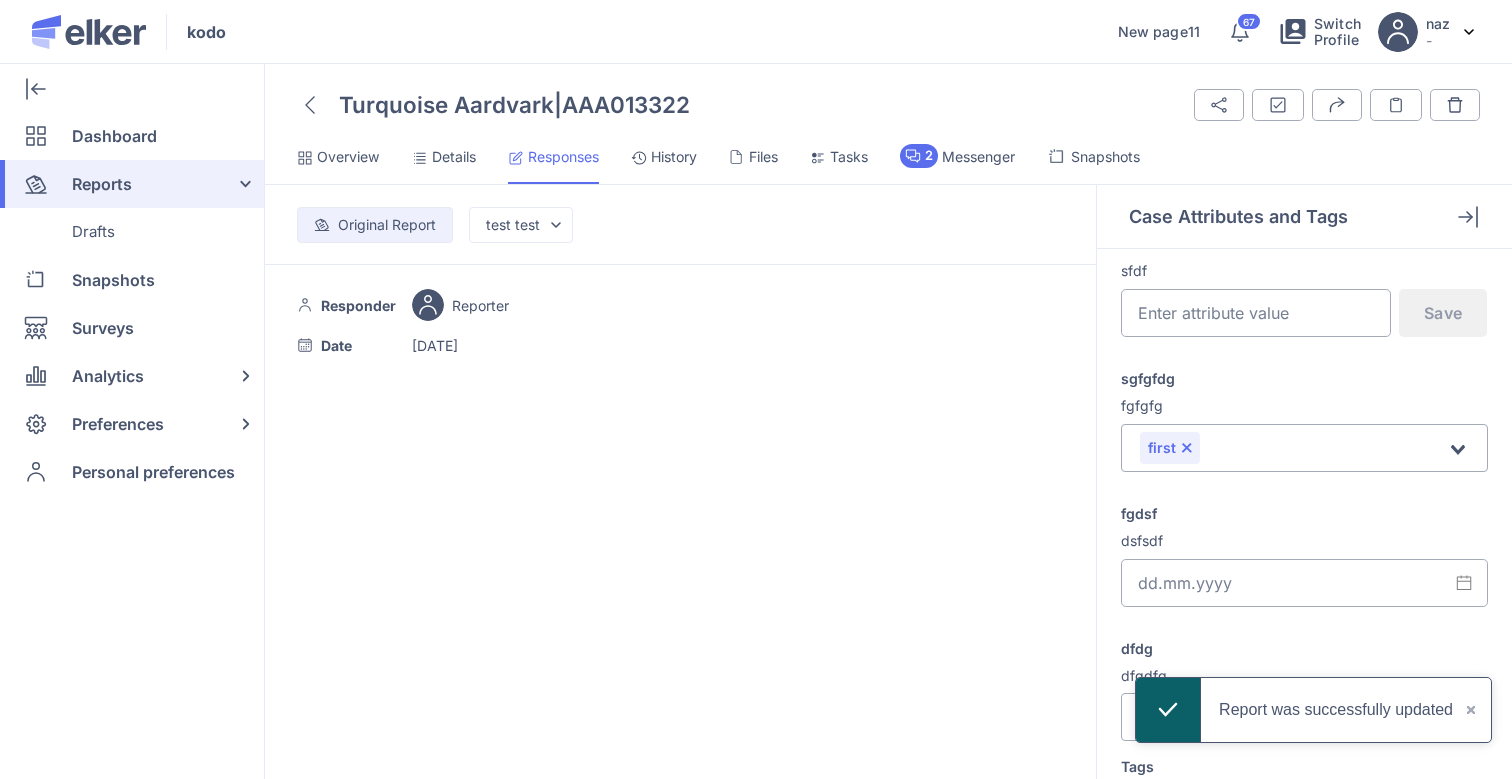 click 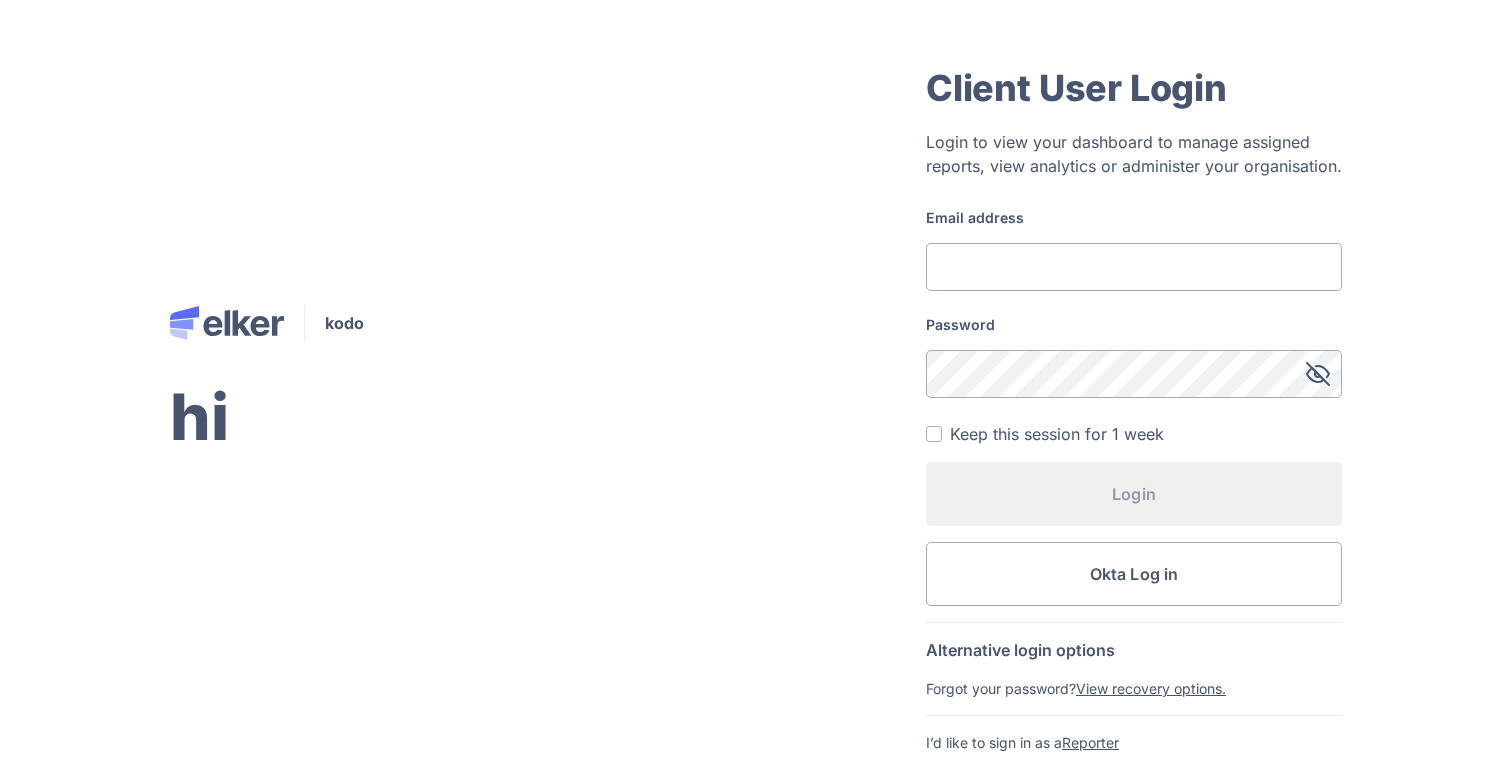 click on "Email address" 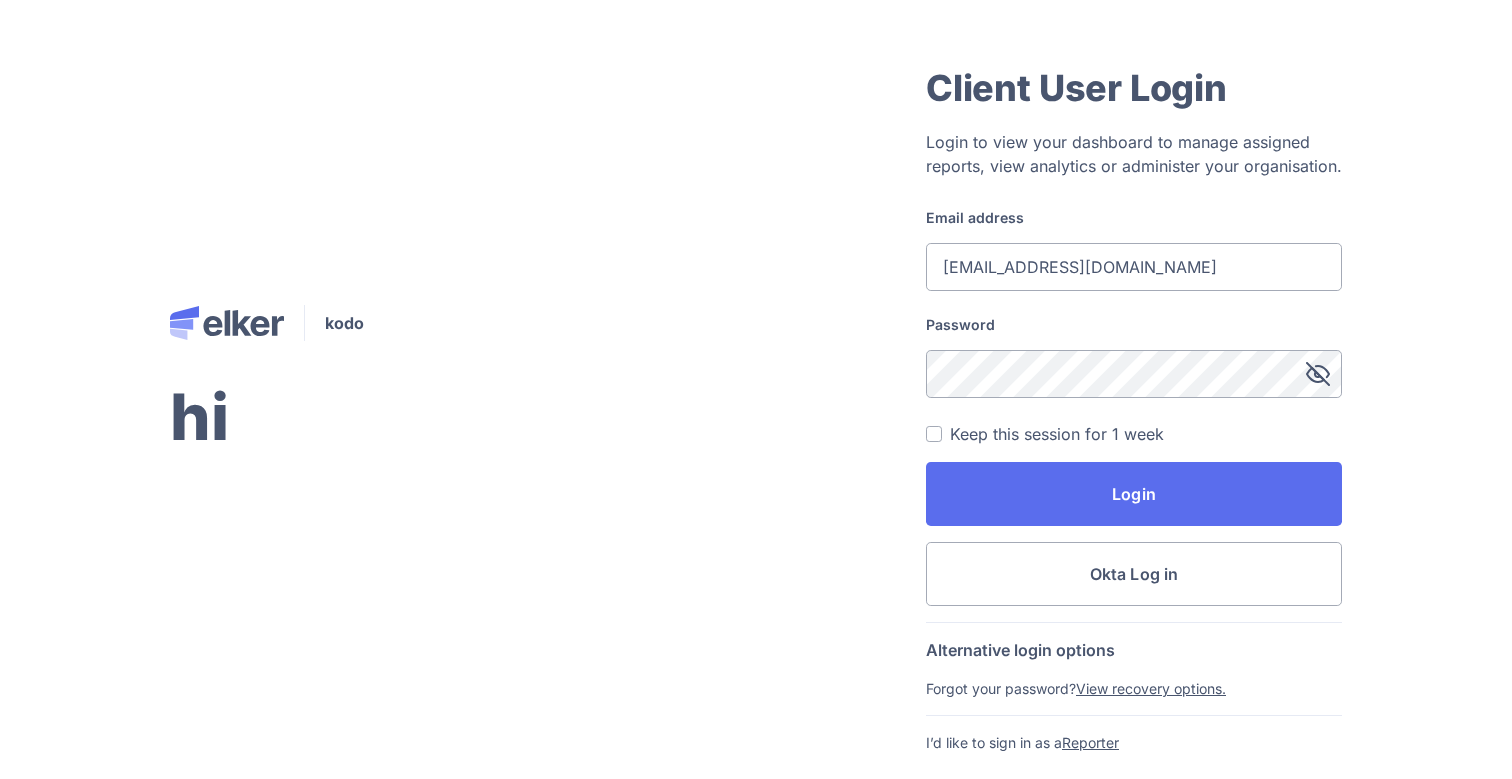 click on "Login" at bounding box center (1134, 494) 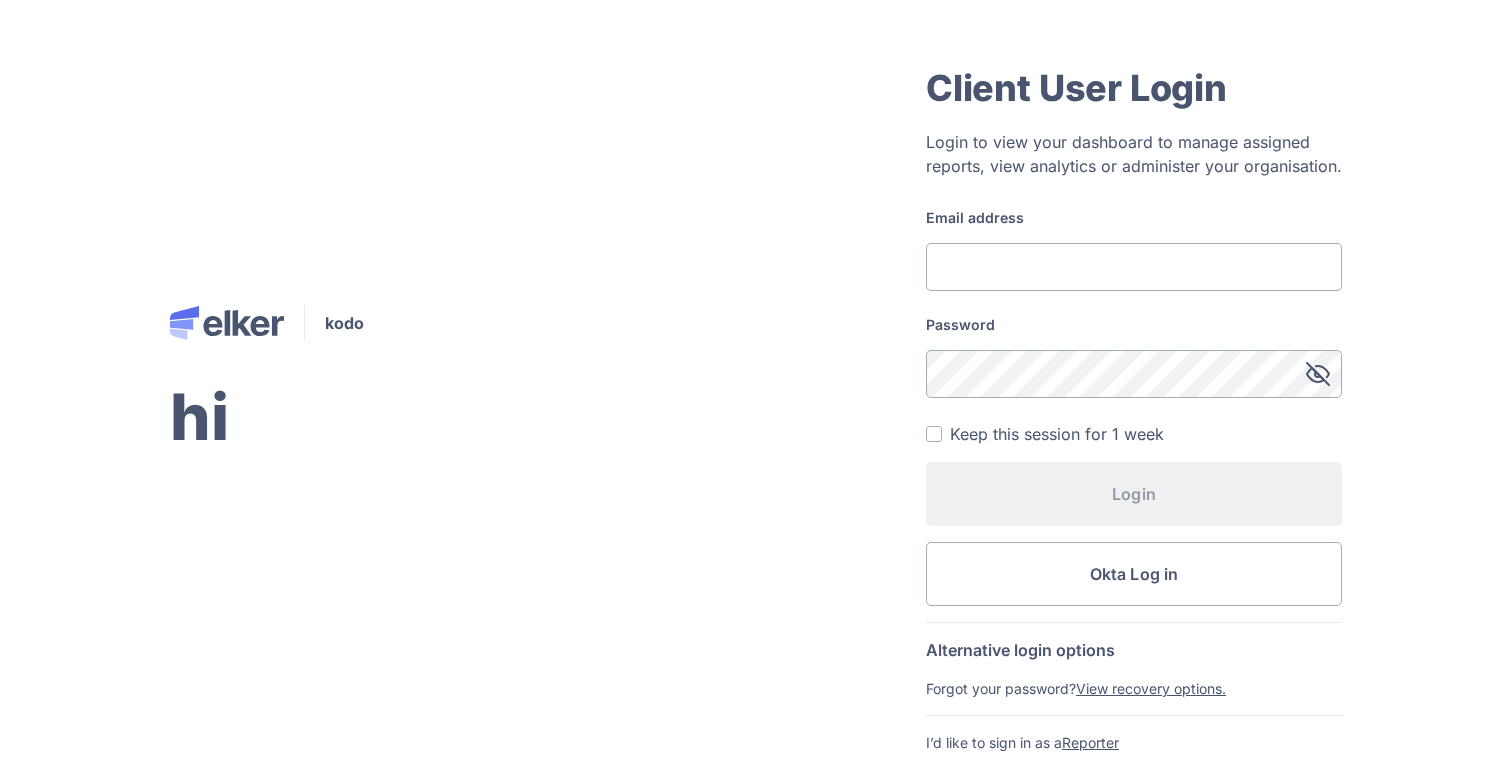 click on "Email address" 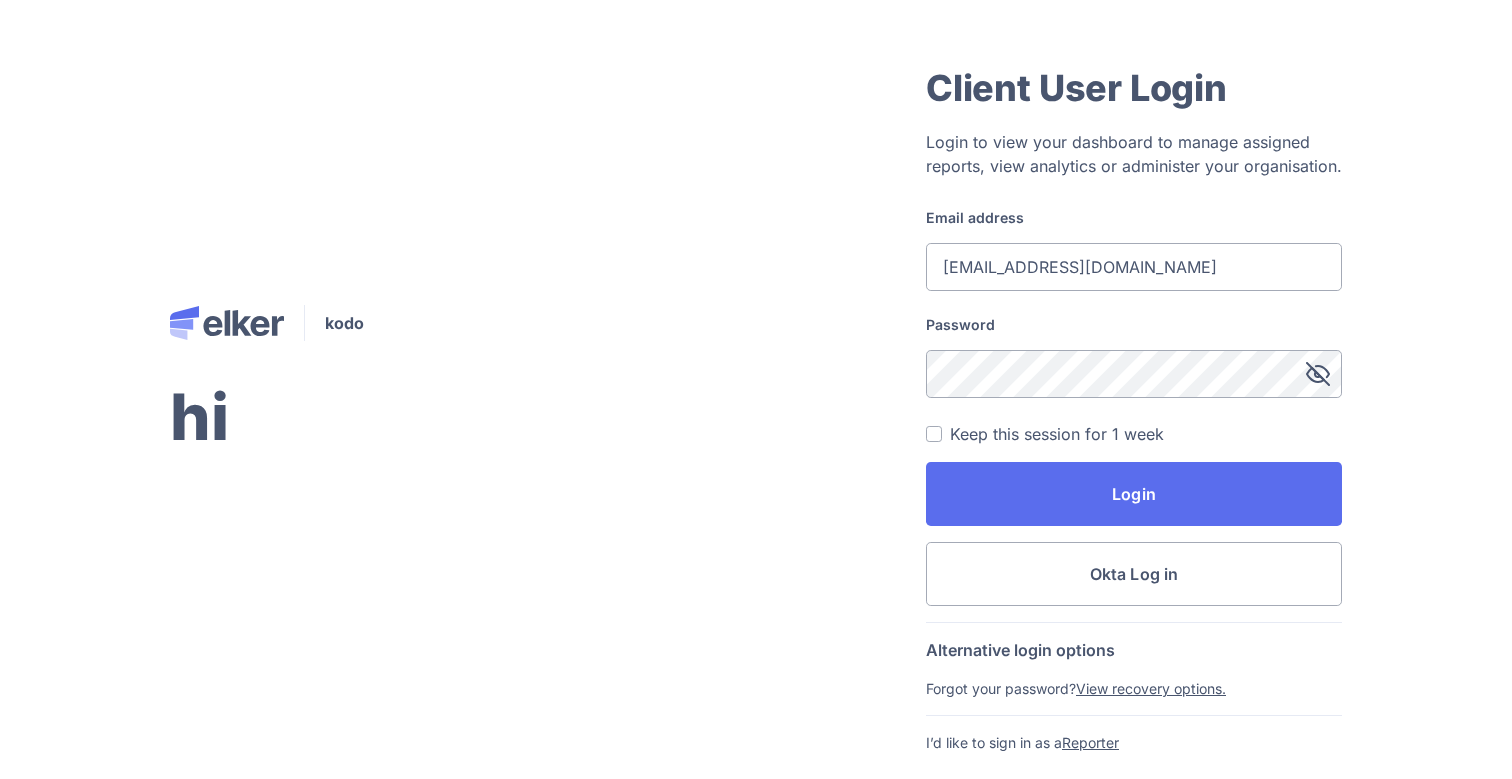 click on "Login" at bounding box center [1134, 494] 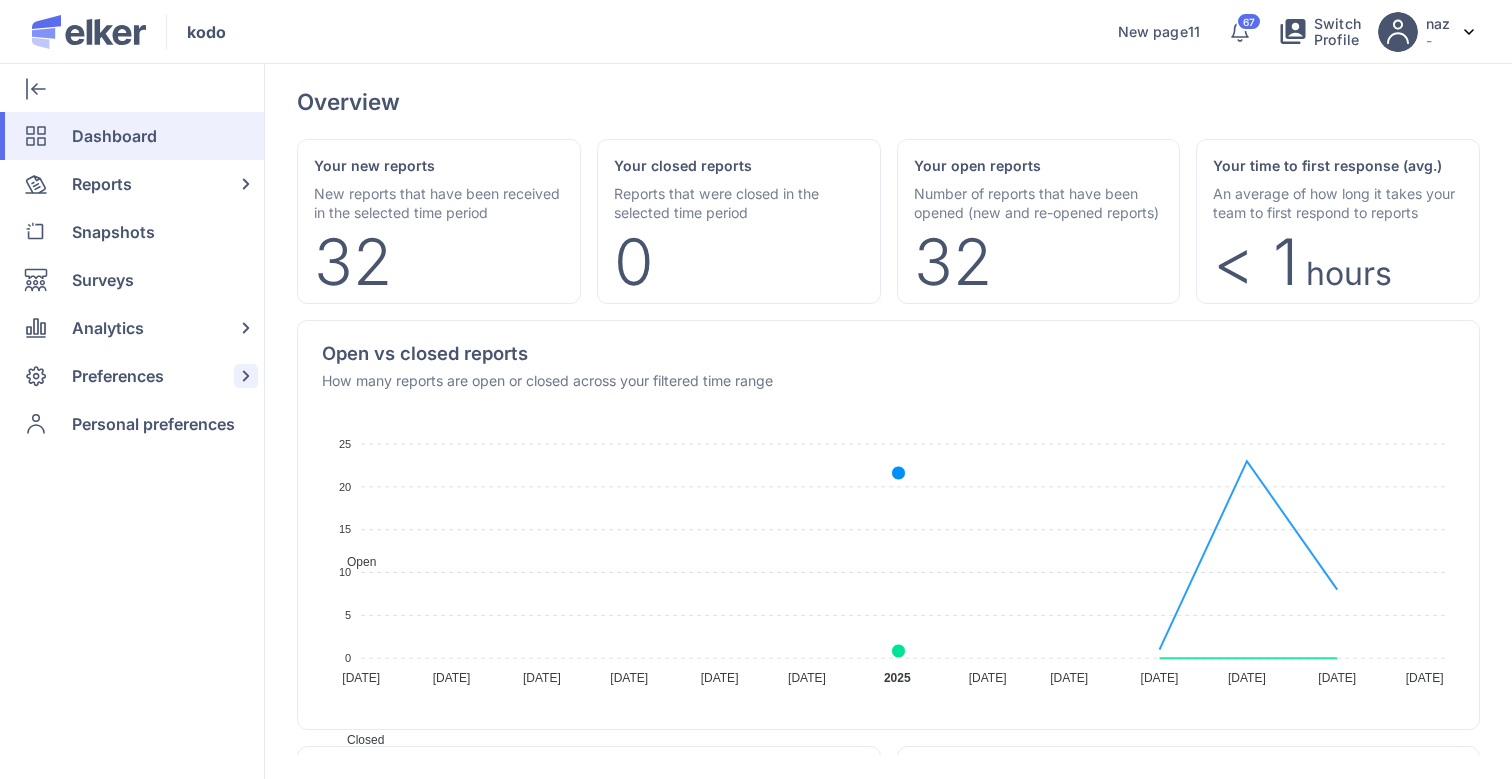 click on "Preferences" 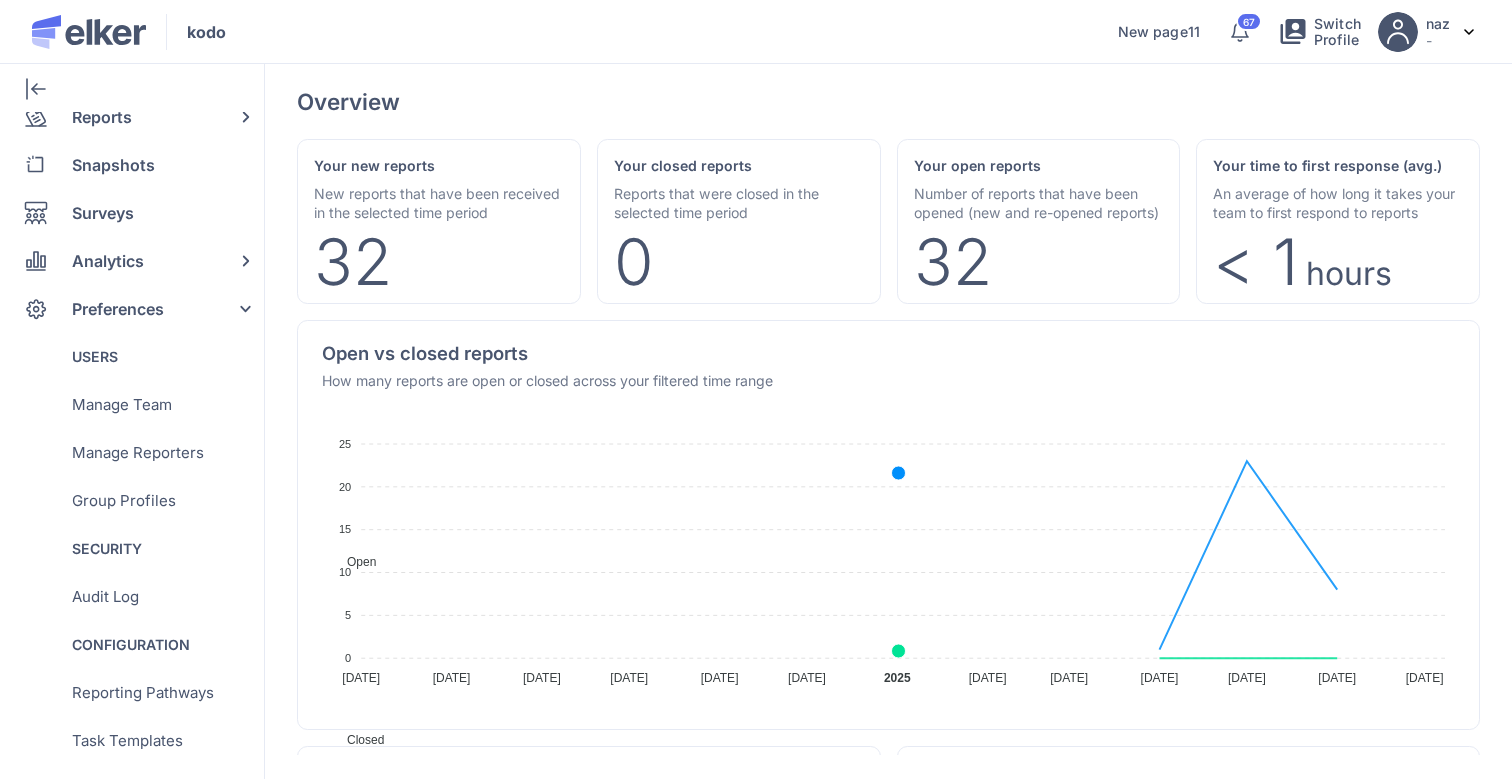 scroll, scrollTop: 0, scrollLeft: 0, axis: both 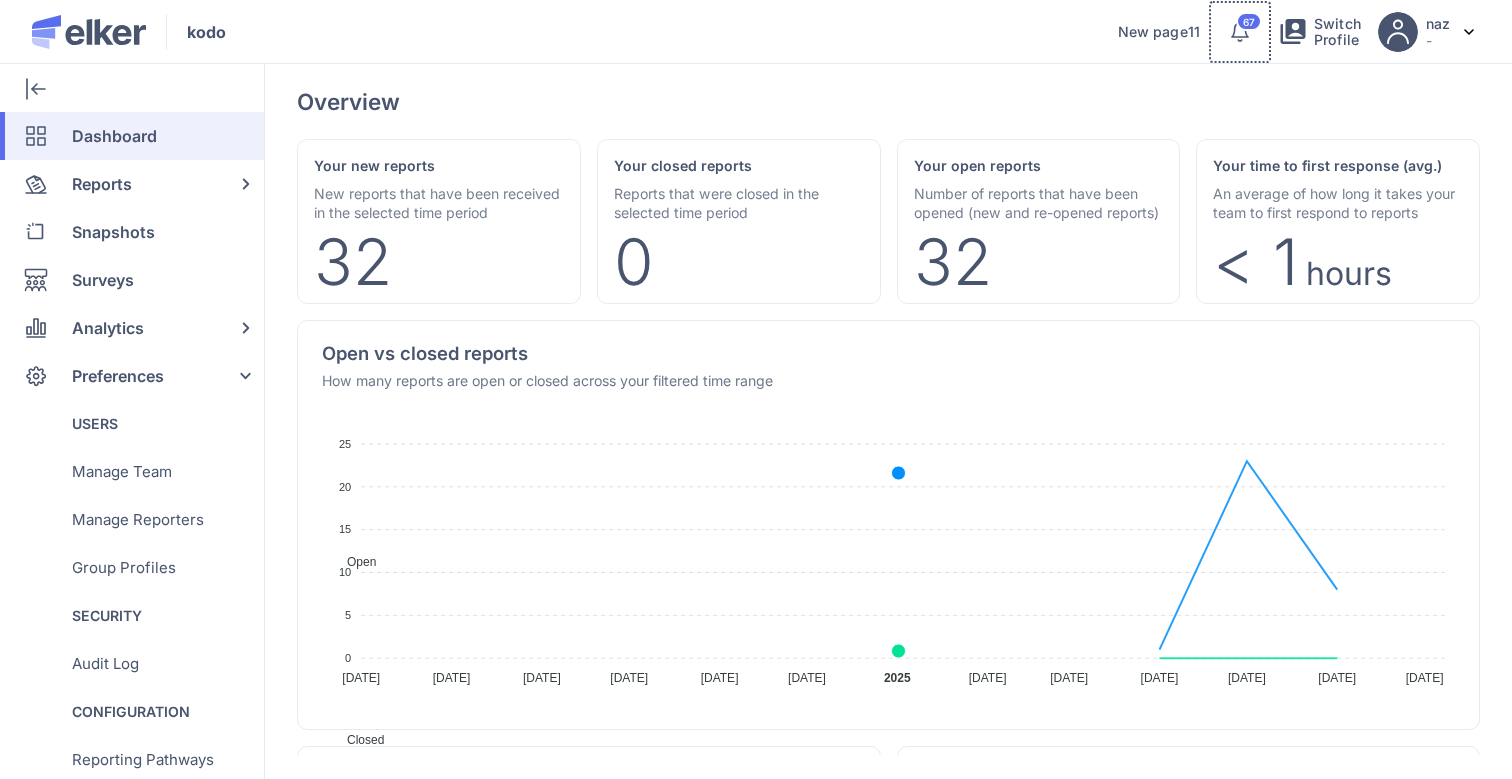 click 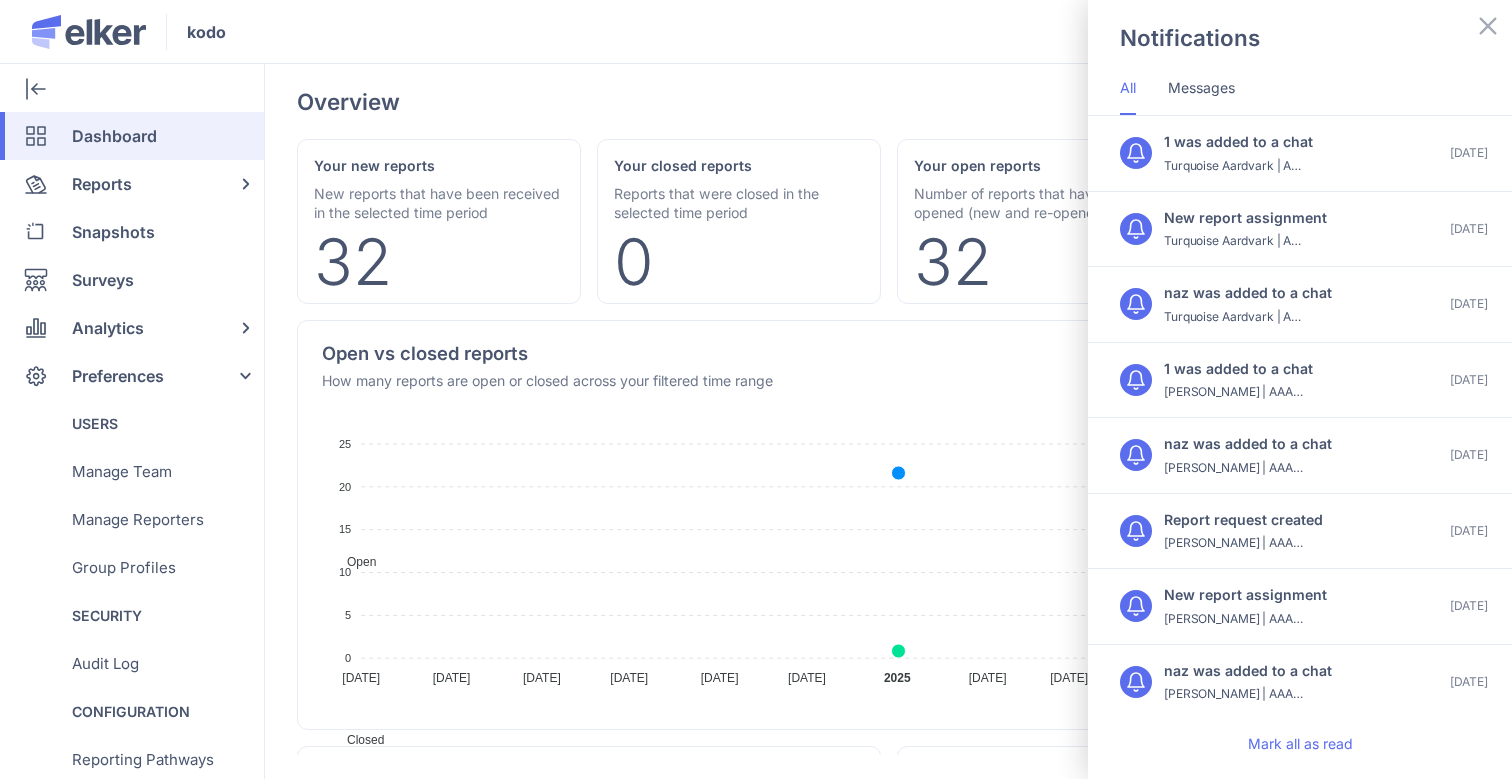 click on "Notifications All Messages 1 was added to a chat Turquoise Aardvark | AAA013322 8 days ago New report assignment Turquoise Aardvark | AAA013322 8 days ago naz was added to a chat Turquoise Aardvark | AAA013322 8 days ago 1 was added to a chat Violet Hawk | AAA013320 8 days ago naz was added to a chat Violet Hawk | AAA013320 8 days ago Report request created Rose Basil | AAA013314 8 days ago New report assignment Rose Basil | AAA013314 8 days ago naz was added to a chat Rose Basil | AAA013314 8 days ago 1 was added to a chat Red Elderberry | AAA013300 12 days ago Report status   Bronze Brocolli | AAA013305 12 days ago Mark all as read" at bounding box center (756, 389) 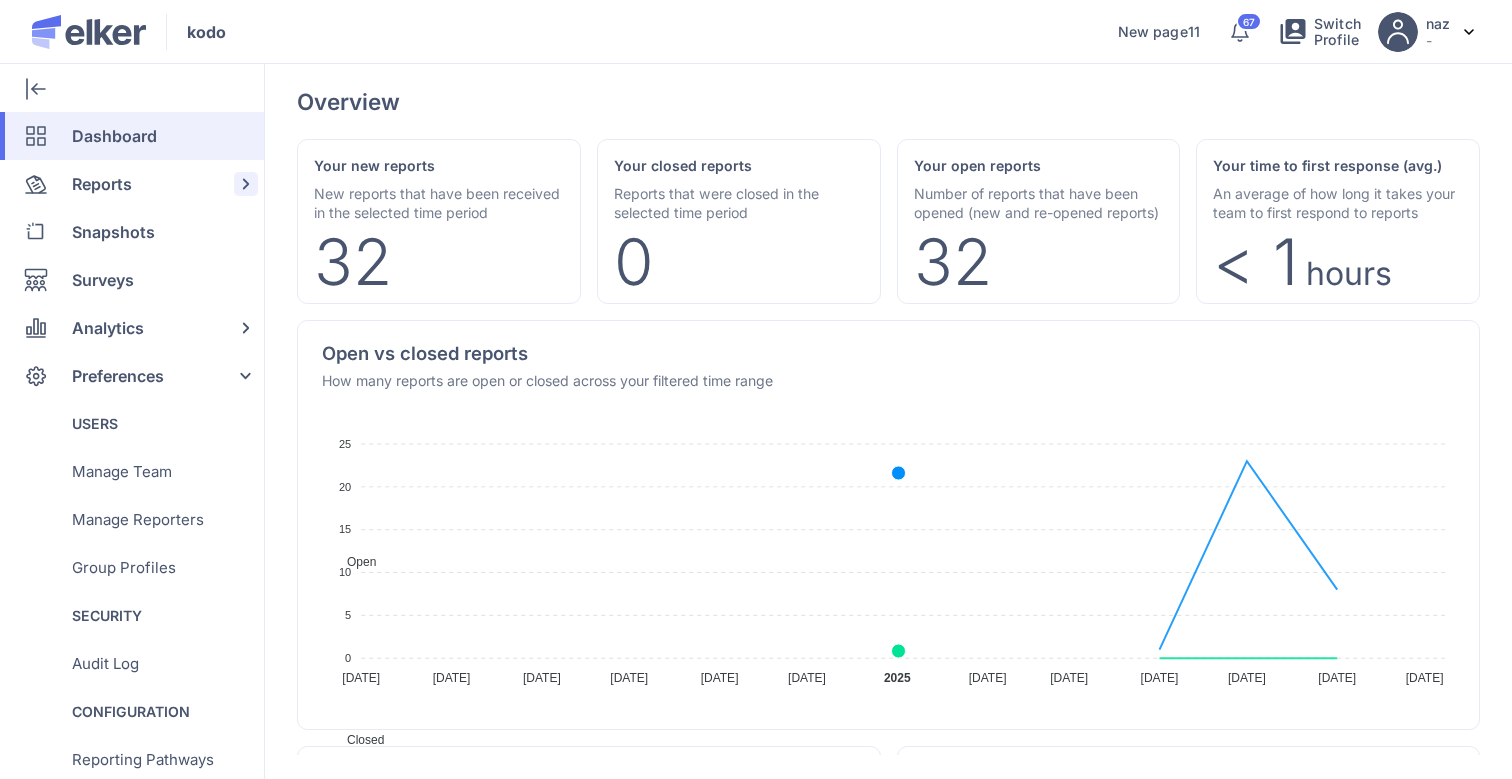 click on "Reports" 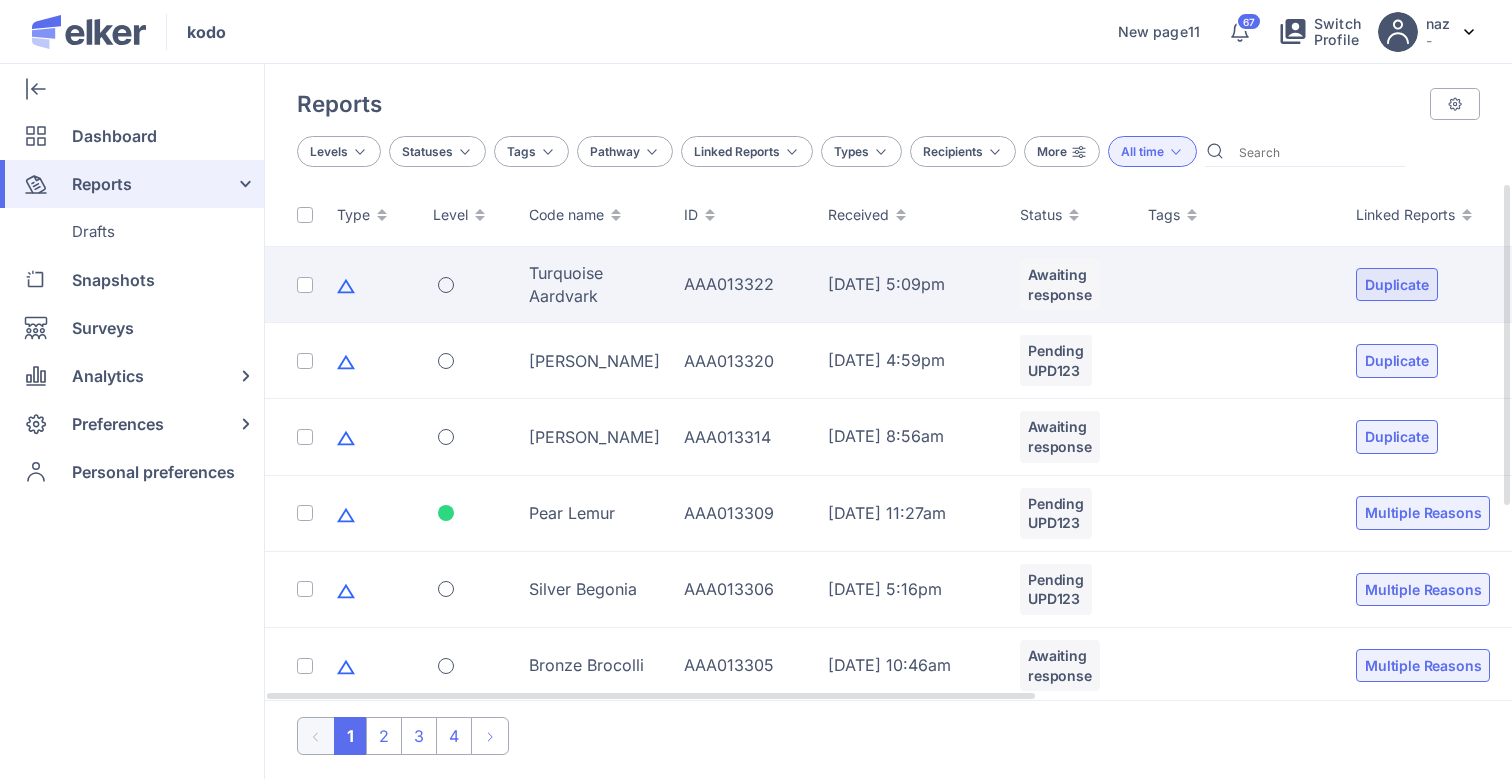 click on "Turquoise Aardvark" 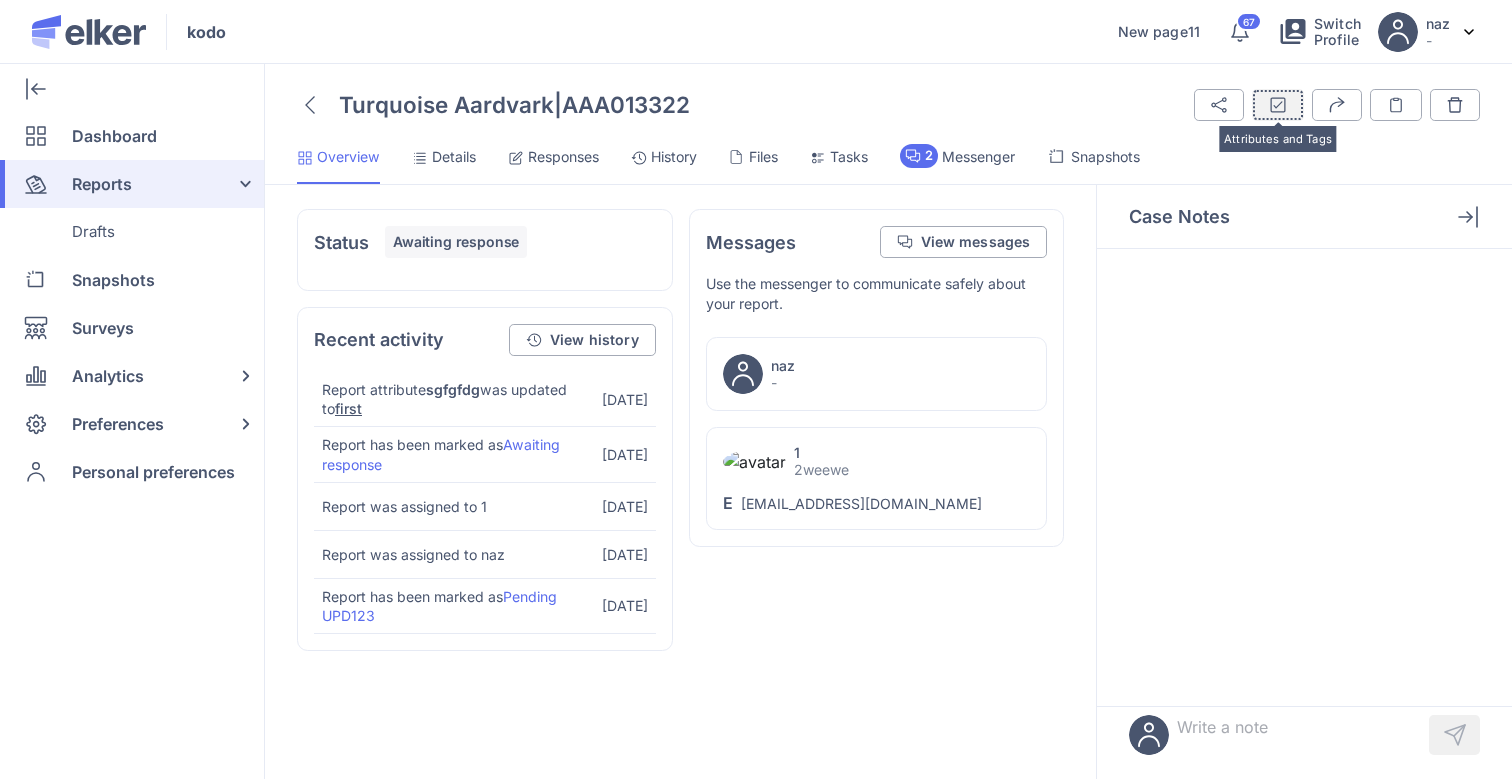 click 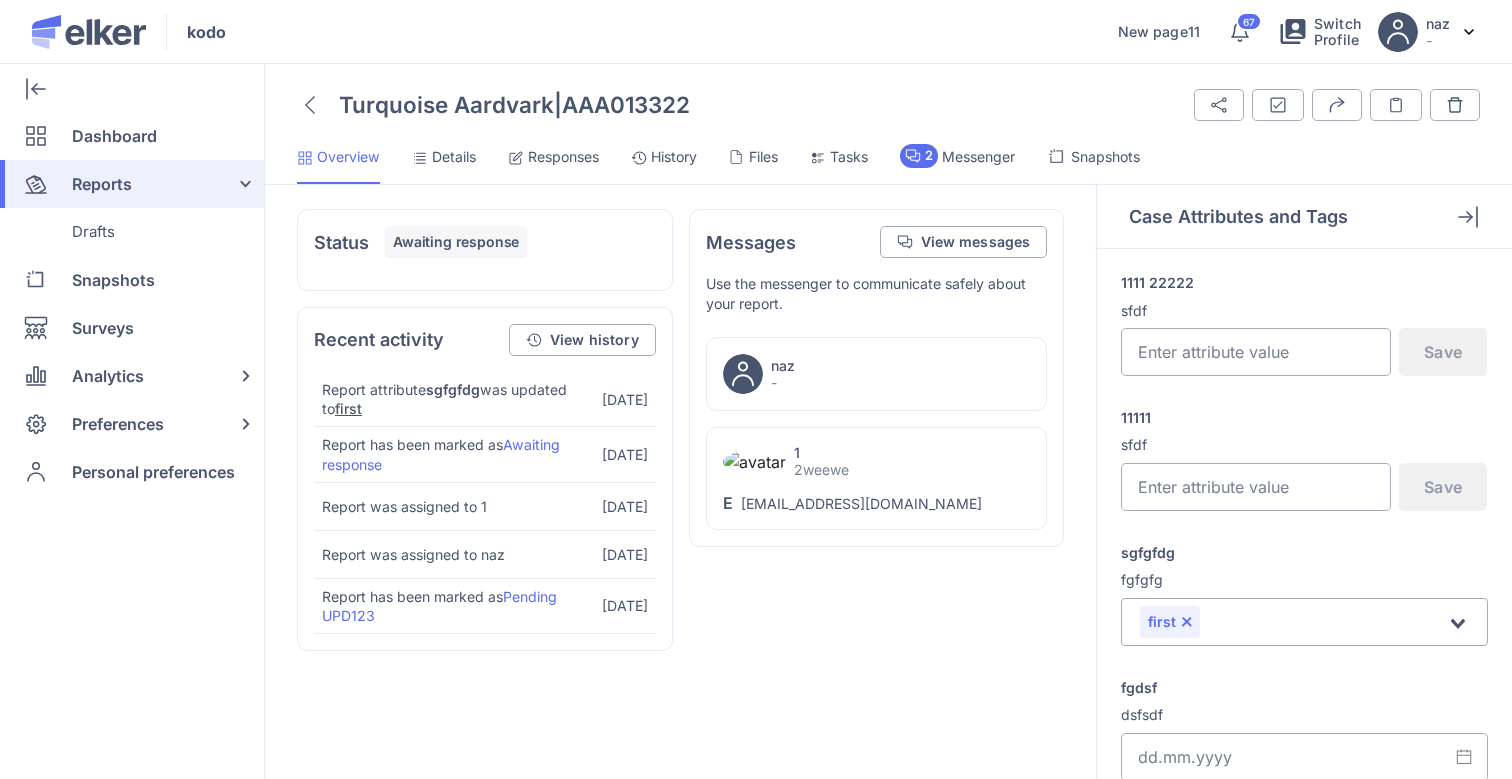 click on "11111" 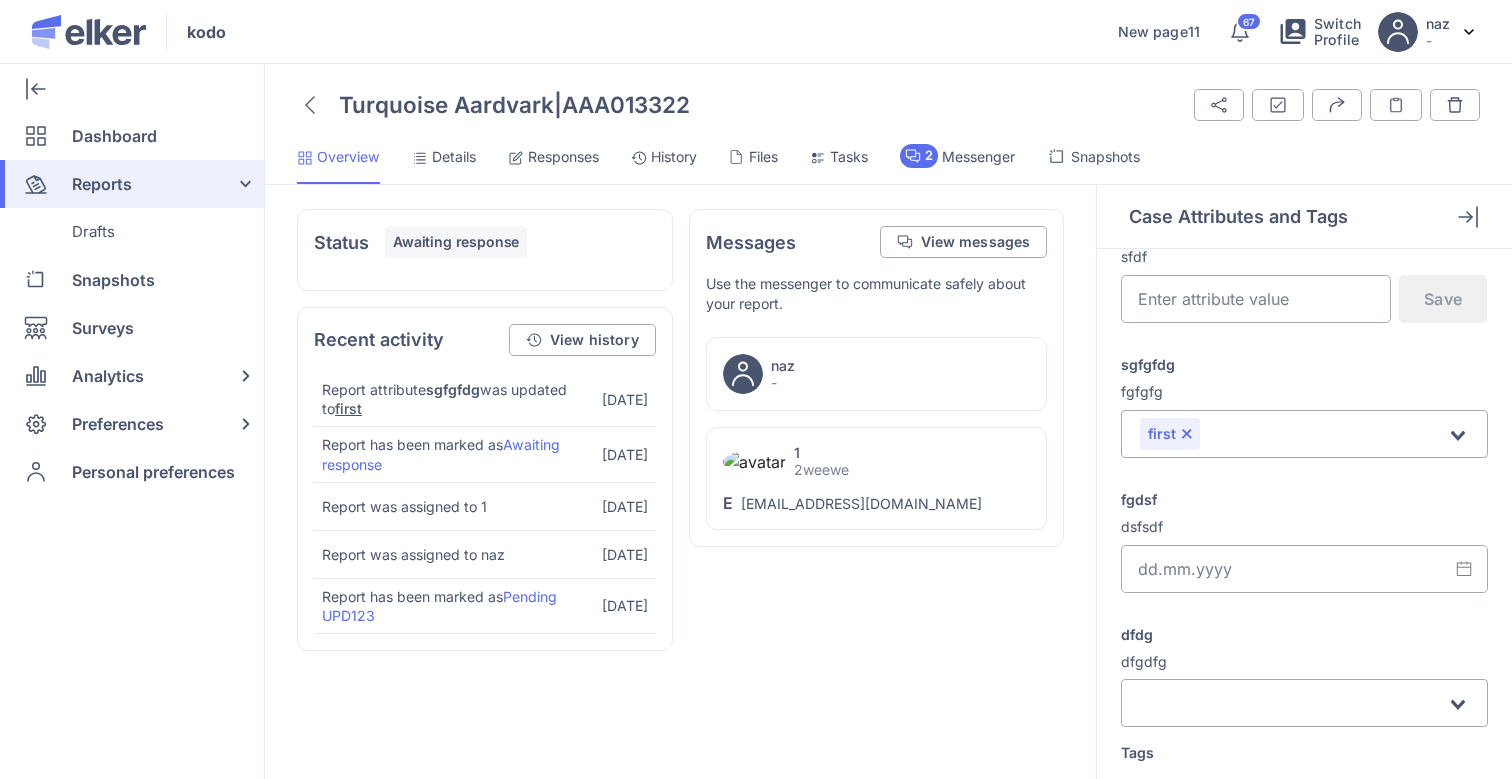 scroll, scrollTop: 206, scrollLeft: 0, axis: vertical 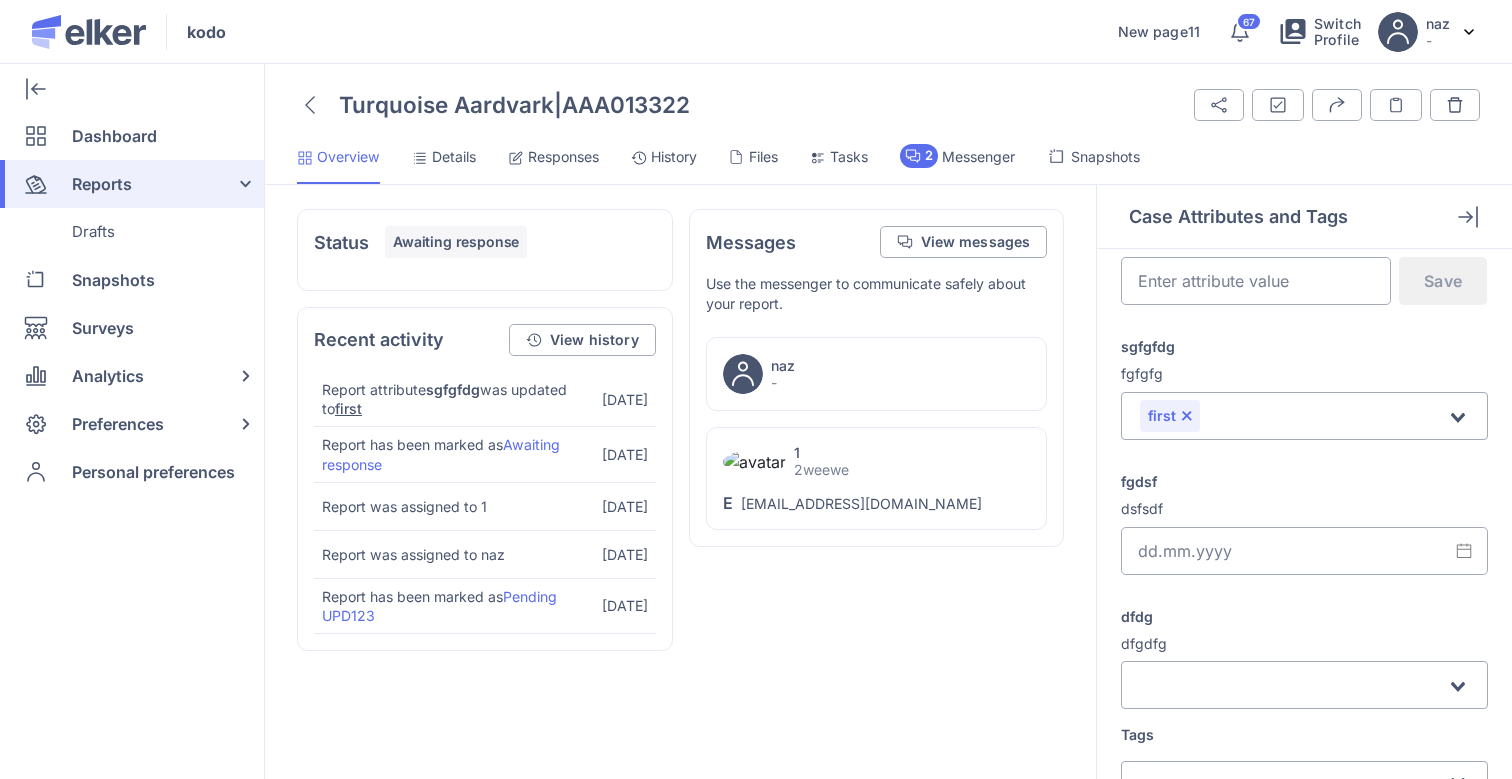 click 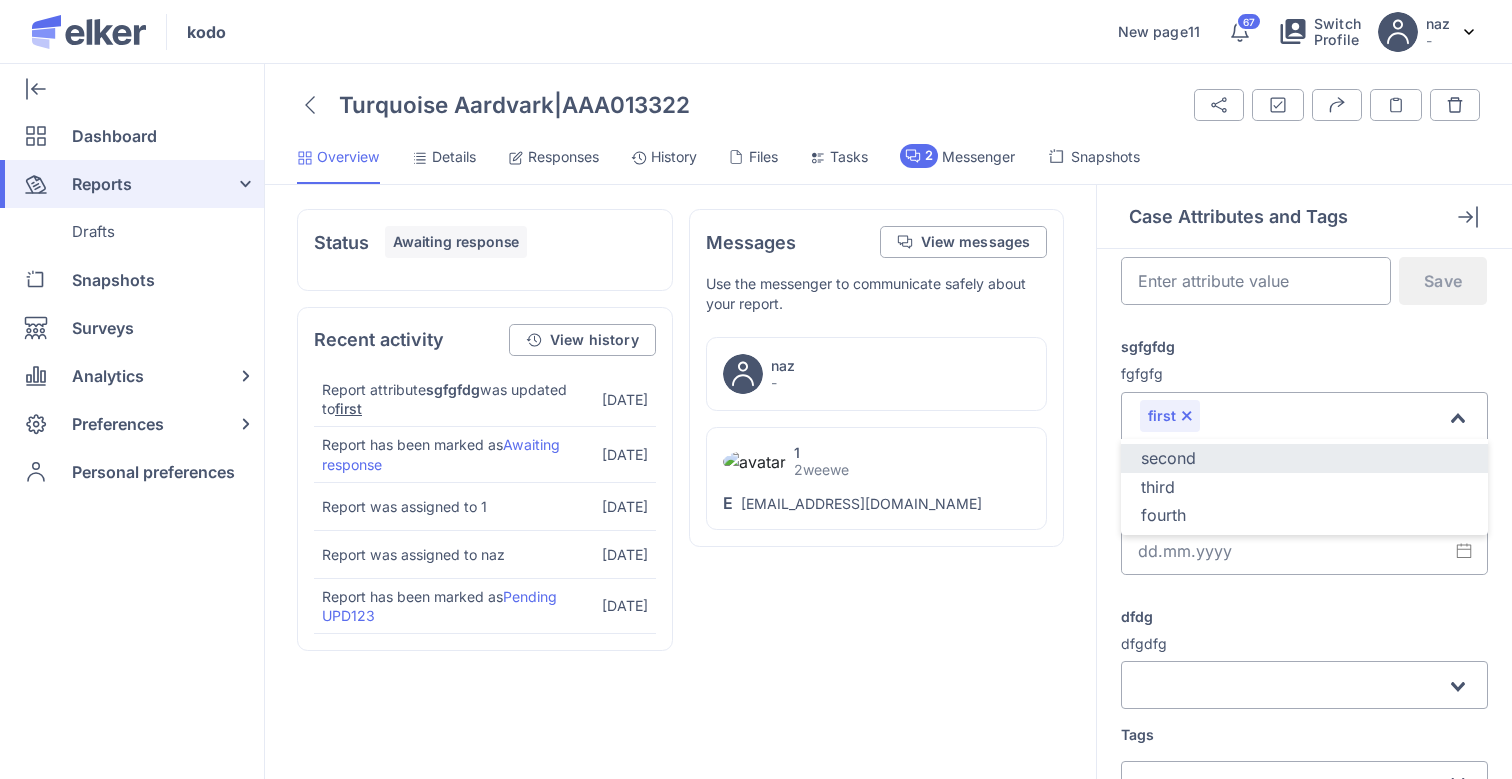 click on "second" 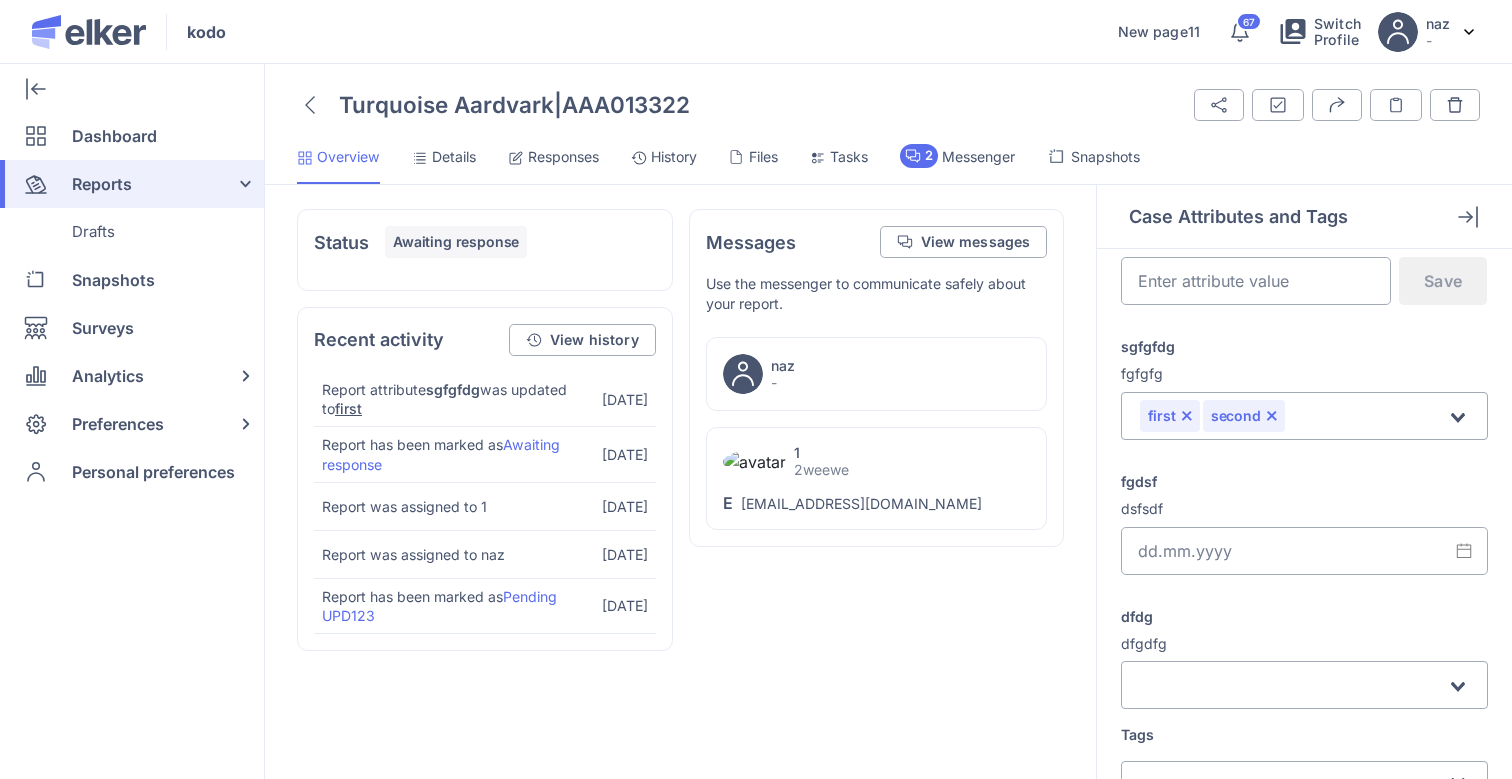 scroll, scrollTop: 0, scrollLeft: 0, axis: both 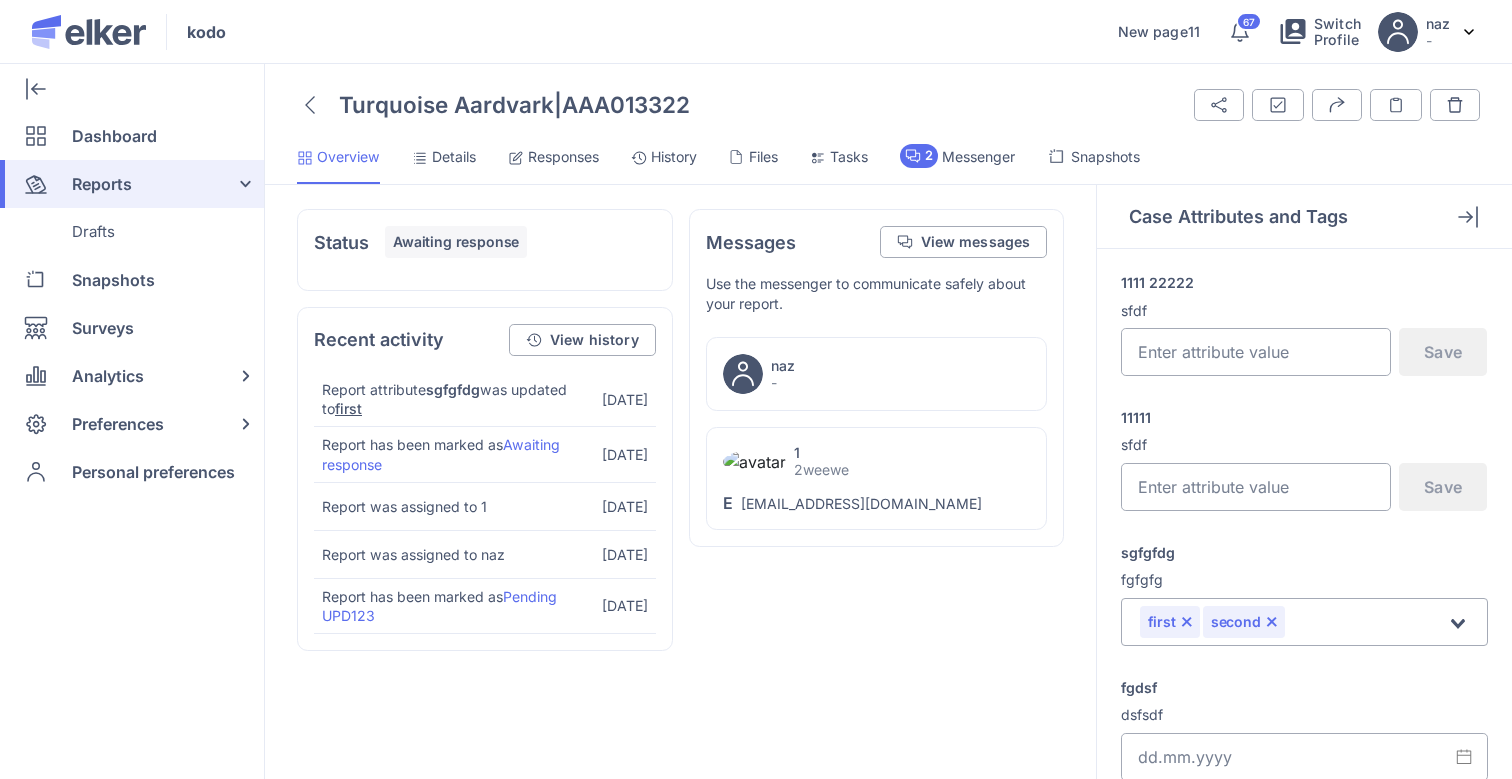 click on "1111 22222" 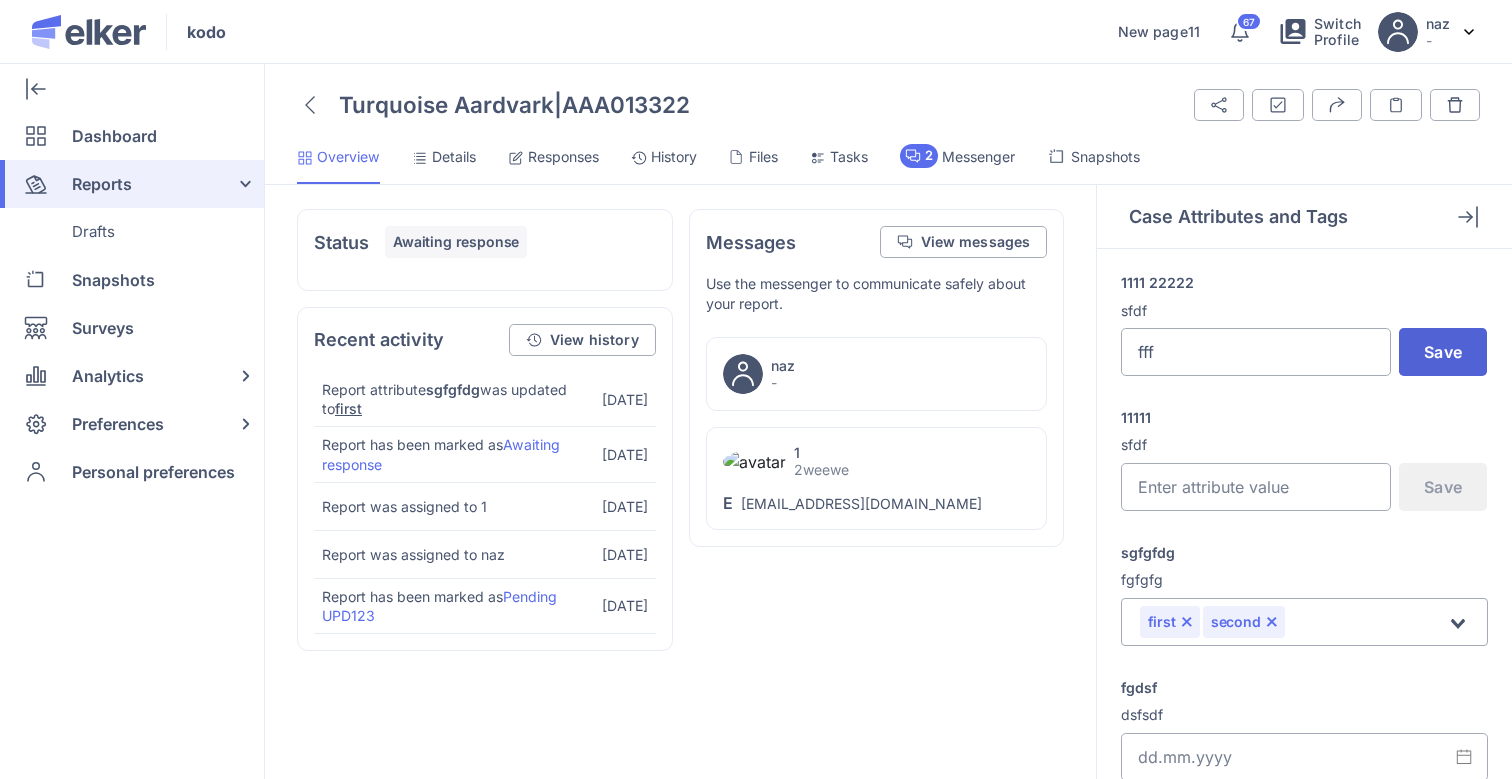 type on "fff" 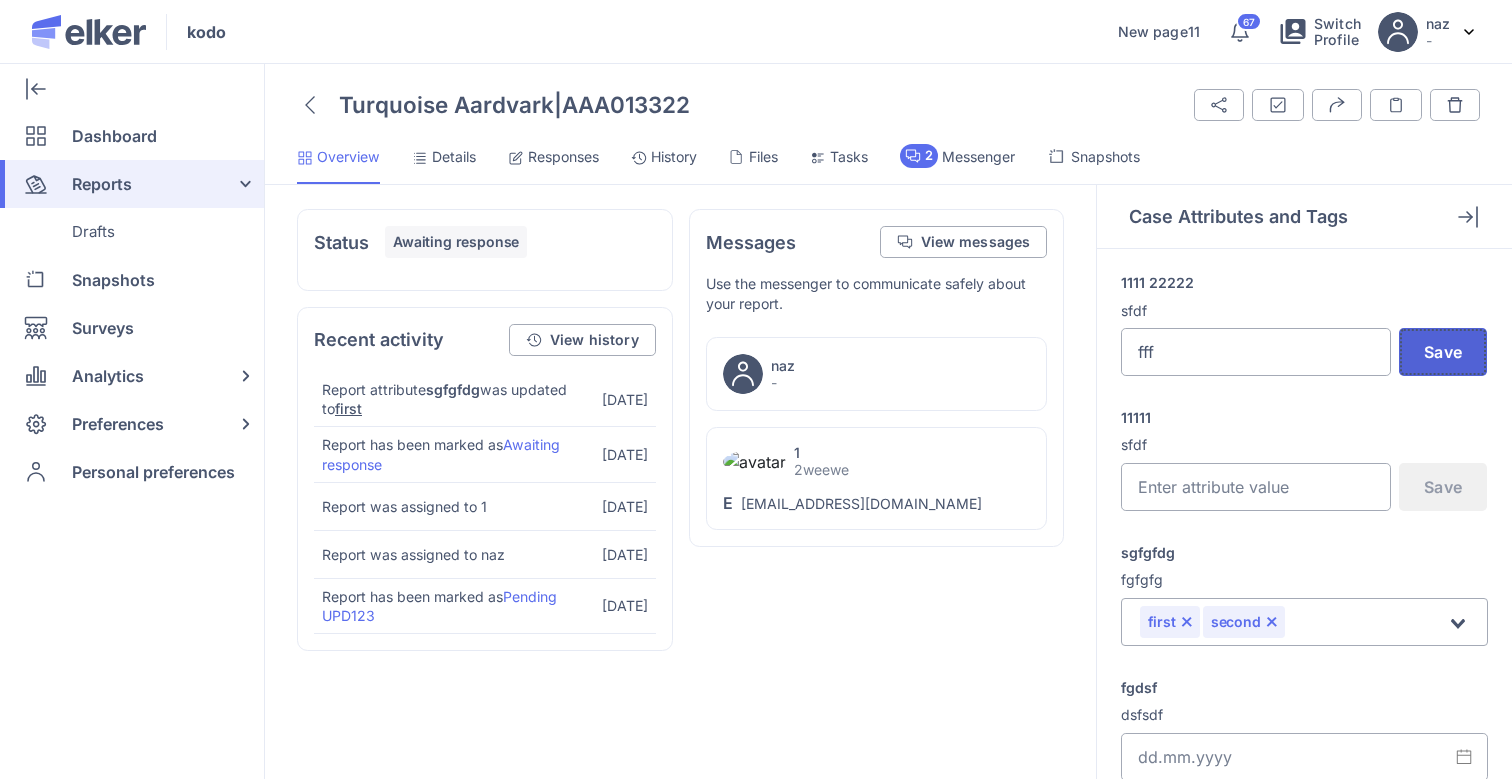 click on "Save" at bounding box center (1443, 352) 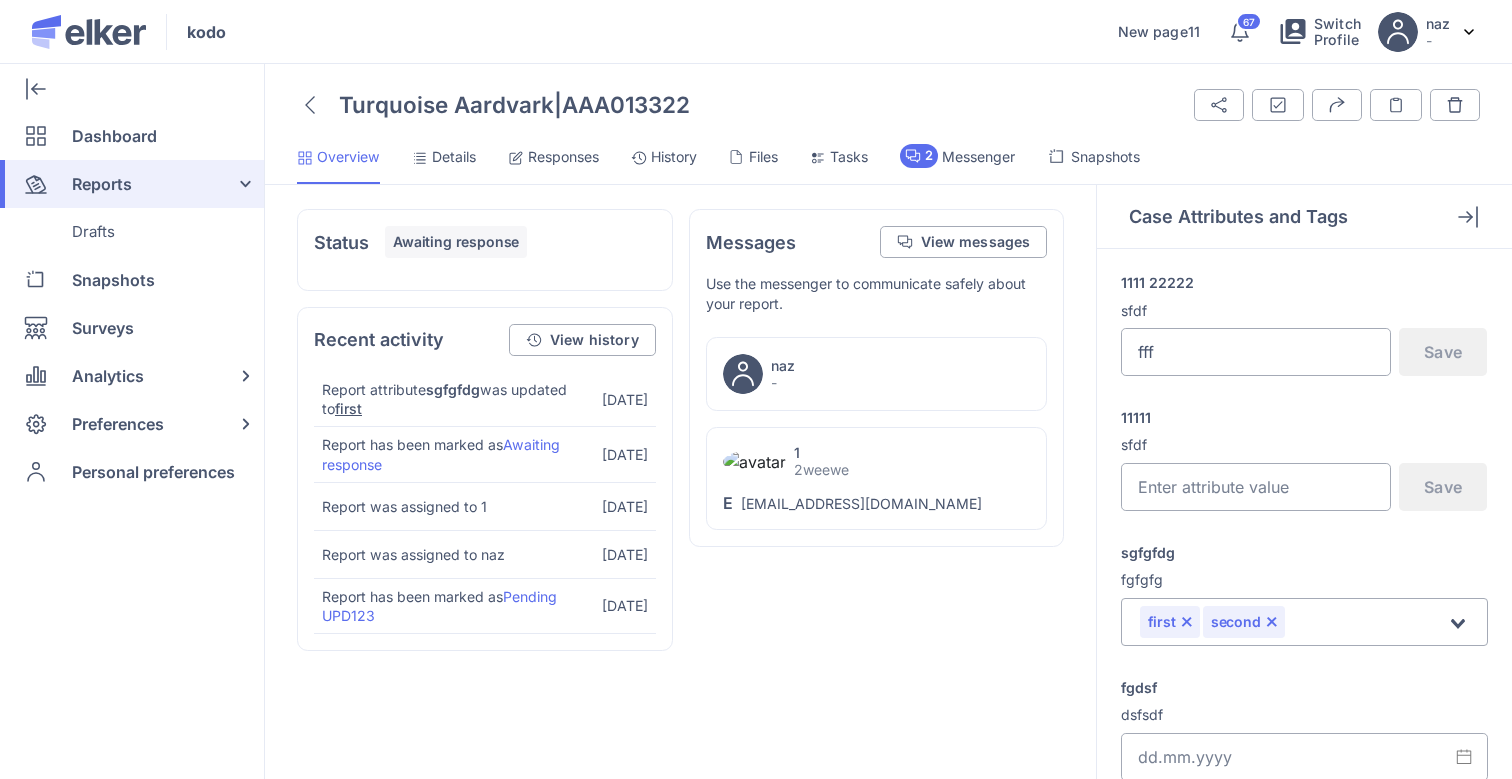 click 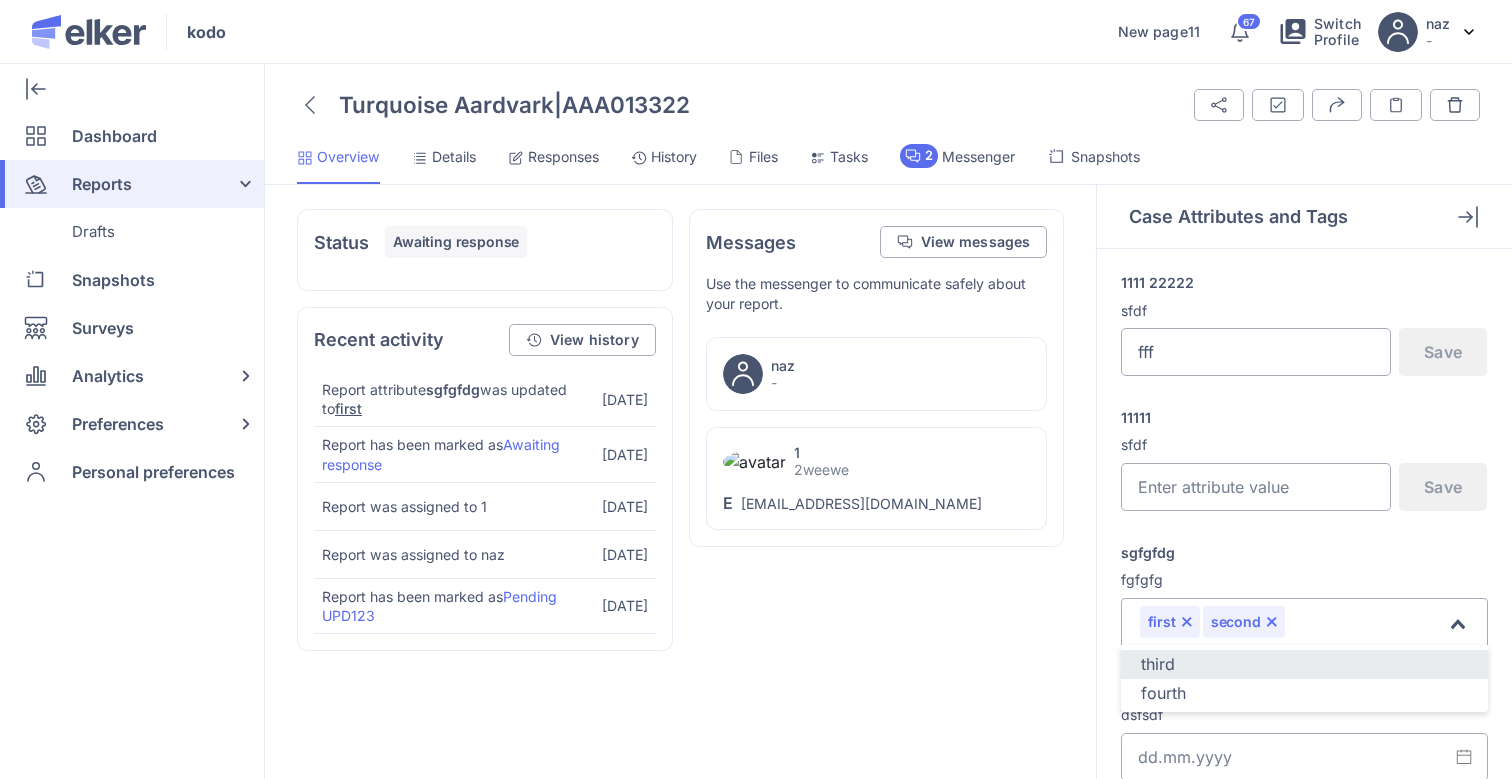 click on "third" 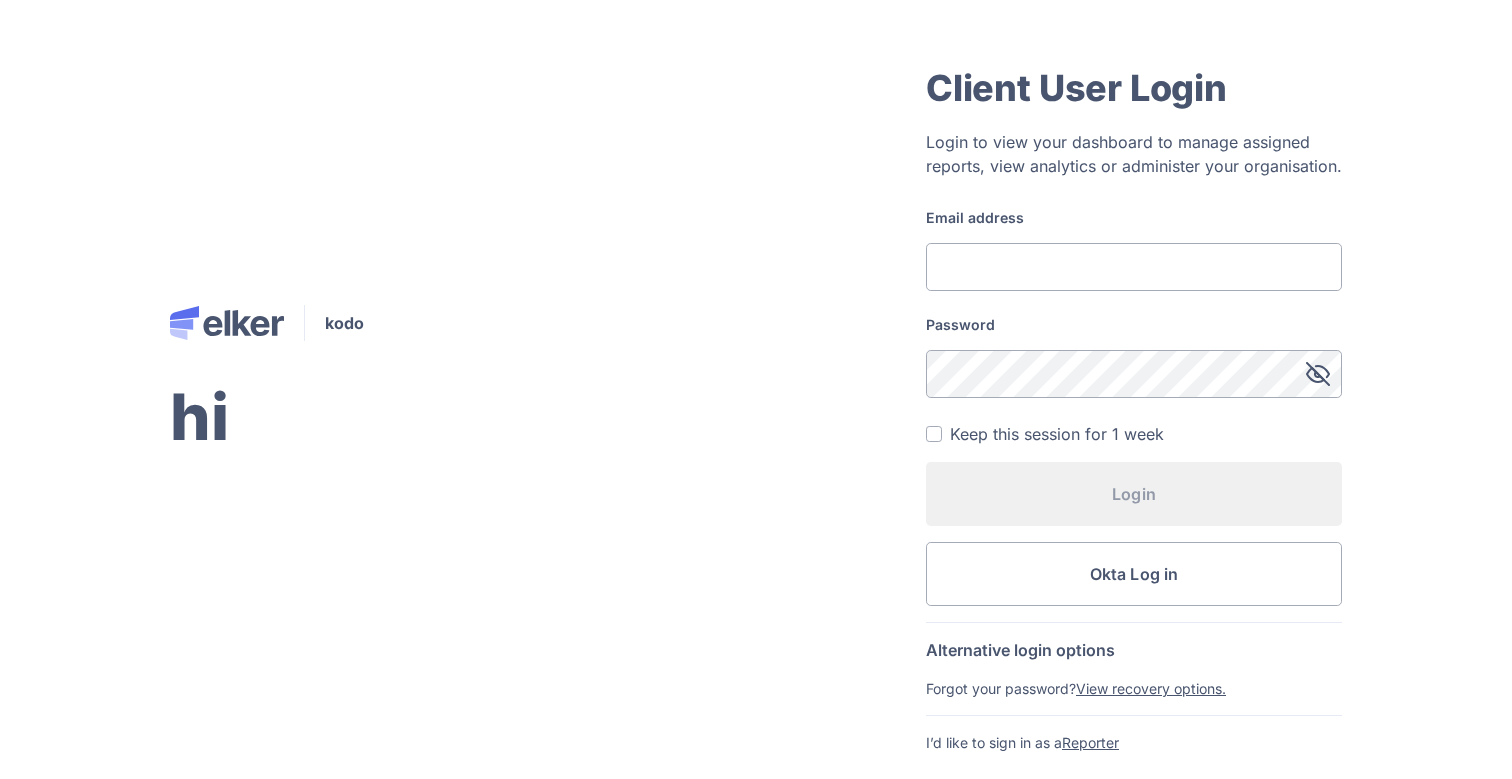 click on "Email address" 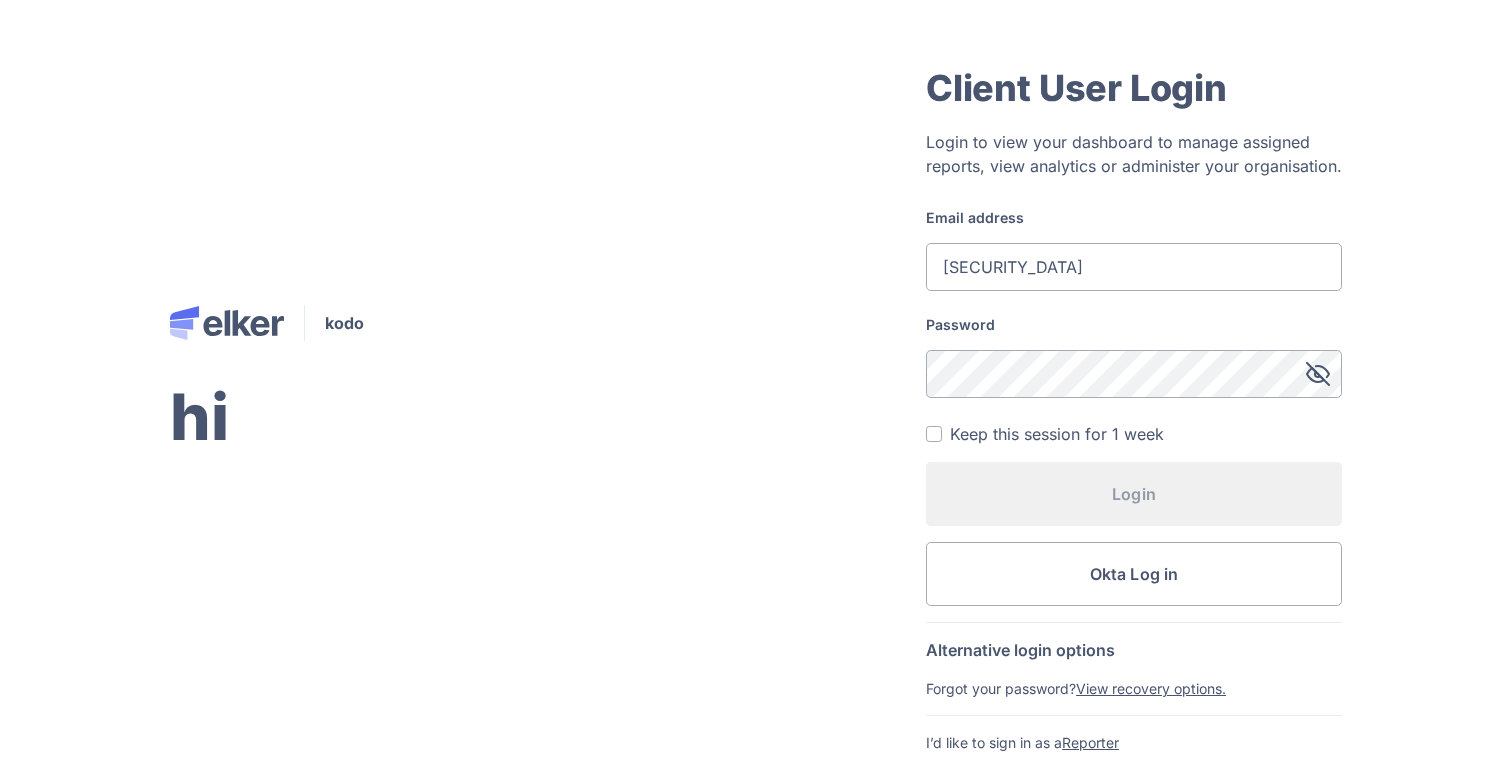 type on "Qwerty1." 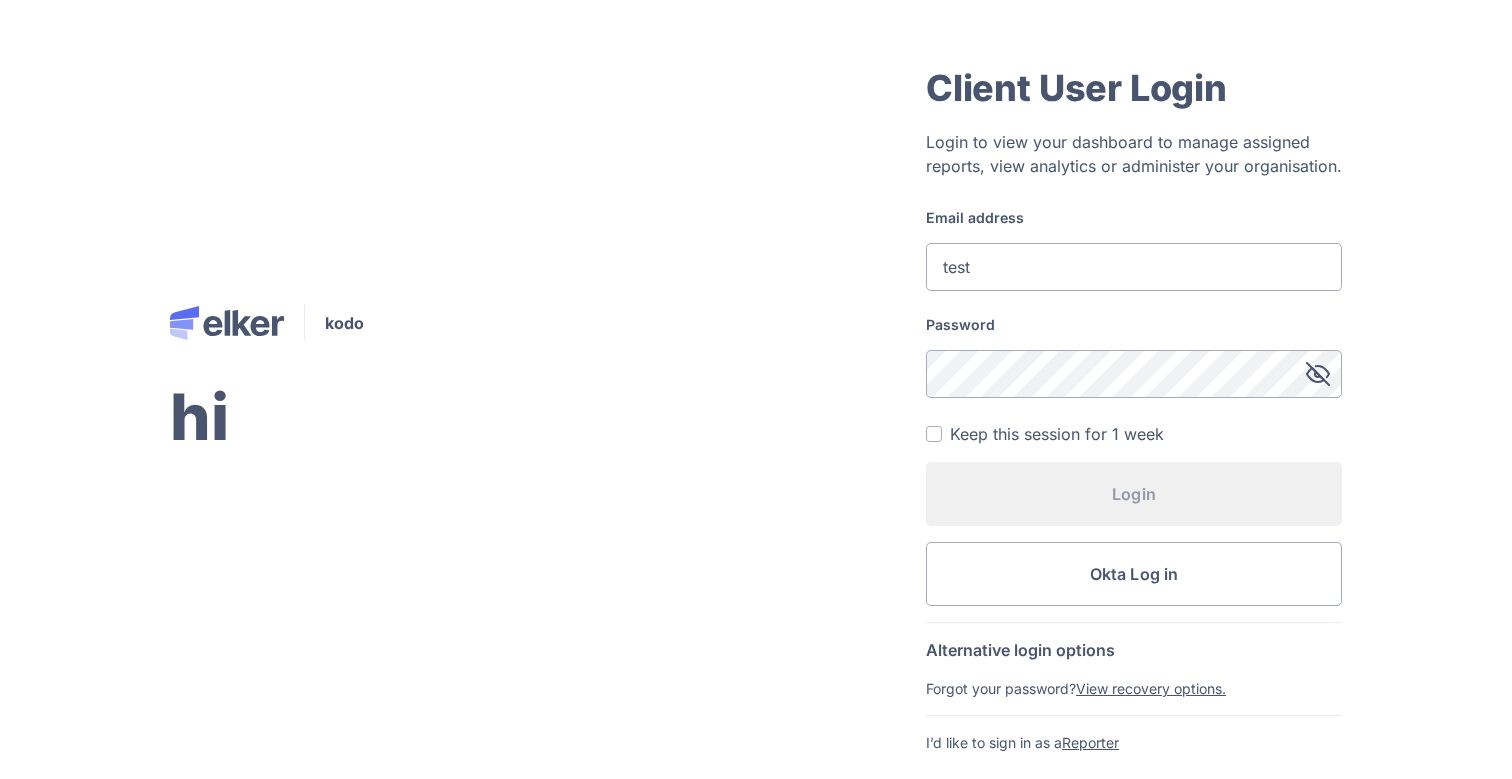 type on "test1@test.com" 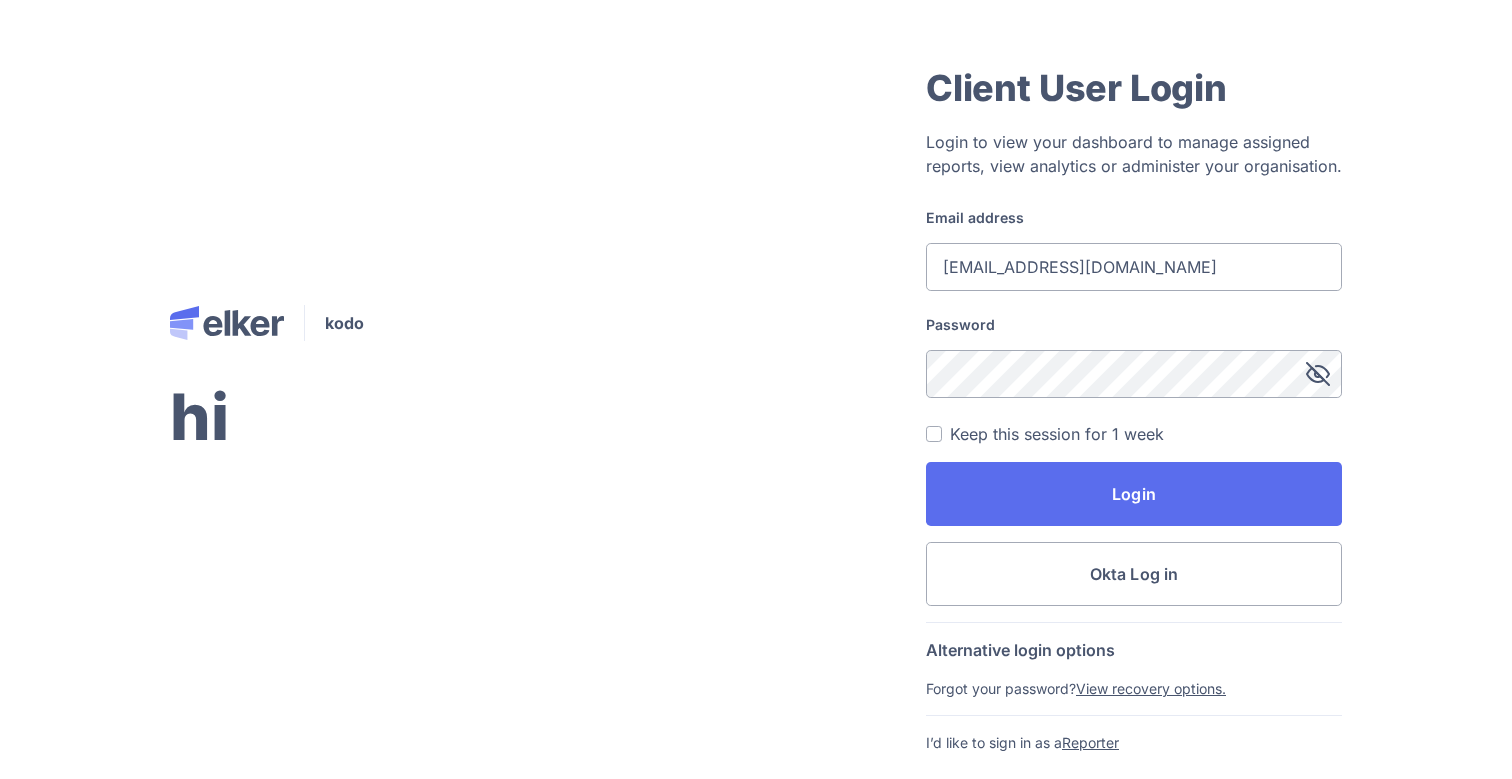 click on "Login" at bounding box center [1134, 494] 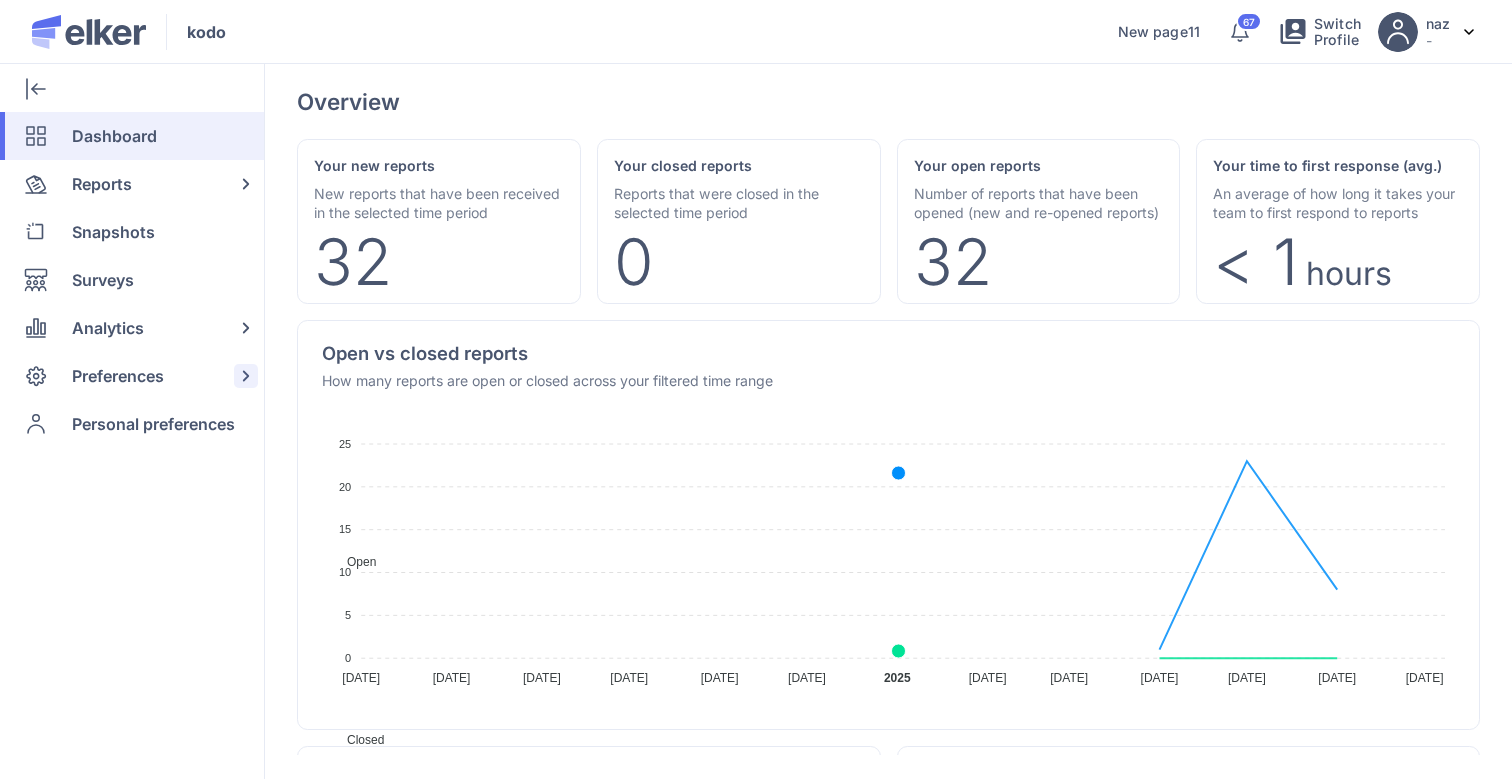 click on "Preferences" at bounding box center (118, 376) 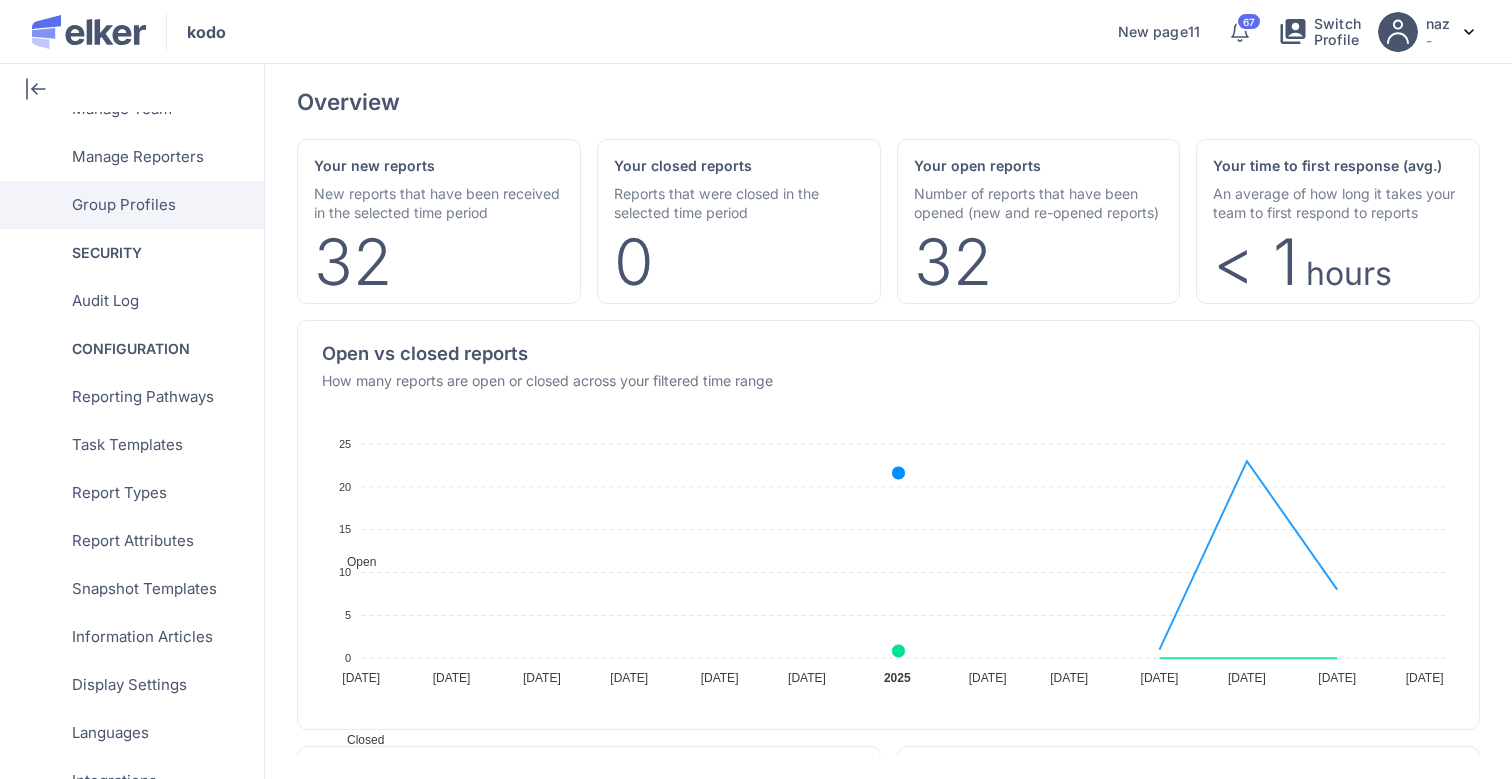 scroll, scrollTop: 364, scrollLeft: 0, axis: vertical 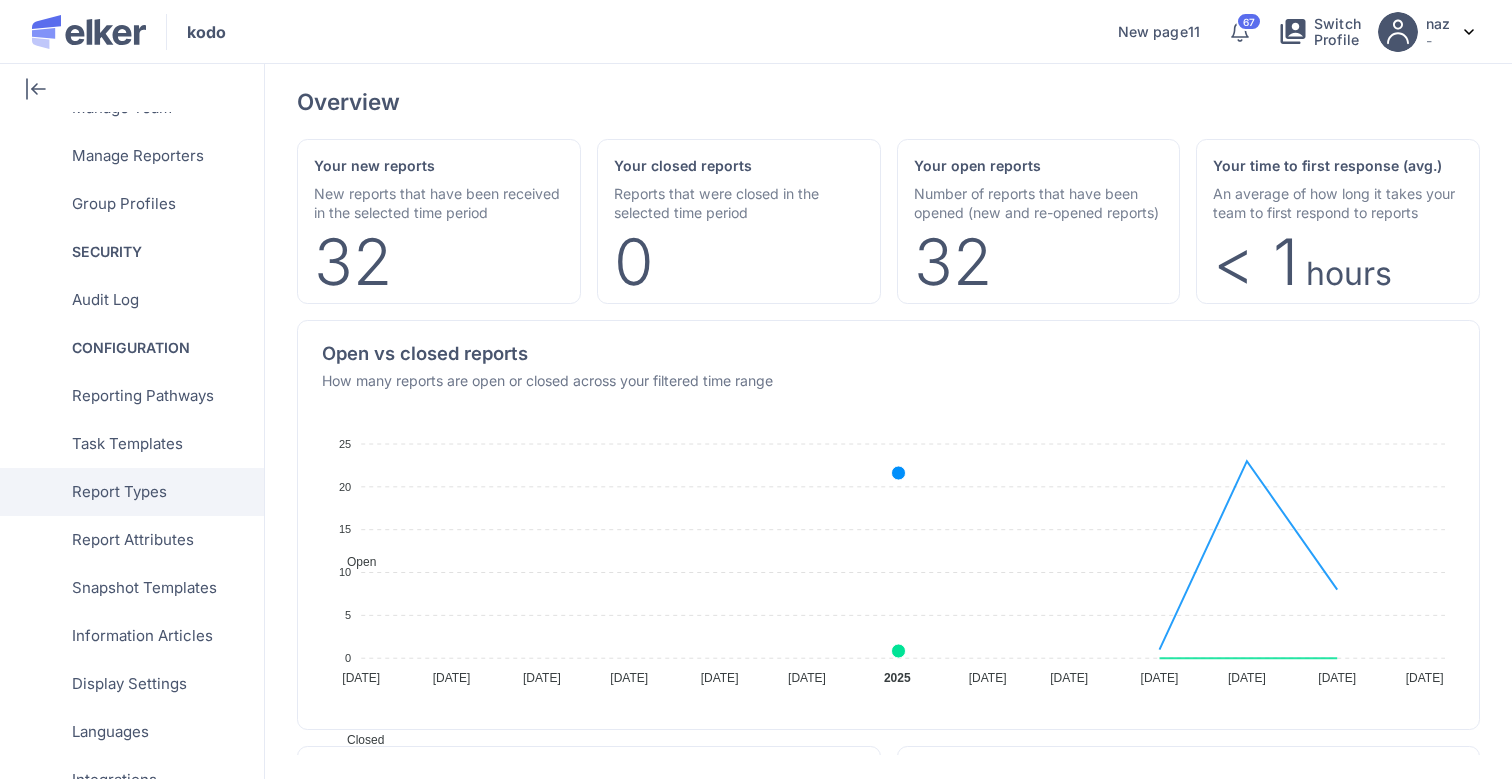 click on "Report Types" at bounding box center (119, 492) 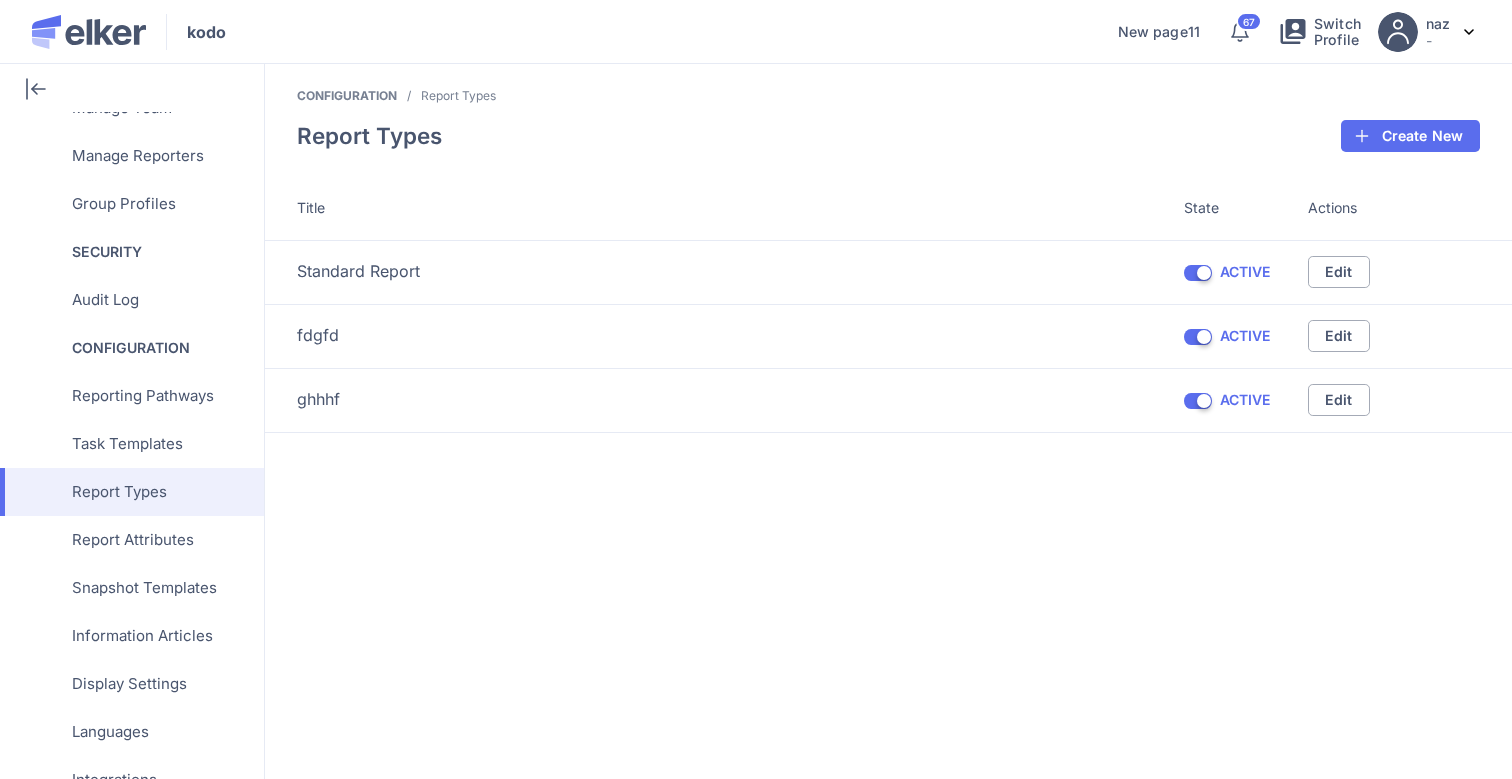 click on "Edit" 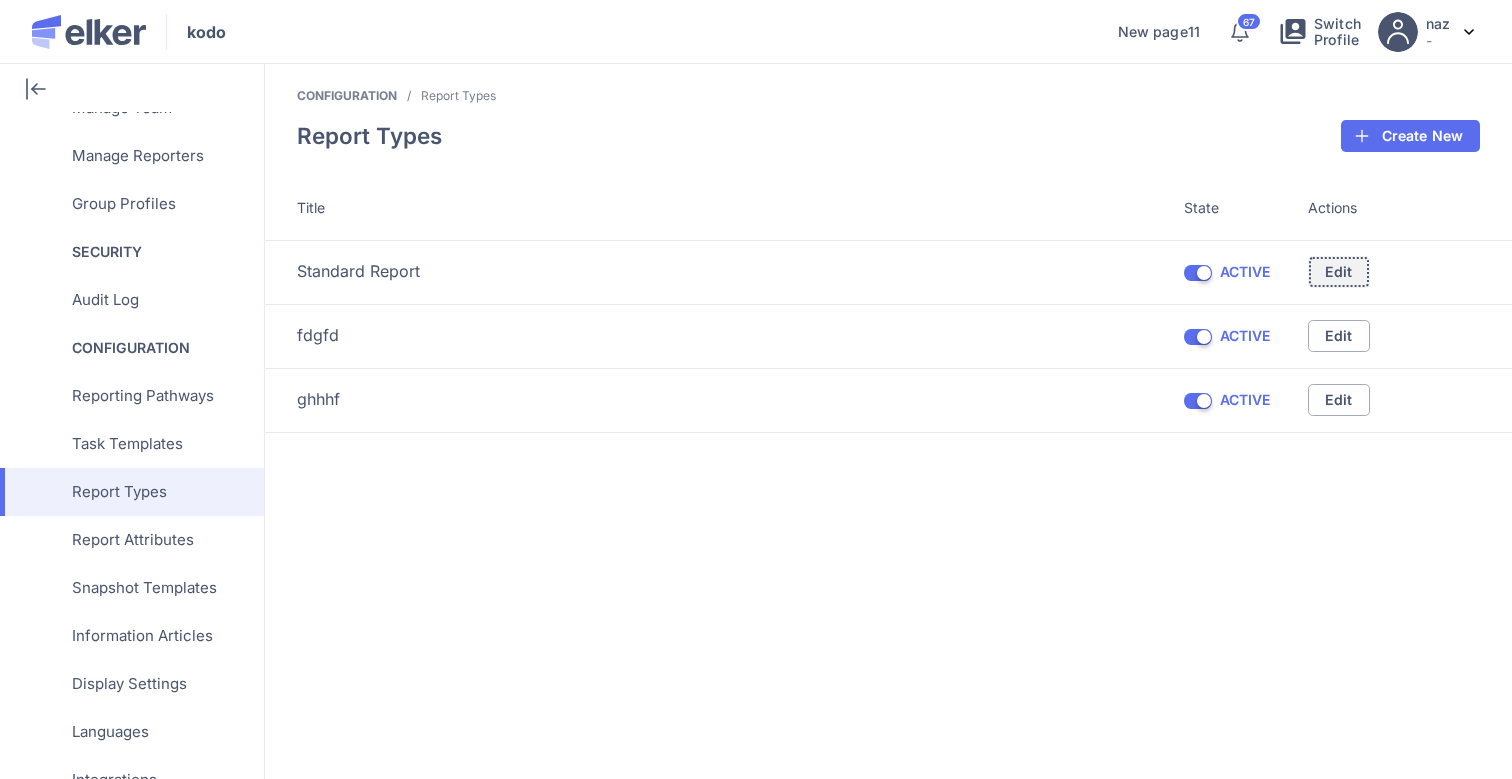 click on "Edit" at bounding box center (1339, 272) 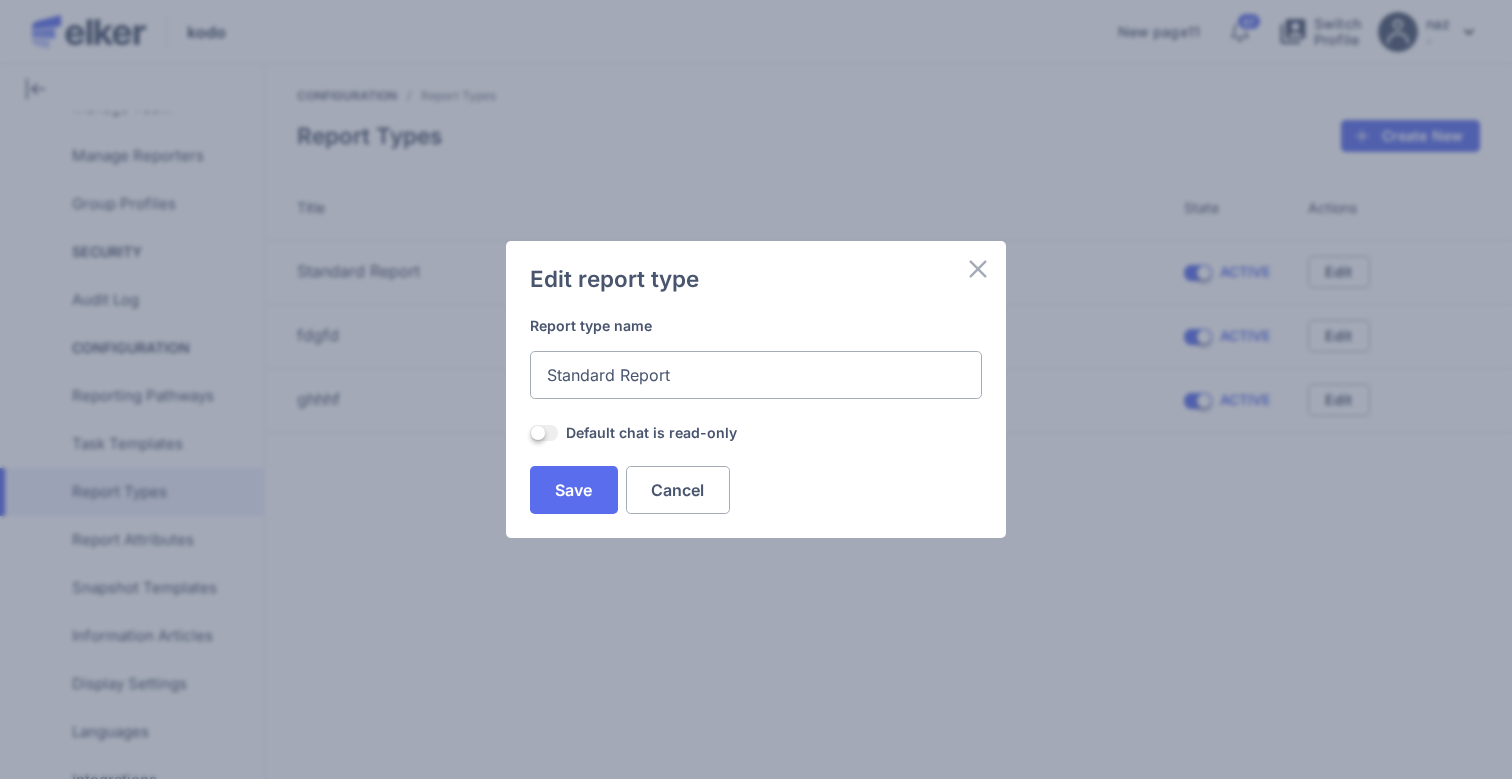 click on "Standard Report" 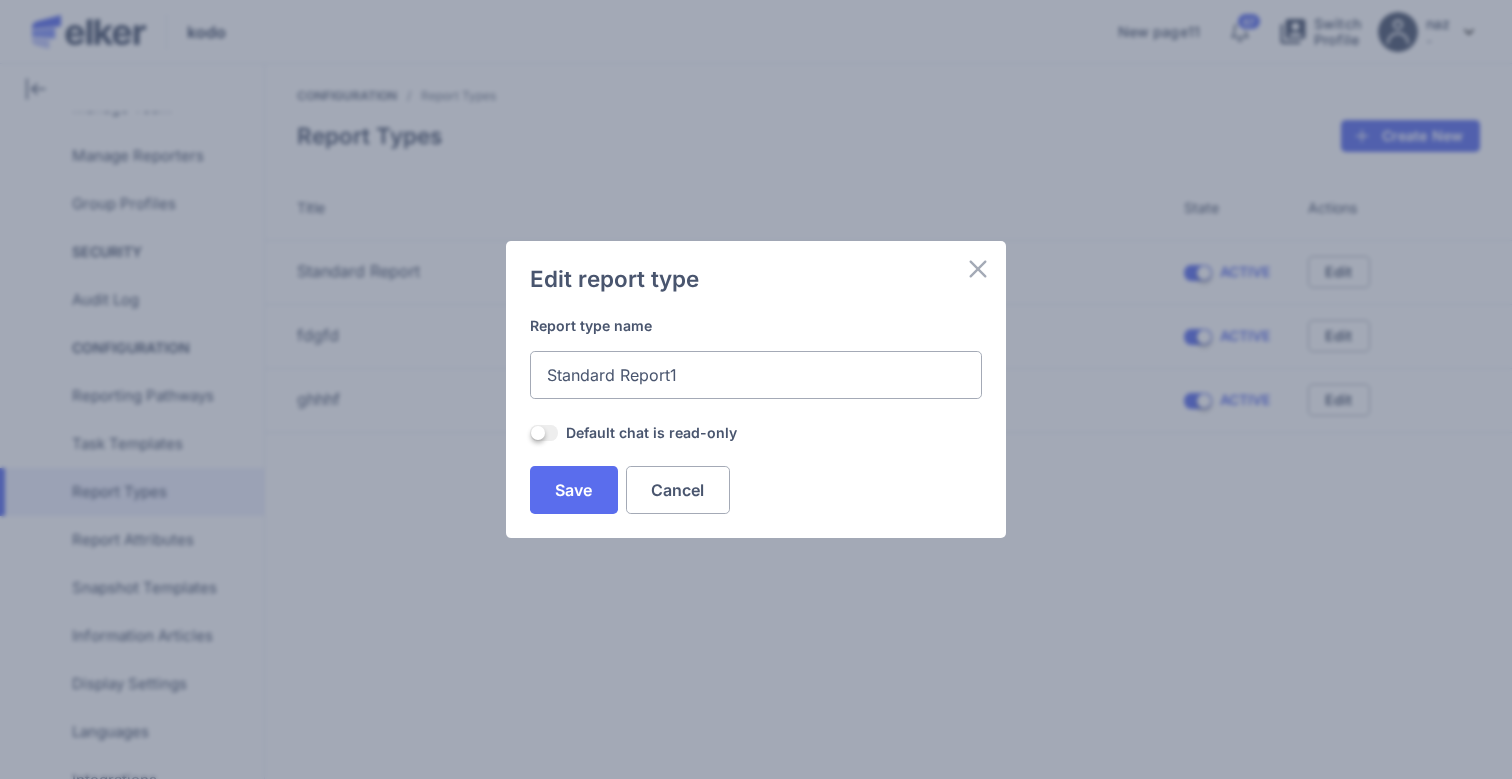 type on "Standard Report1" 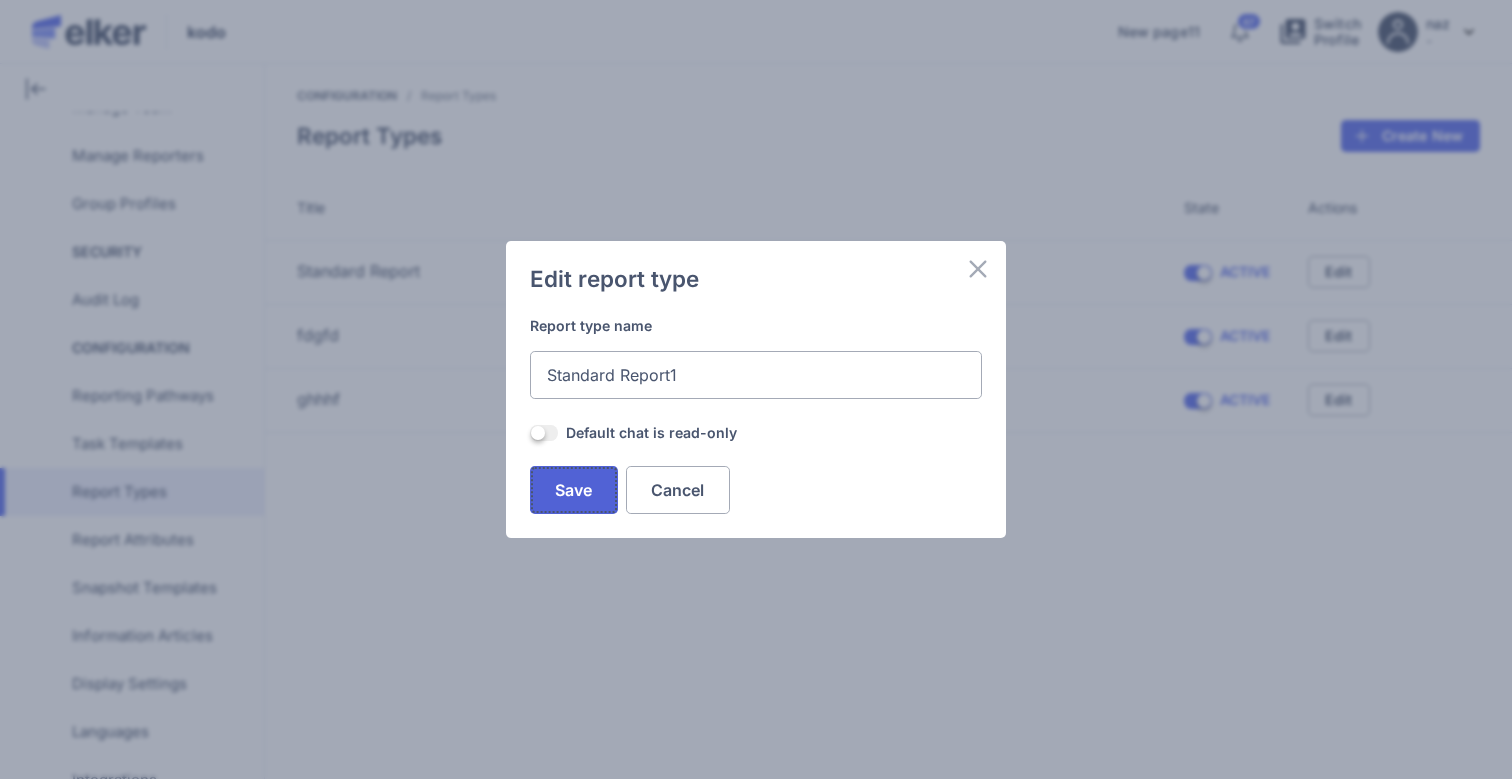click on "Save" at bounding box center (574, 490) 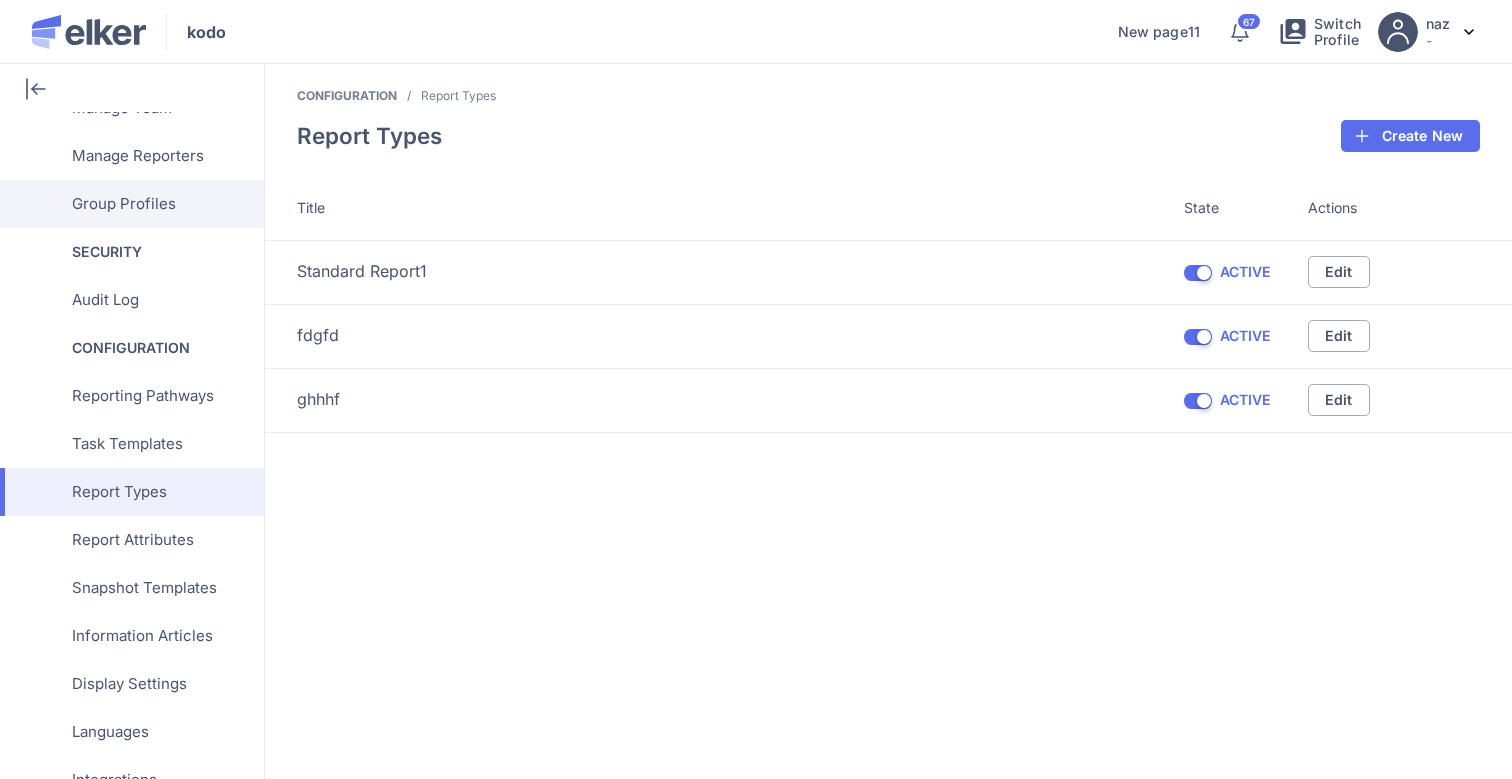 scroll, scrollTop: 0, scrollLeft: 0, axis: both 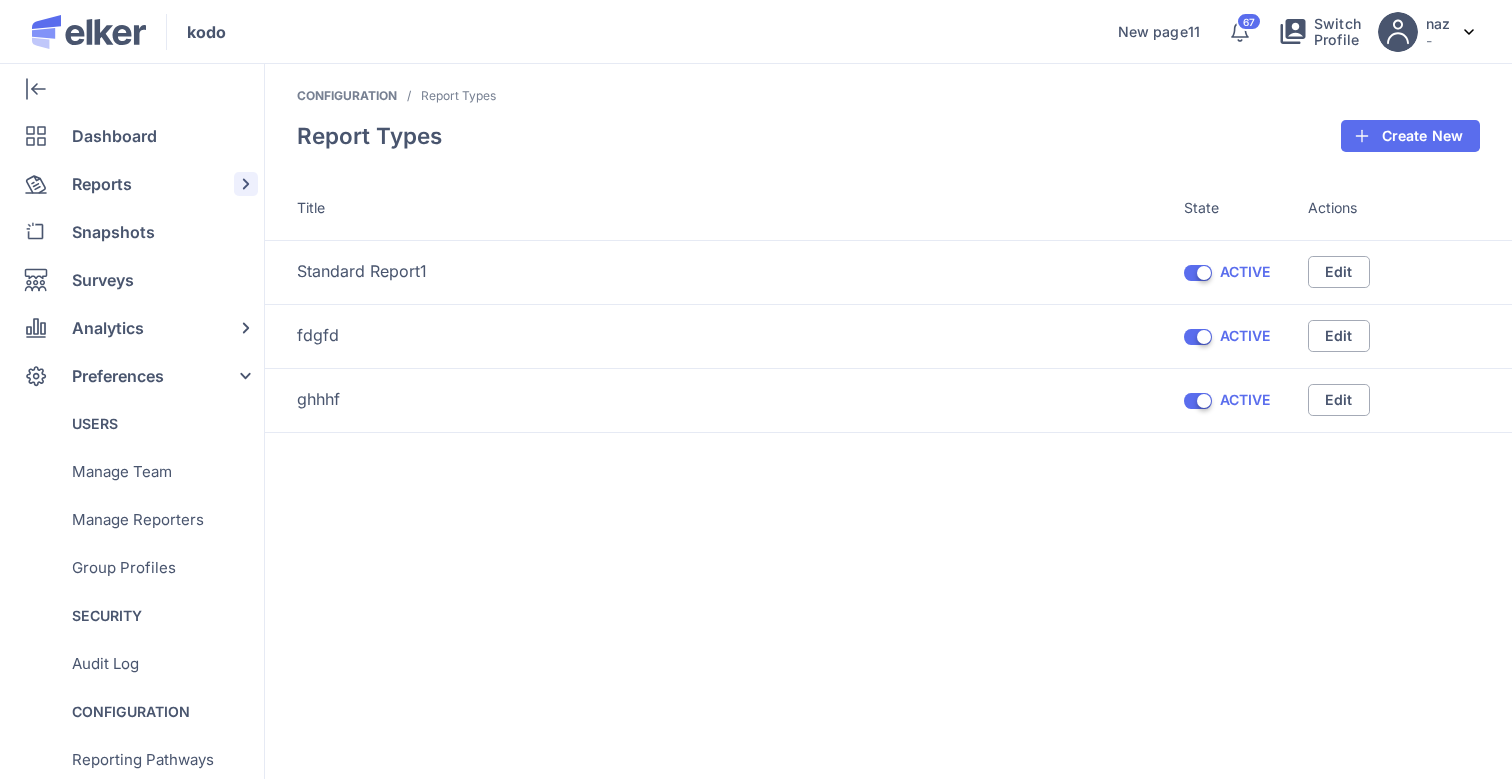 click on "Reports" at bounding box center [102, 184] 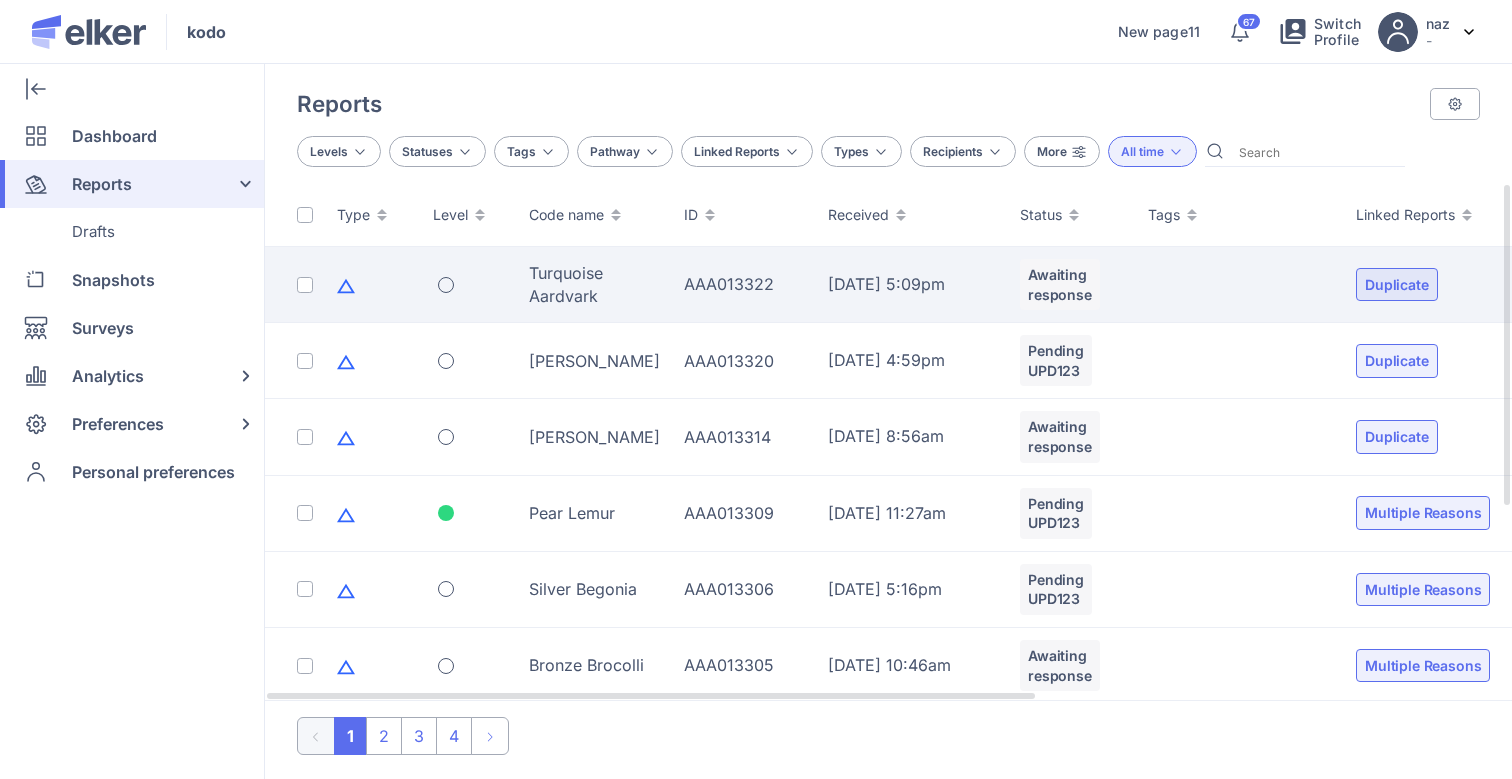 click on "Turquoise Aardvark" 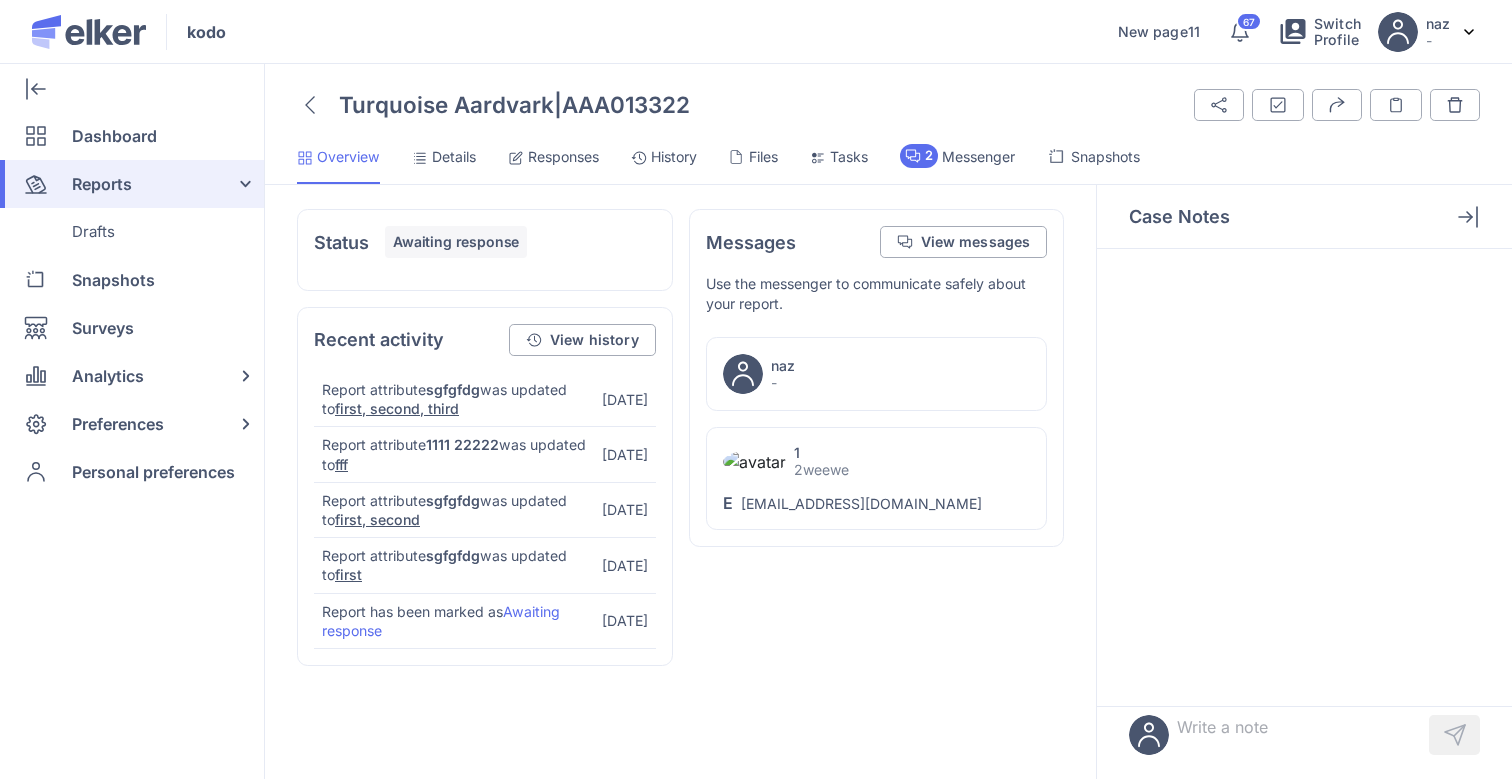 click on "Details" at bounding box center [454, 157] 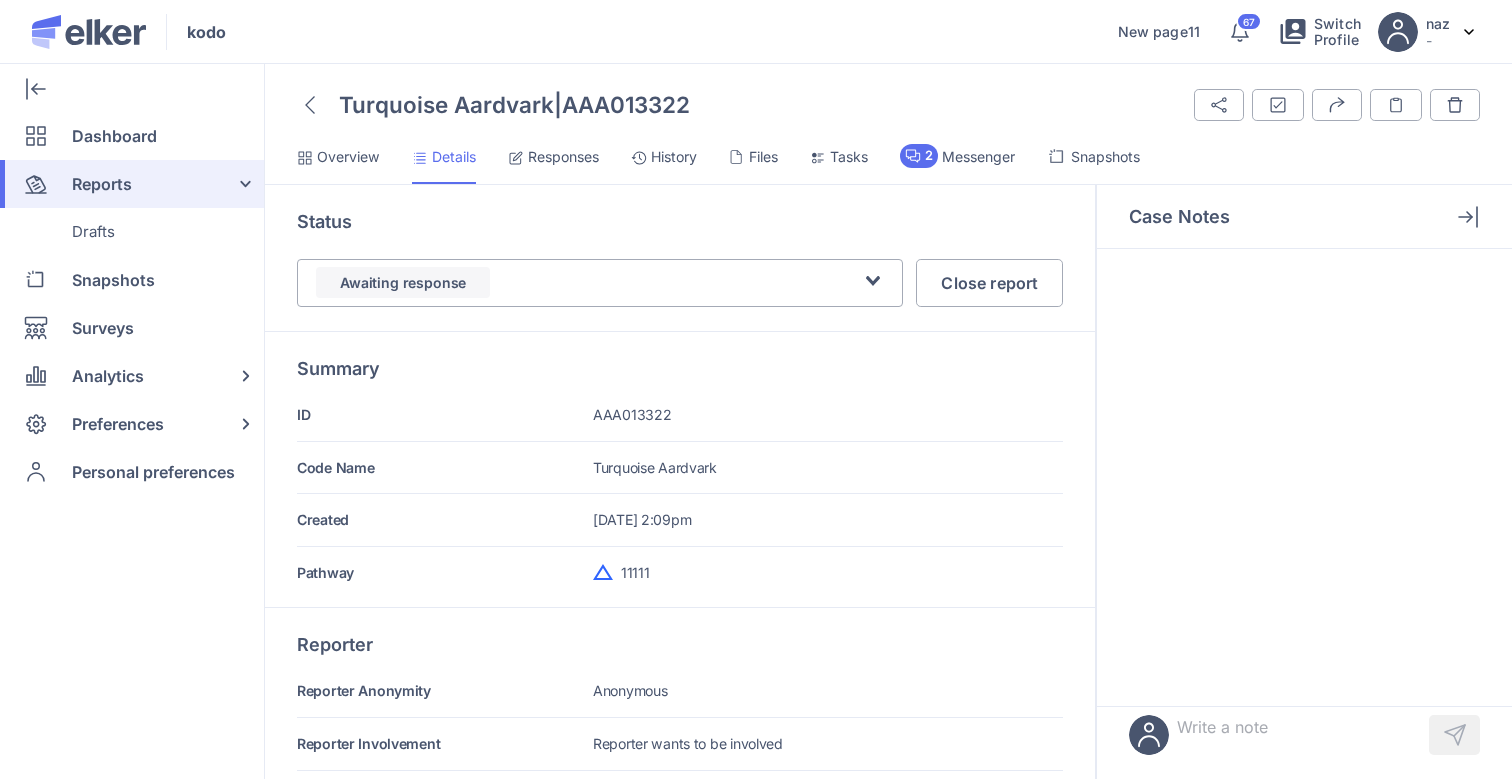 click on "Overview" at bounding box center [348, 157] 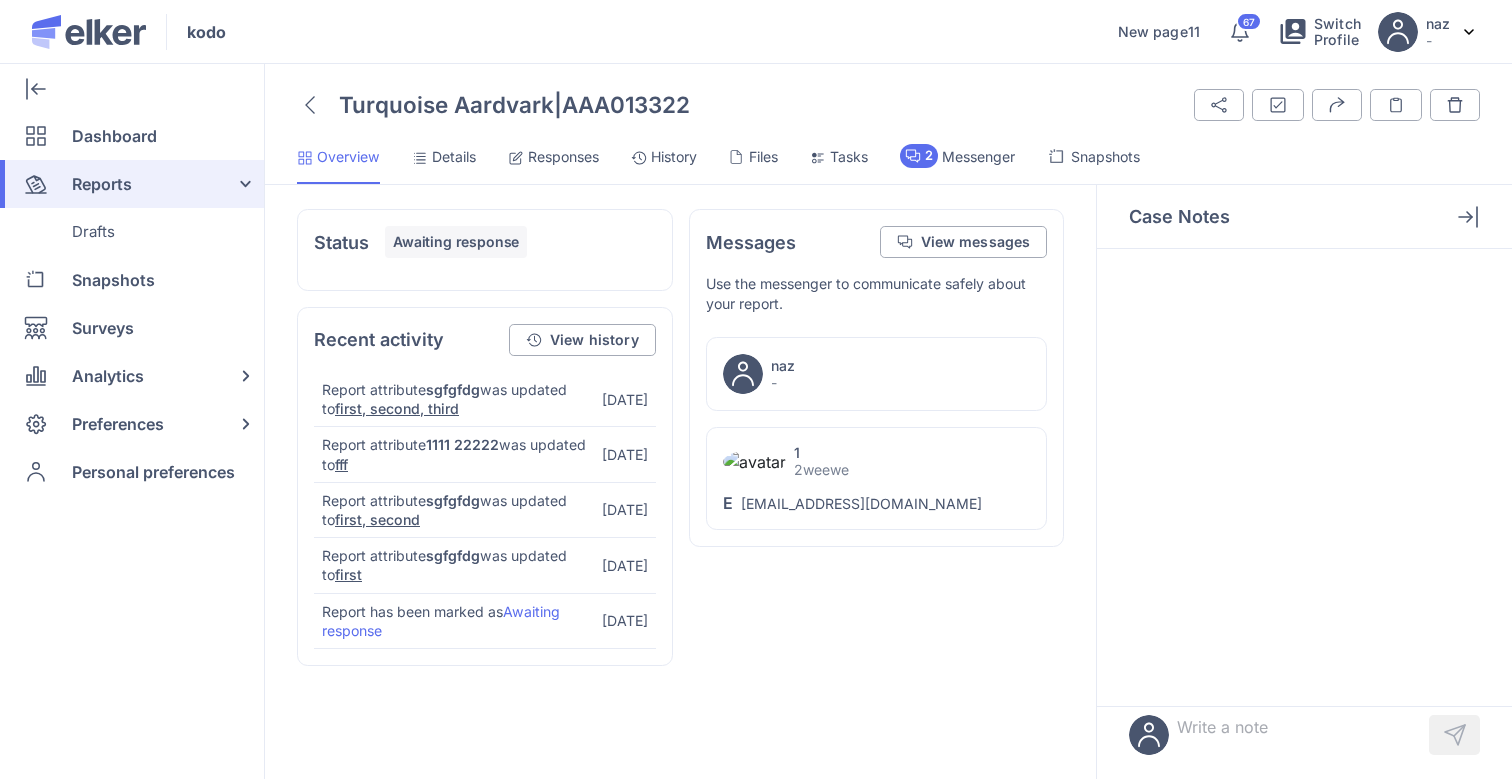 click at bounding box center [310, 105] 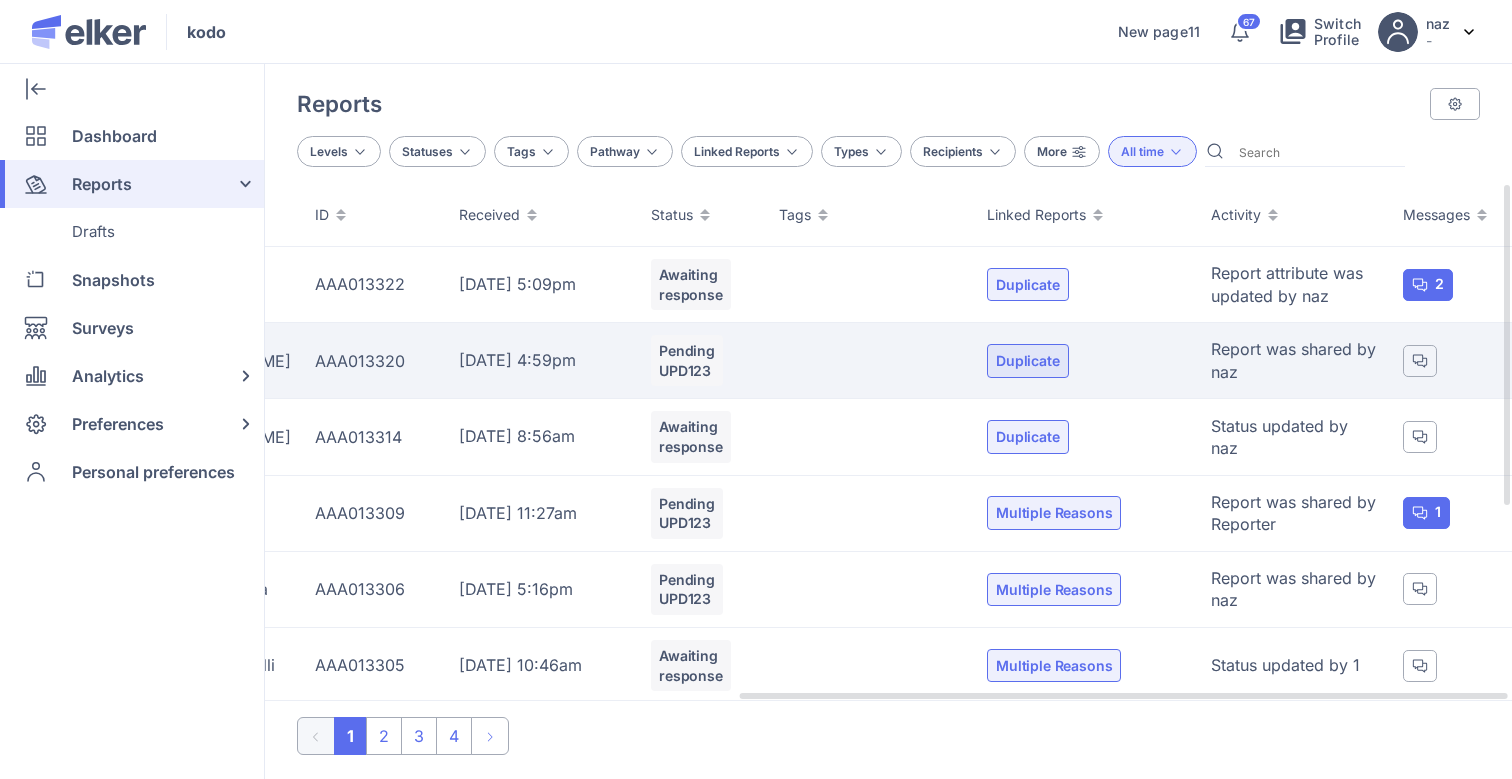 scroll, scrollTop: 0, scrollLeft: 0, axis: both 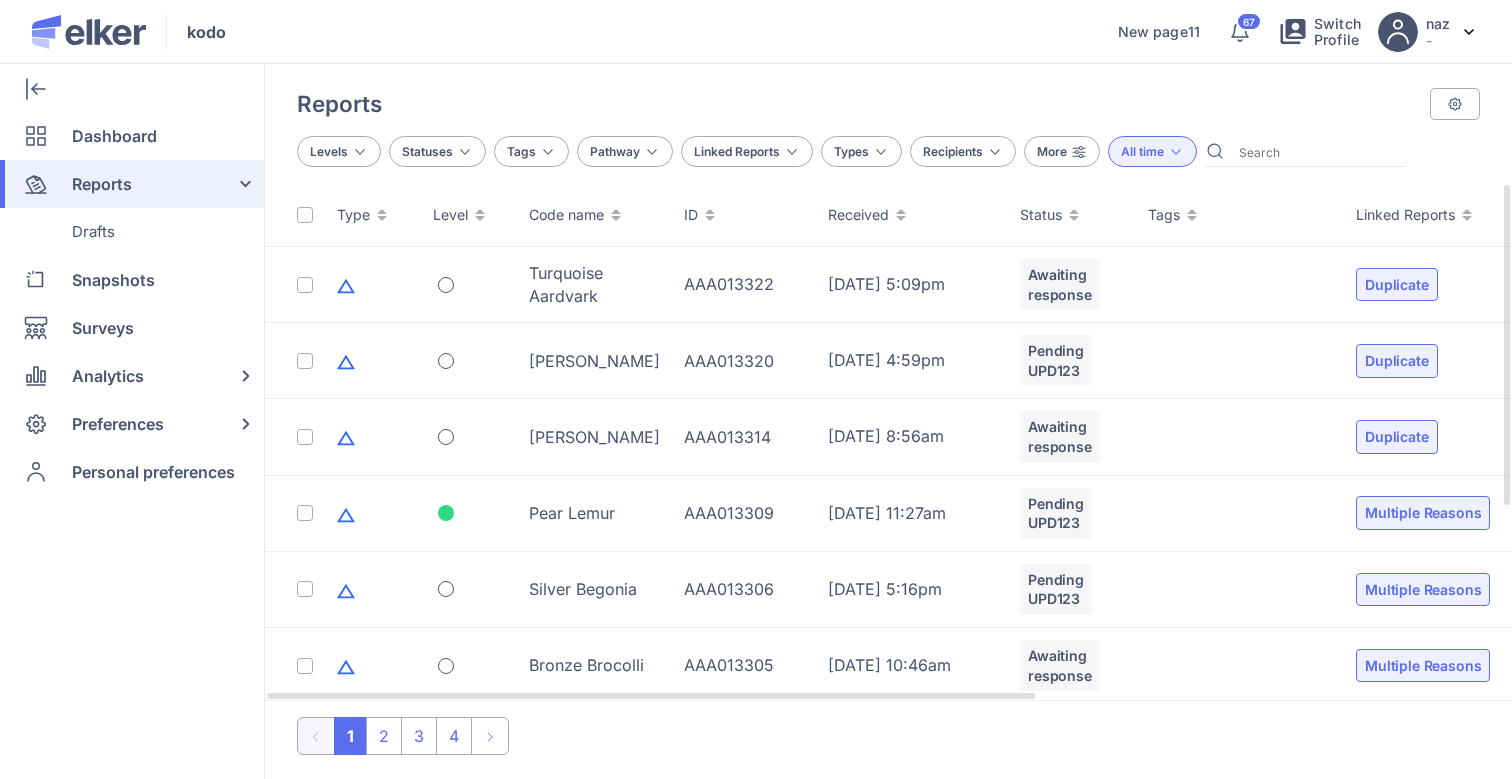 click at bounding box center (382, 221) 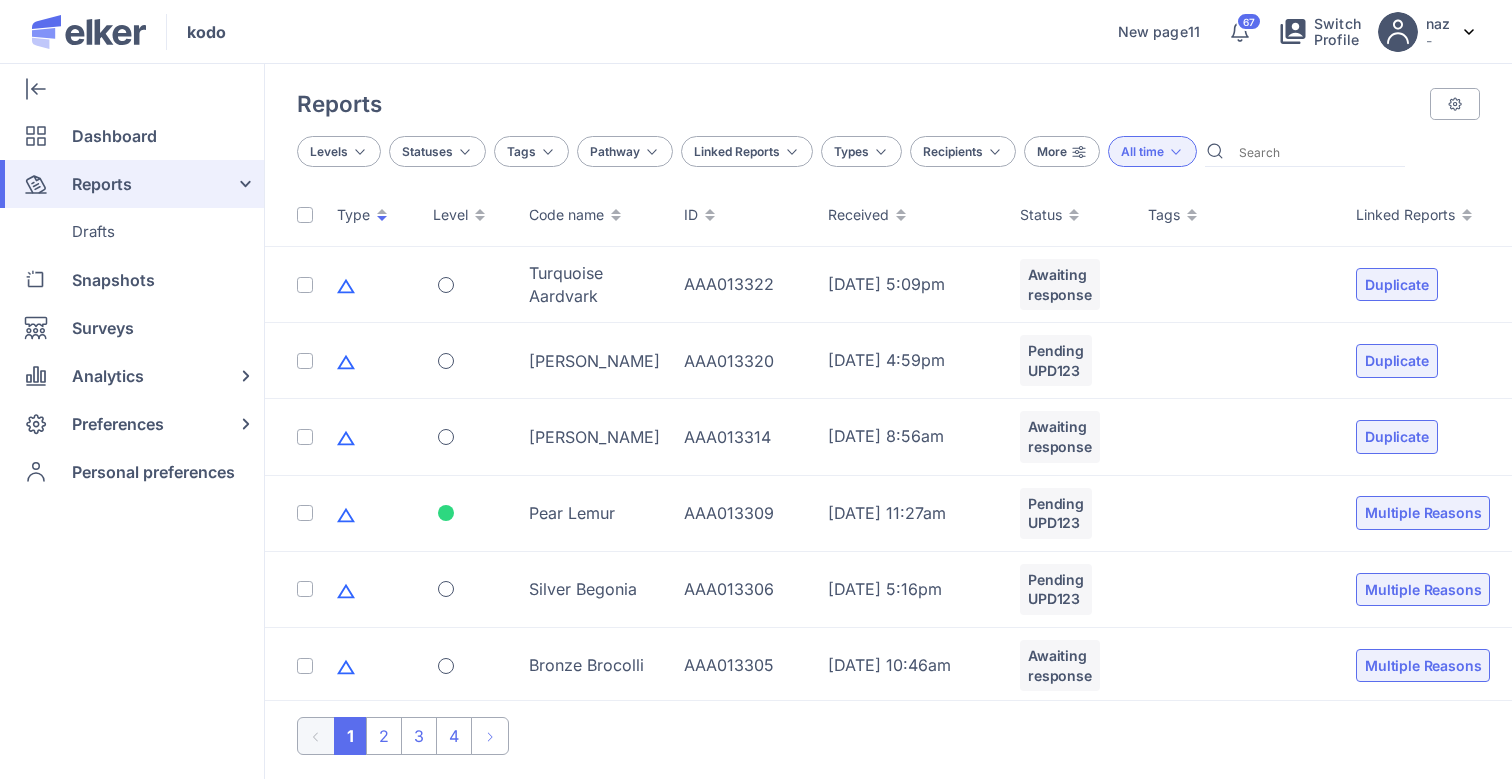 click on "Types" at bounding box center (851, 151) 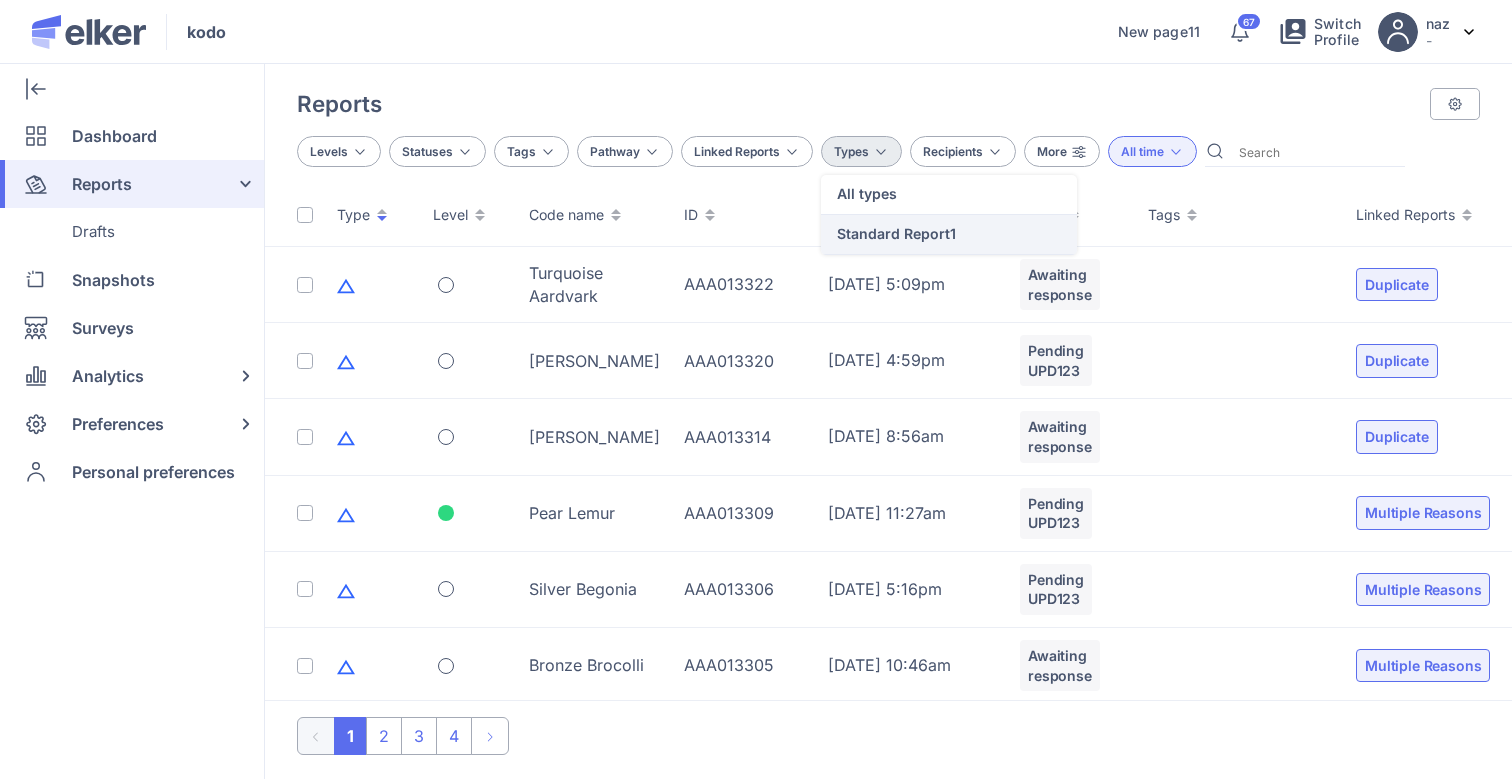 click on "Standard Report1" at bounding box center [949, 235] 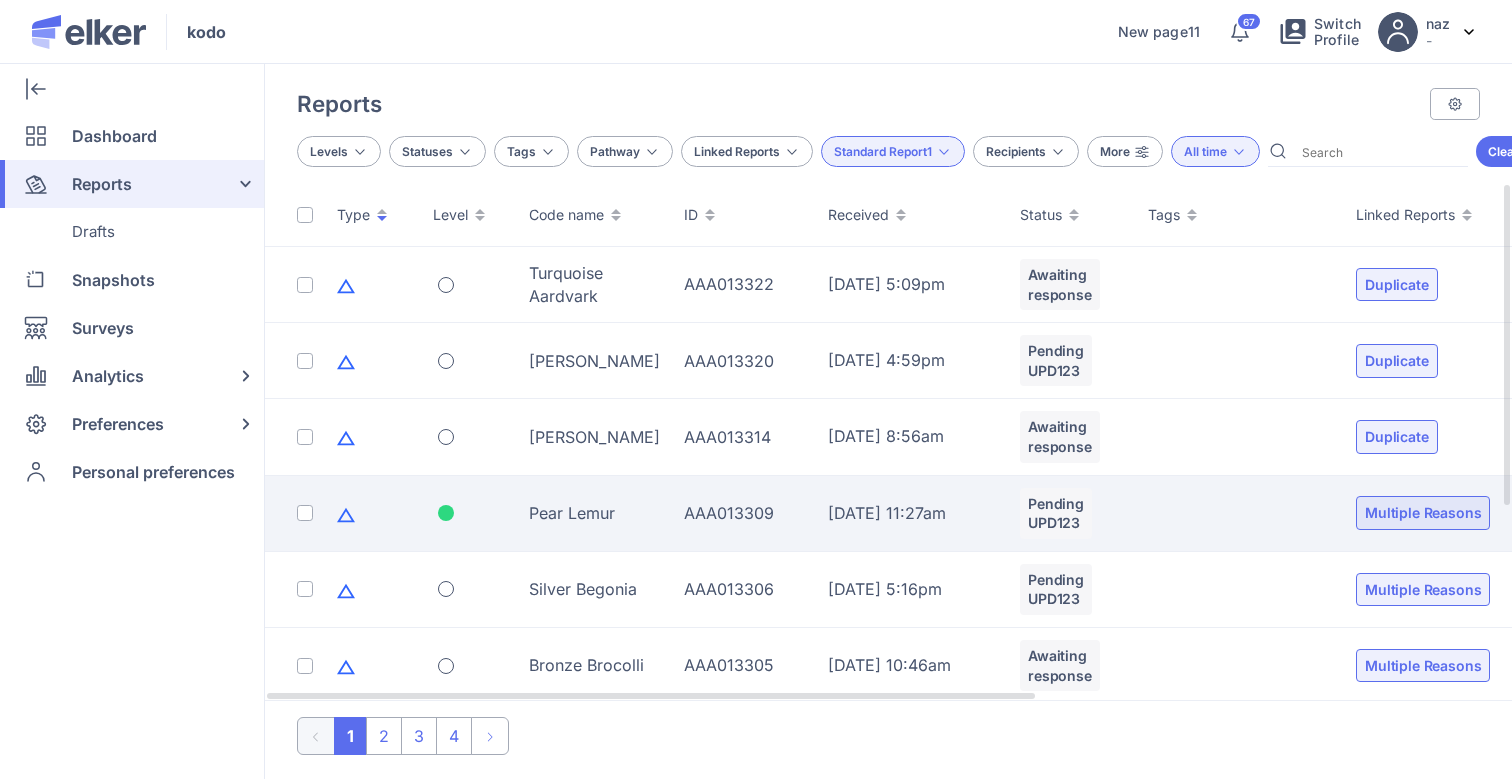 scroll, scrollTop: 308, scrollLeft: 0, axis: vertical 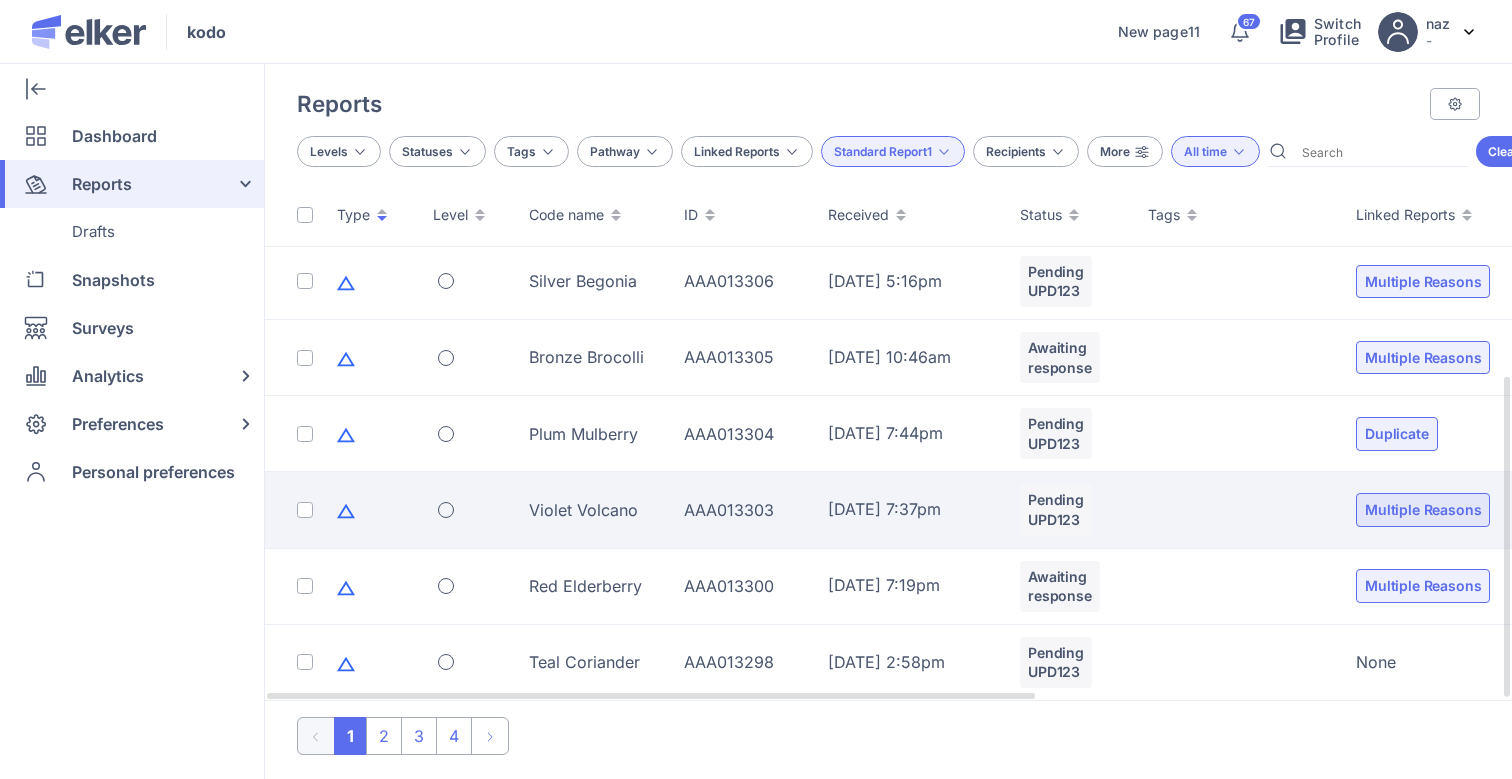 click on "Violet Volcano" at bounding box center (594, 510) 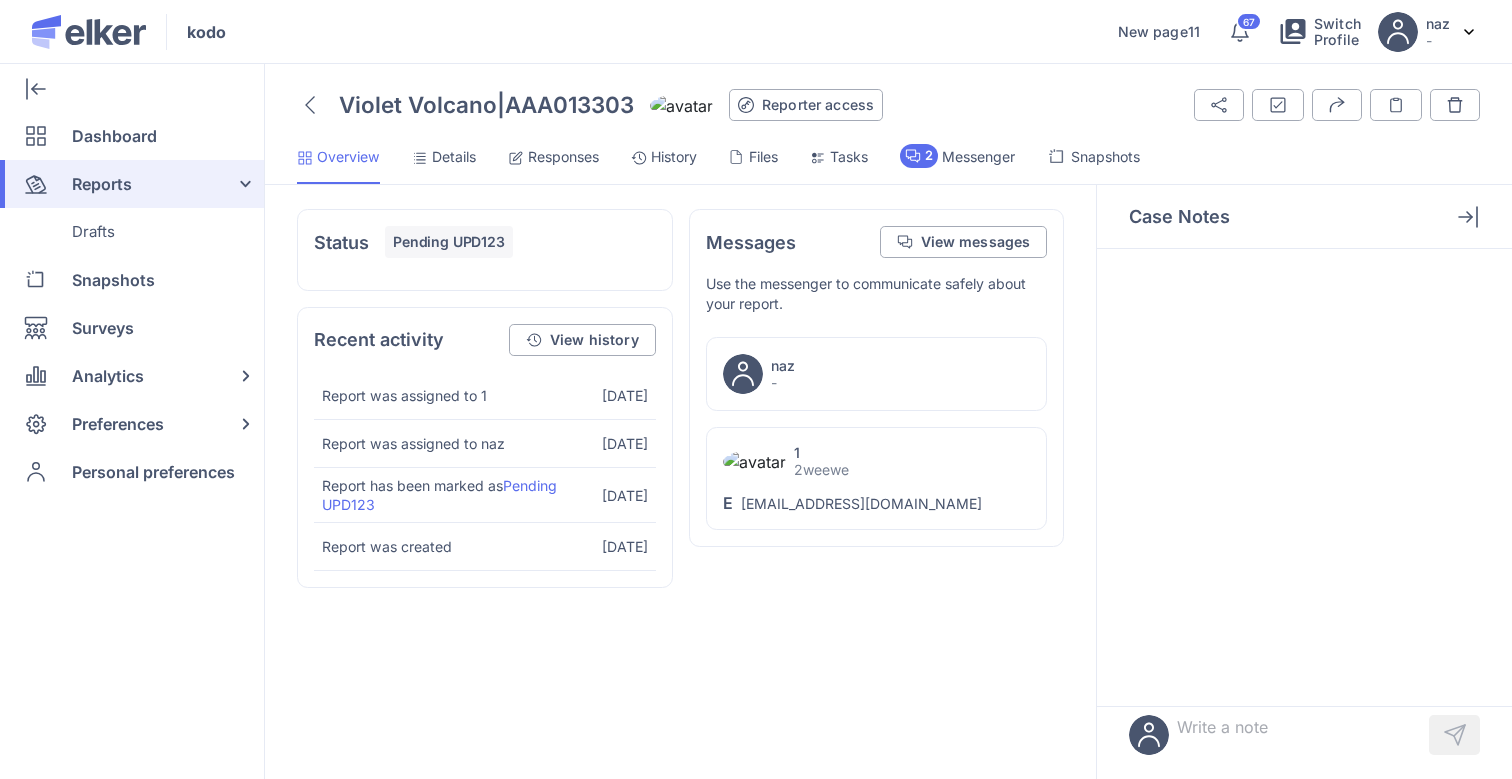 click on "Details" 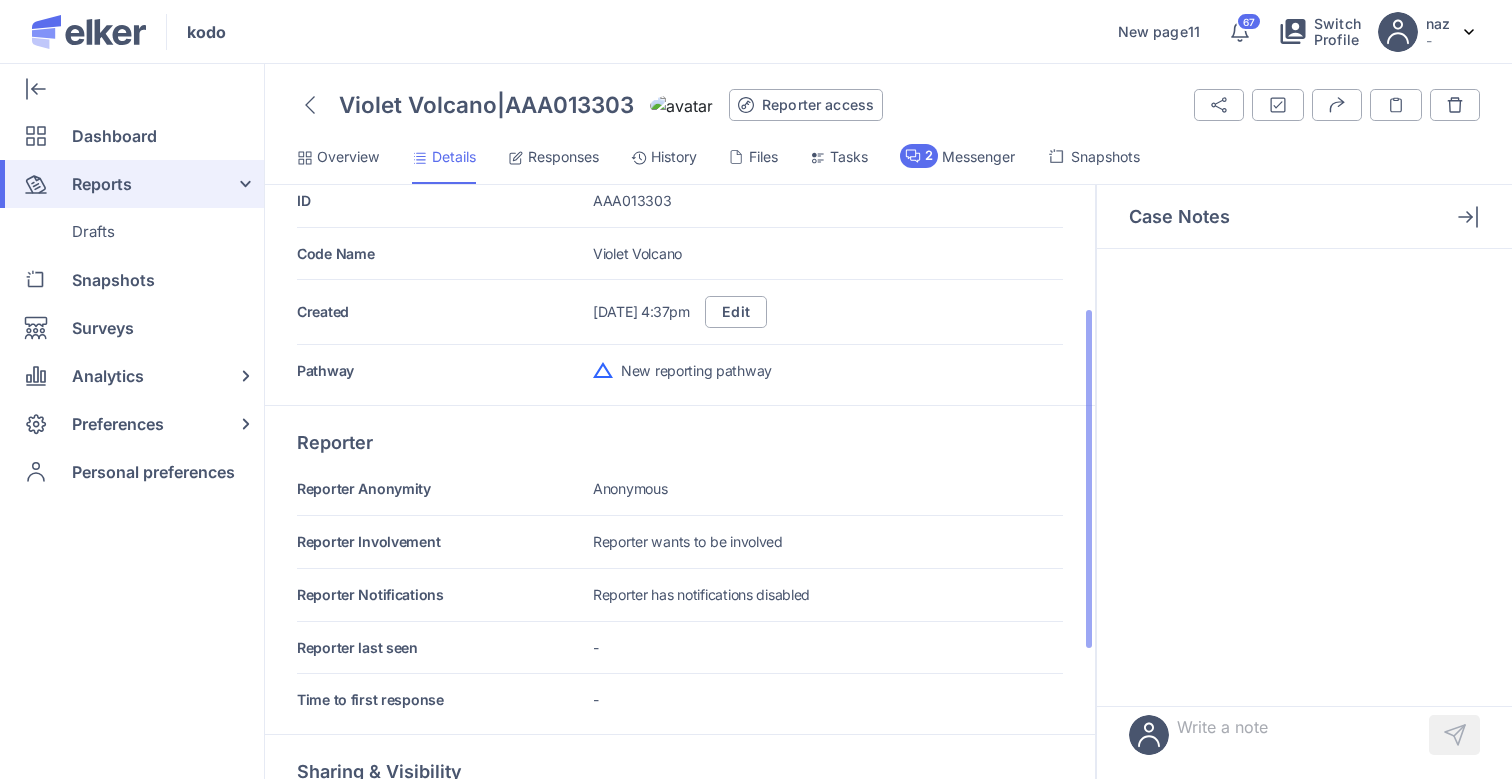 scroll, scrollTop: 218, scrollLeft: 0, axis: vertical 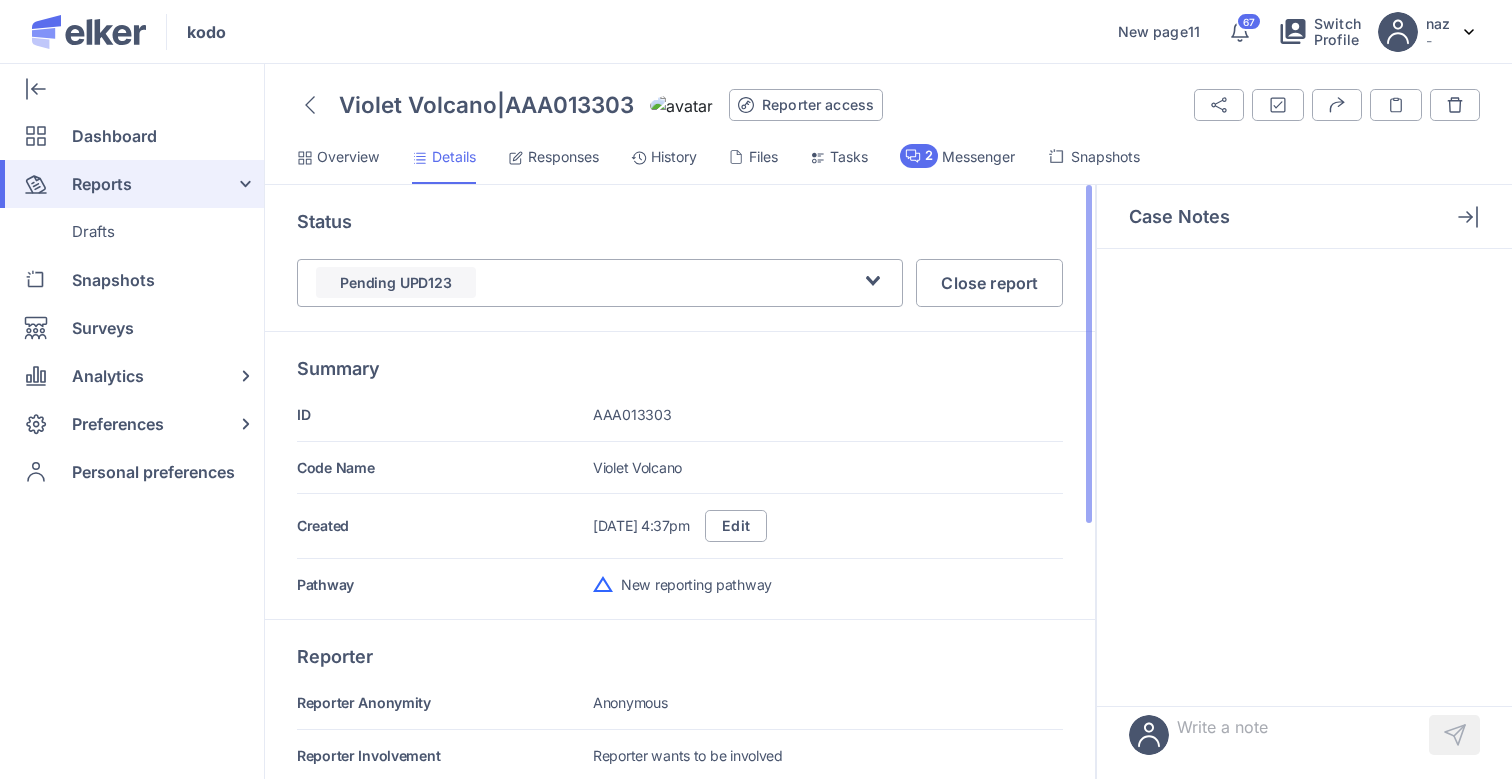 click on "New reporting pathway" at bounding box center (828, 585) 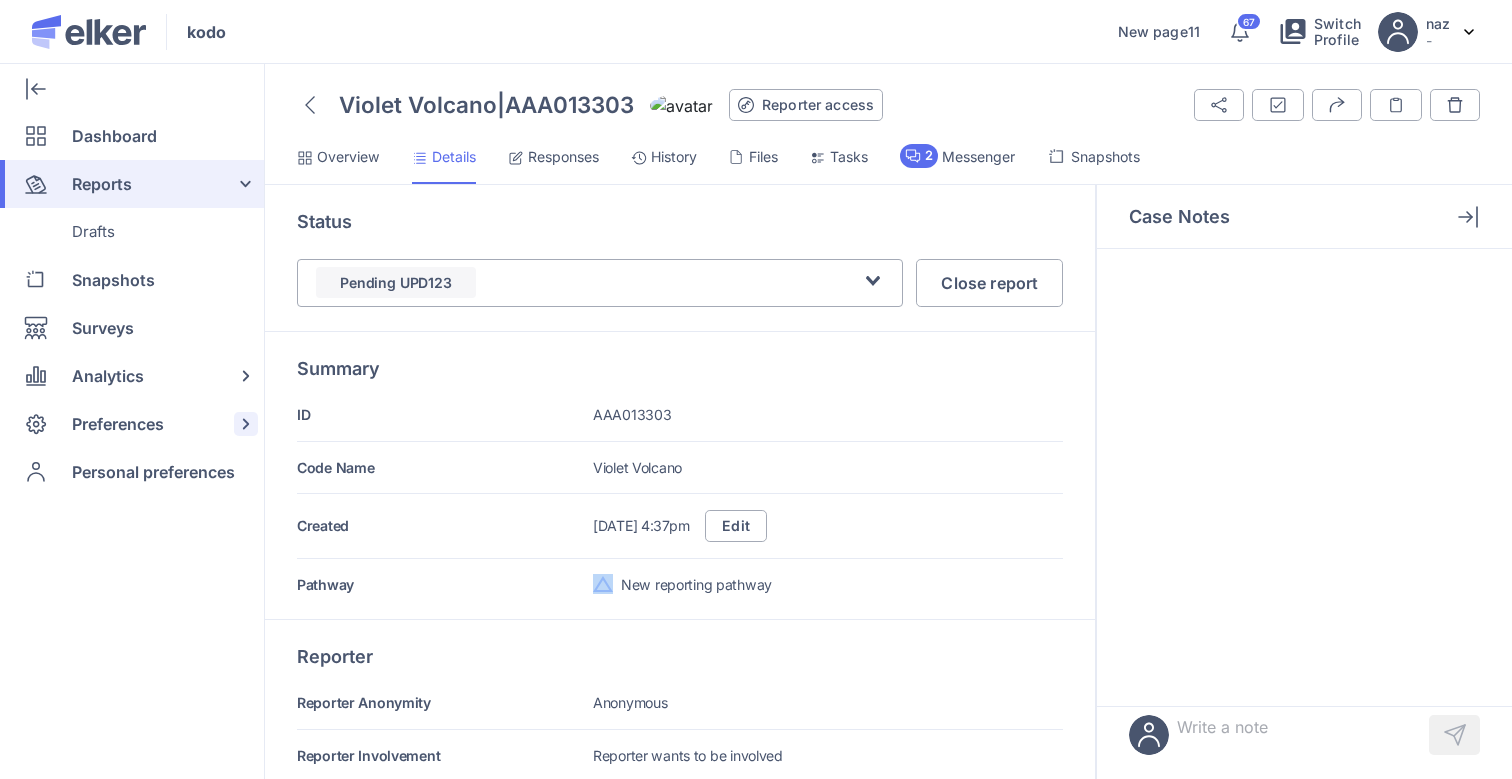 click on "Preferences" at bounding box center (118, 424) 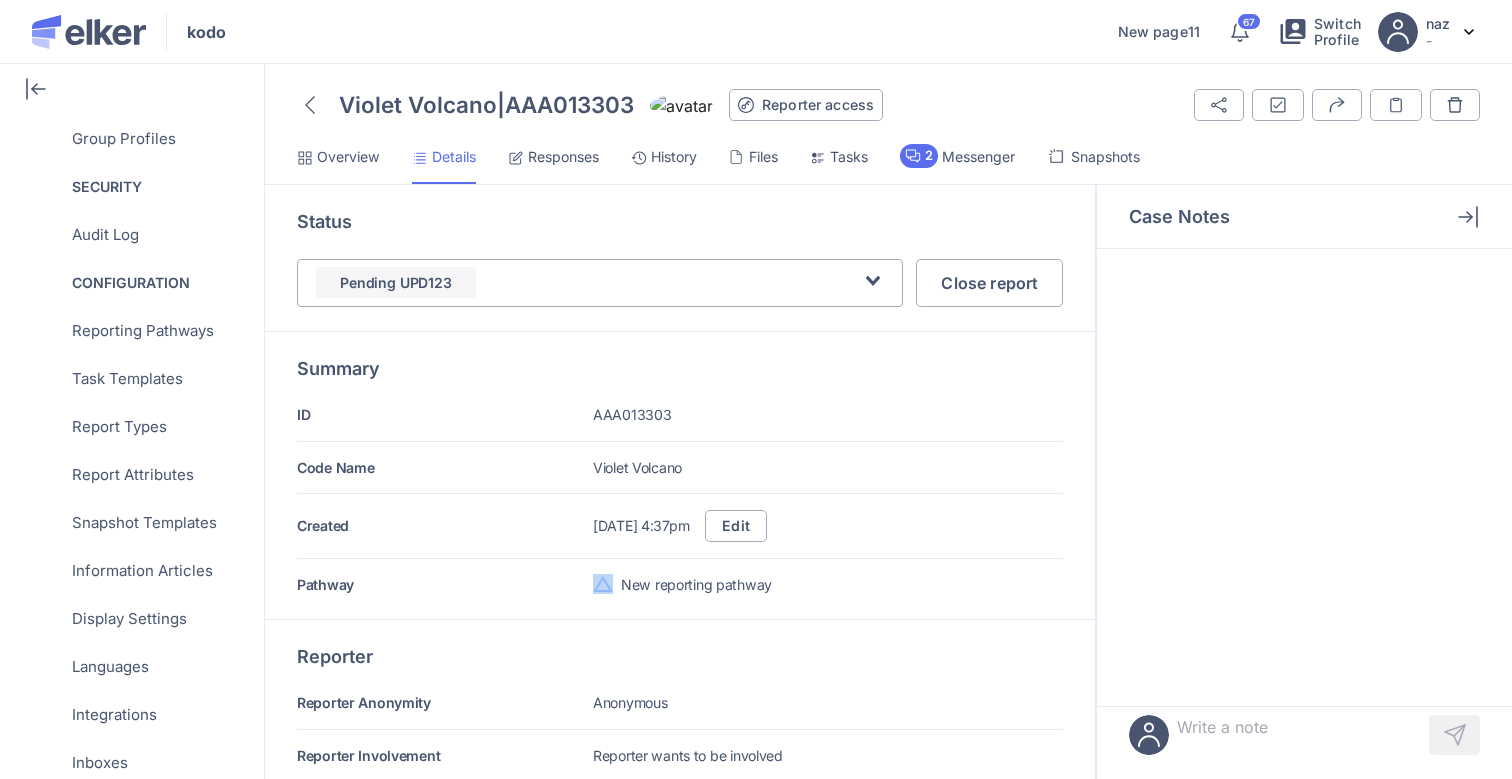 scroll, scrollTop: 388, scrollLeft: 0, axis: vertical 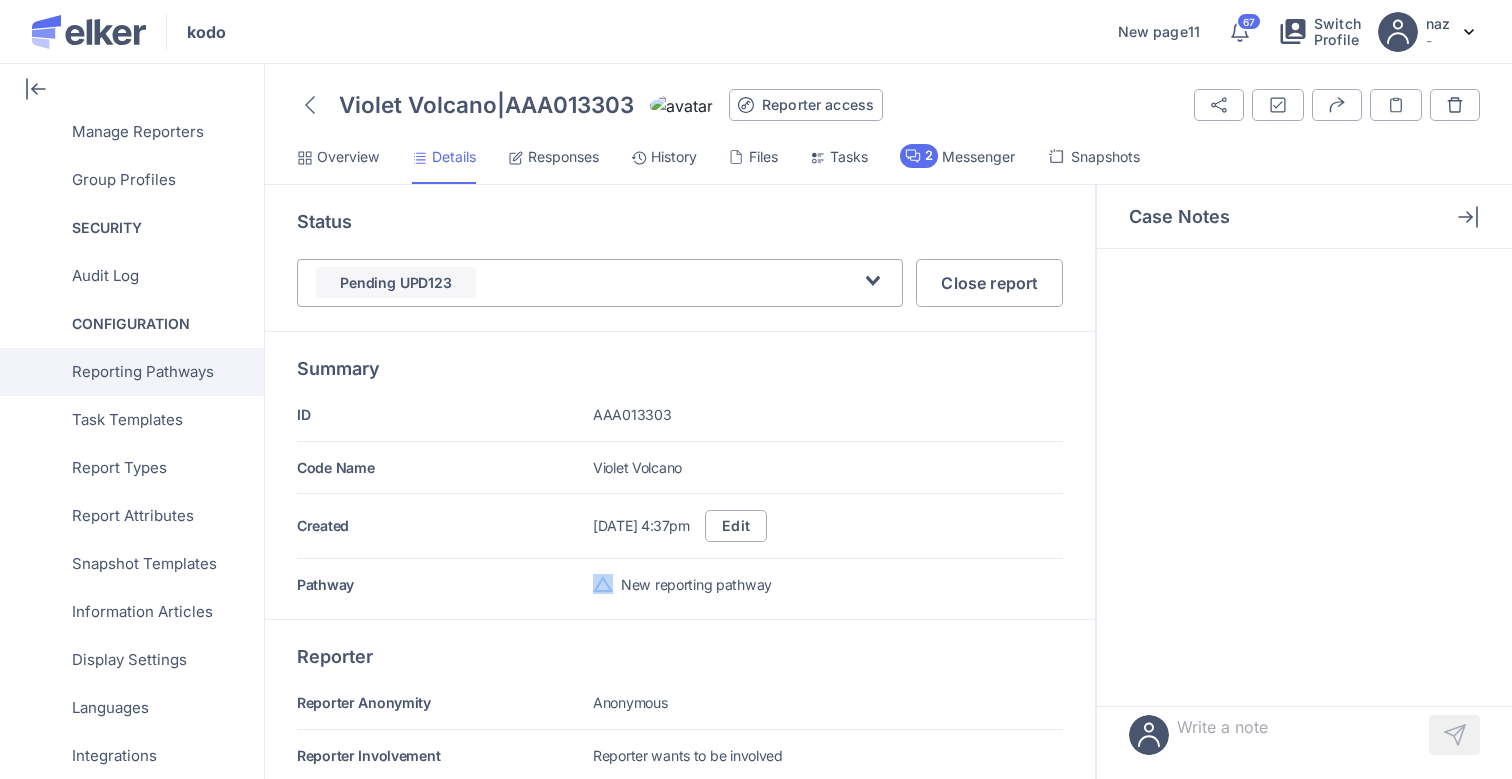 click on "Reporting Pathways" at bounding box center (143, 372) 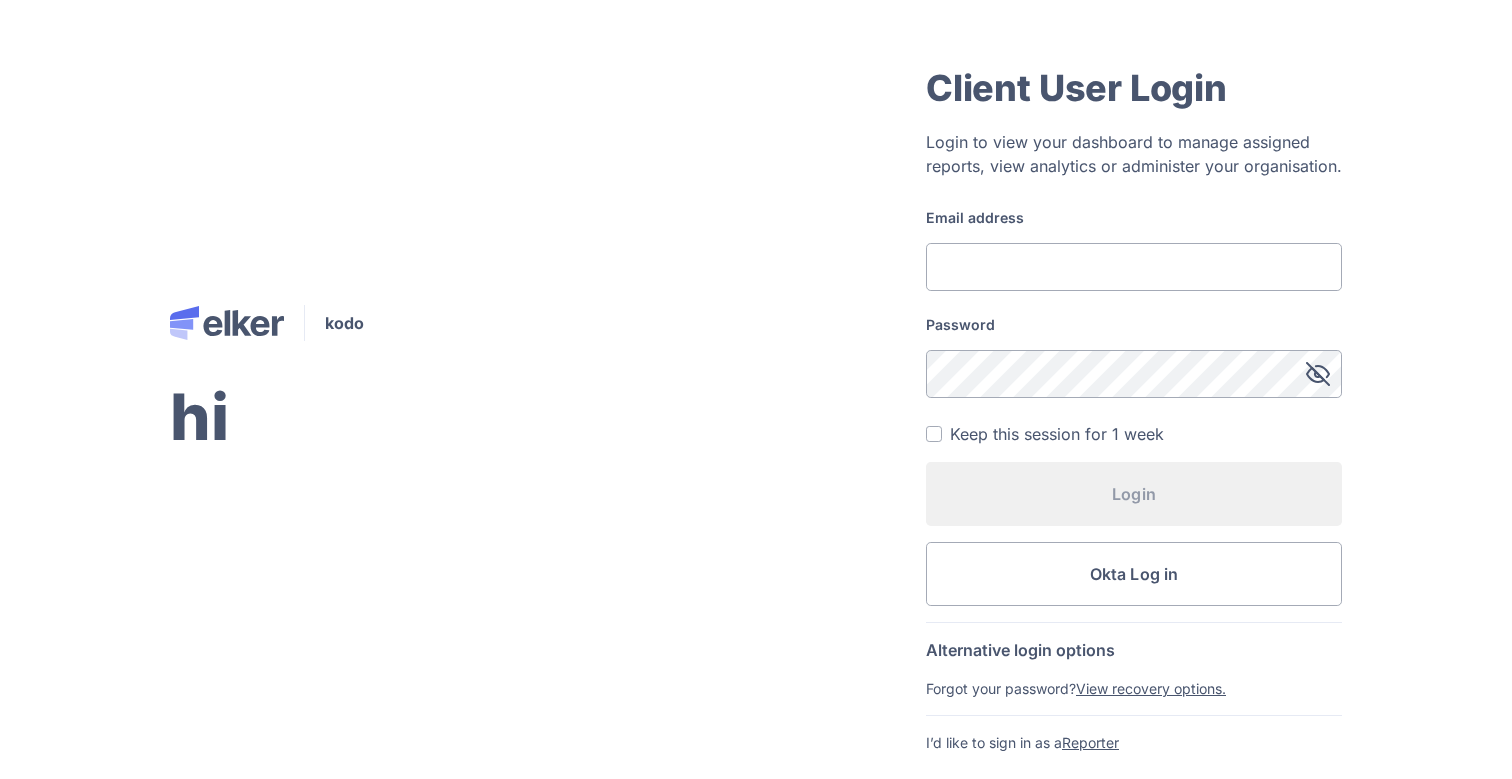 click on "Email address" 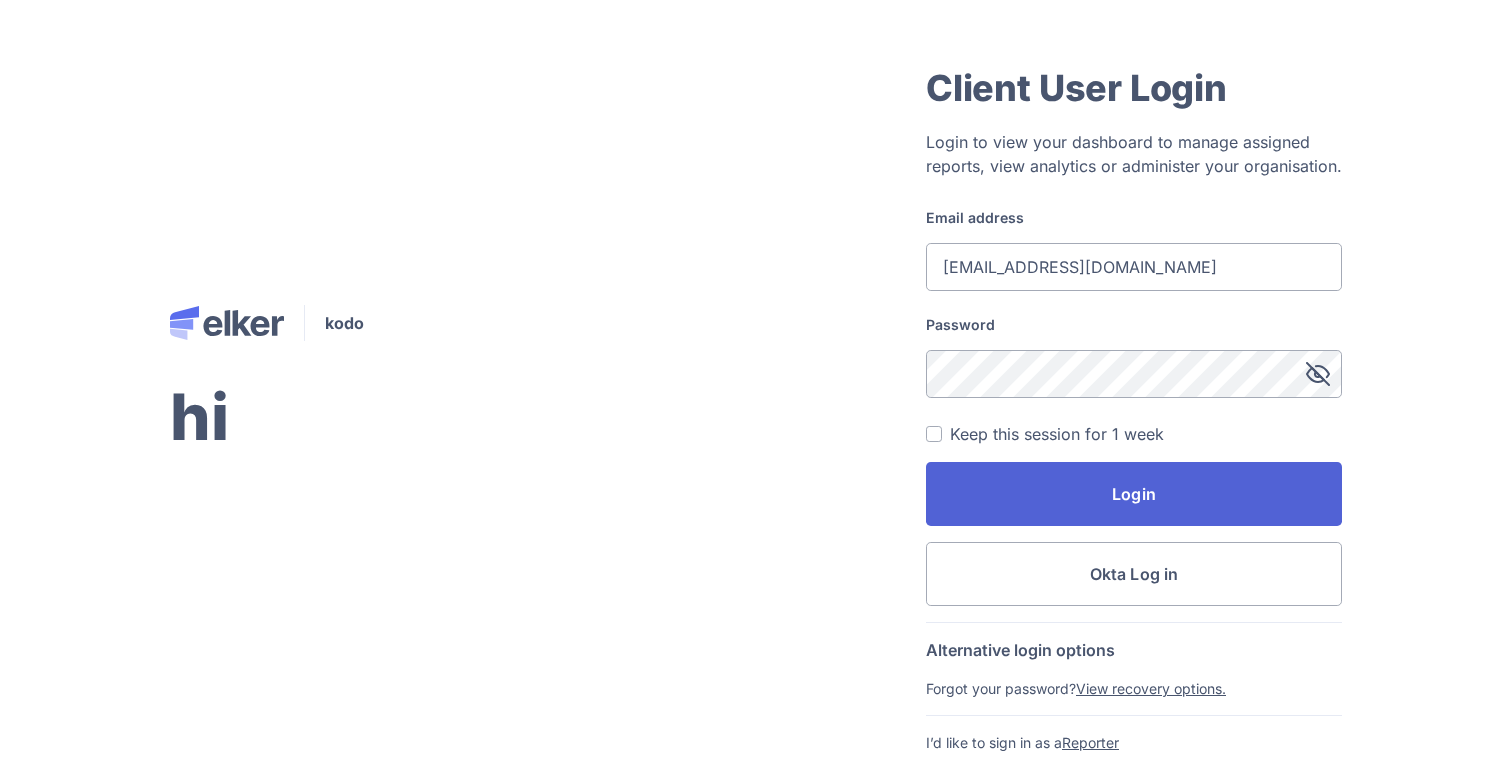 click on "Login" at bounding box center [1134, 494] 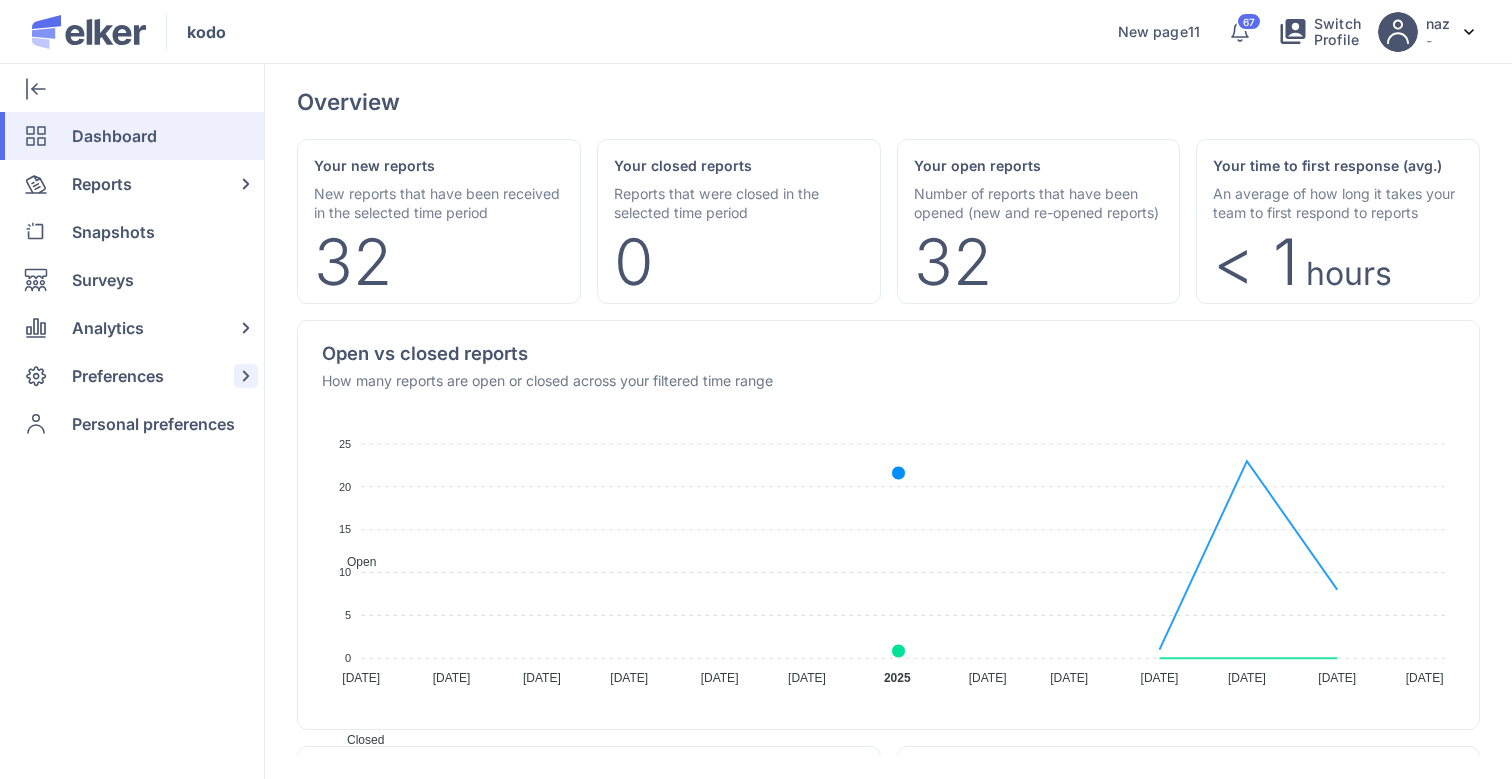 click on "Preferences" at bounding box center [118, 376] 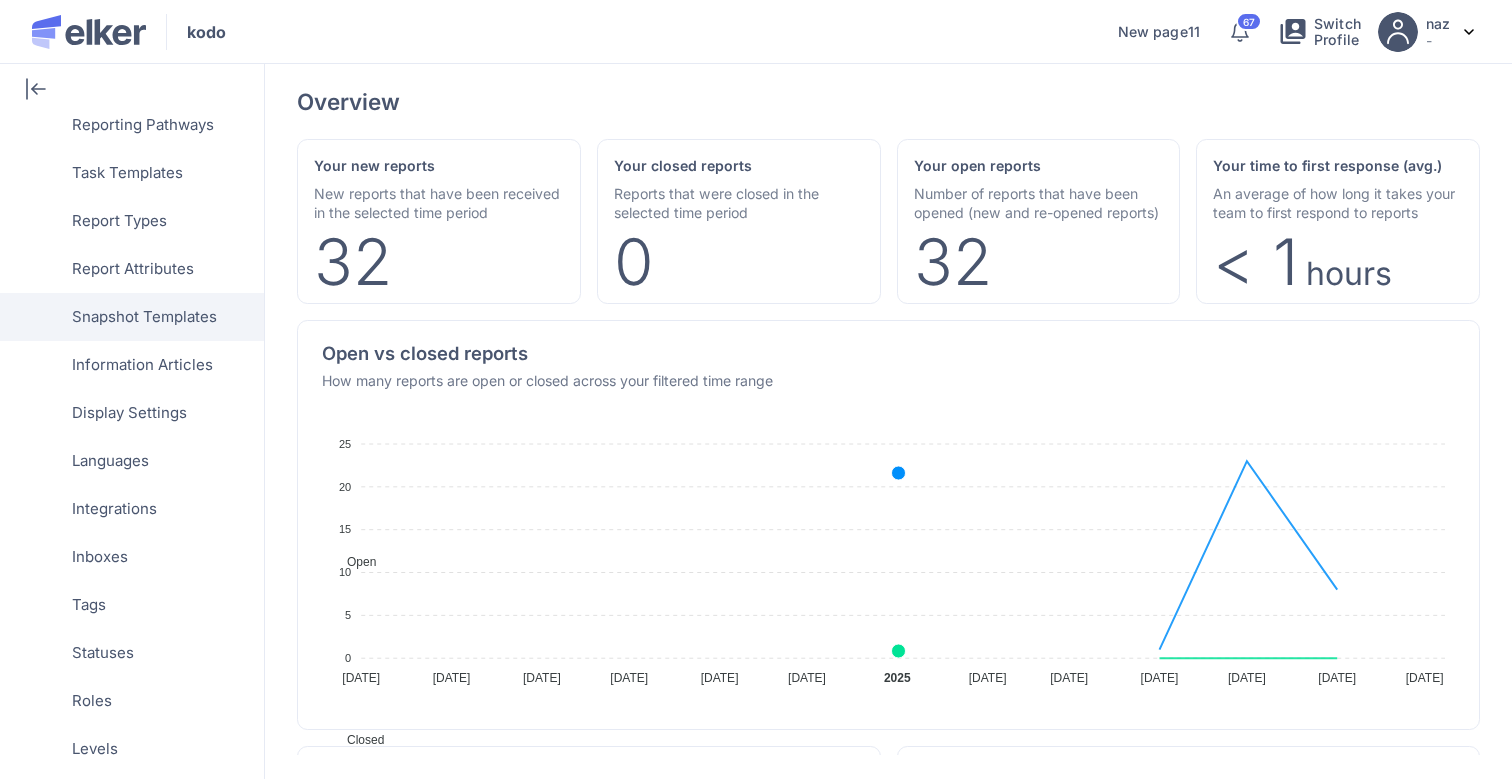 scroll, scrollTop: 0, scrollLeft: 0, axis: both 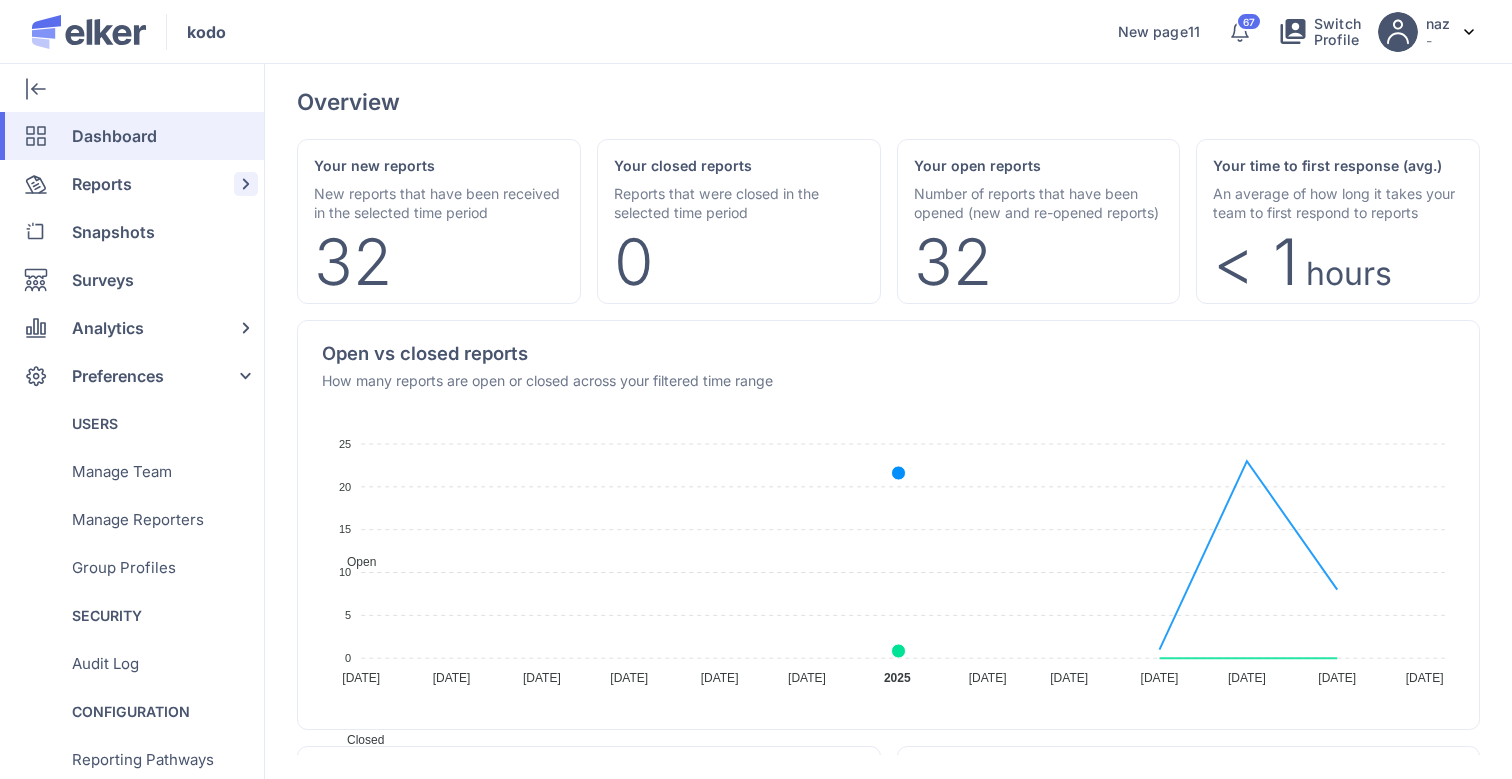 click on "Reports" at bounding box center [102, 184] 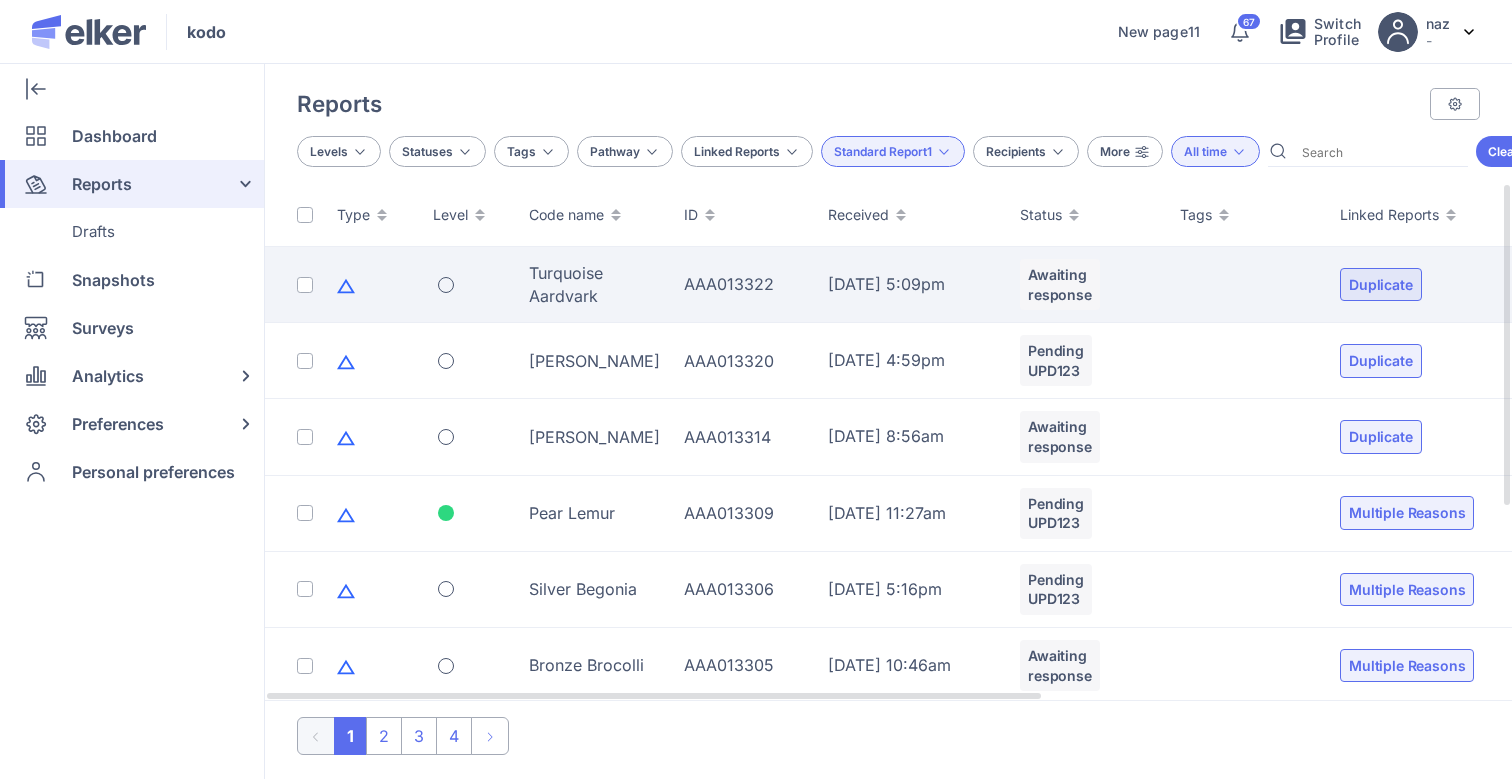 click on "Turquoise Aardvark" 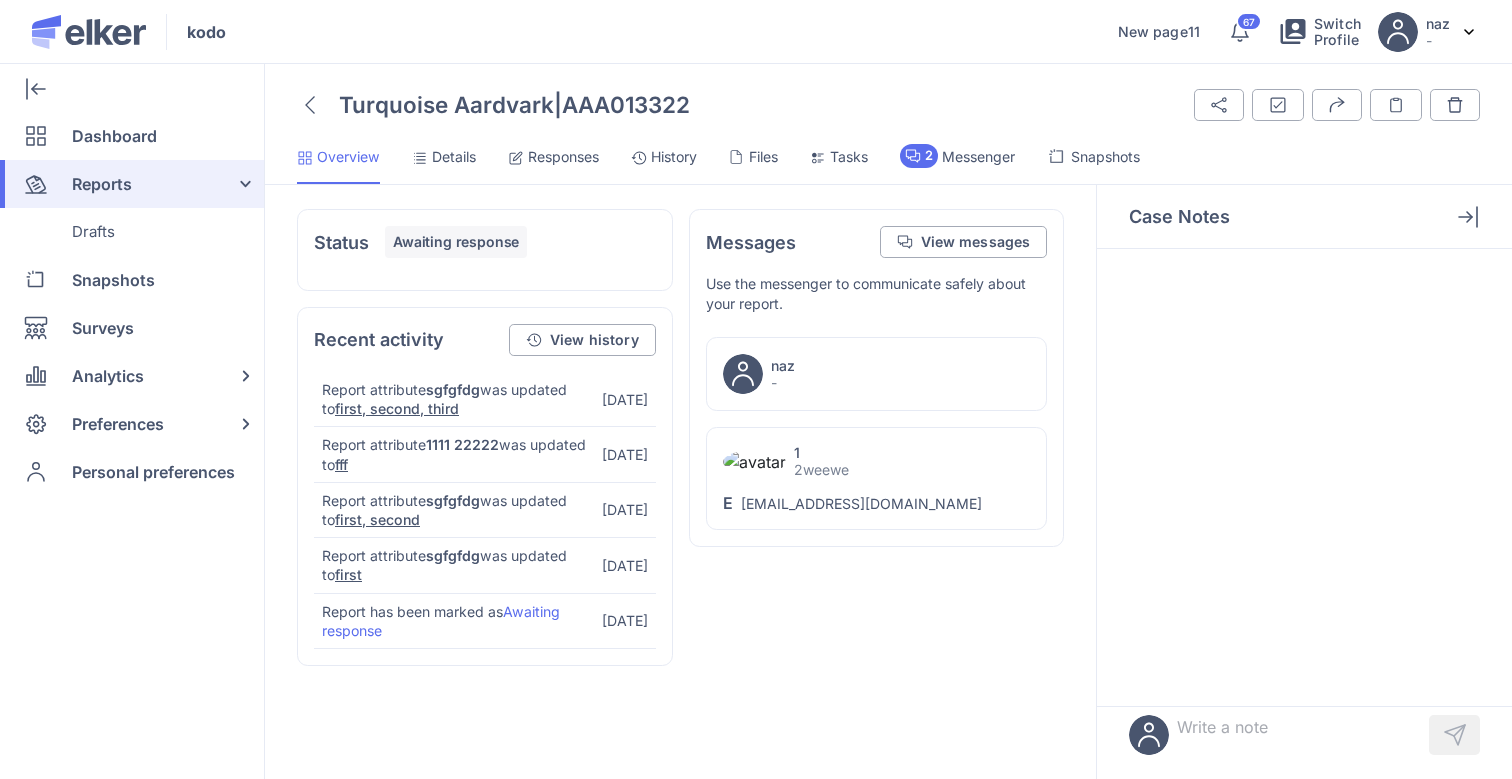 click on "Details" at bounding box center (454, 157) 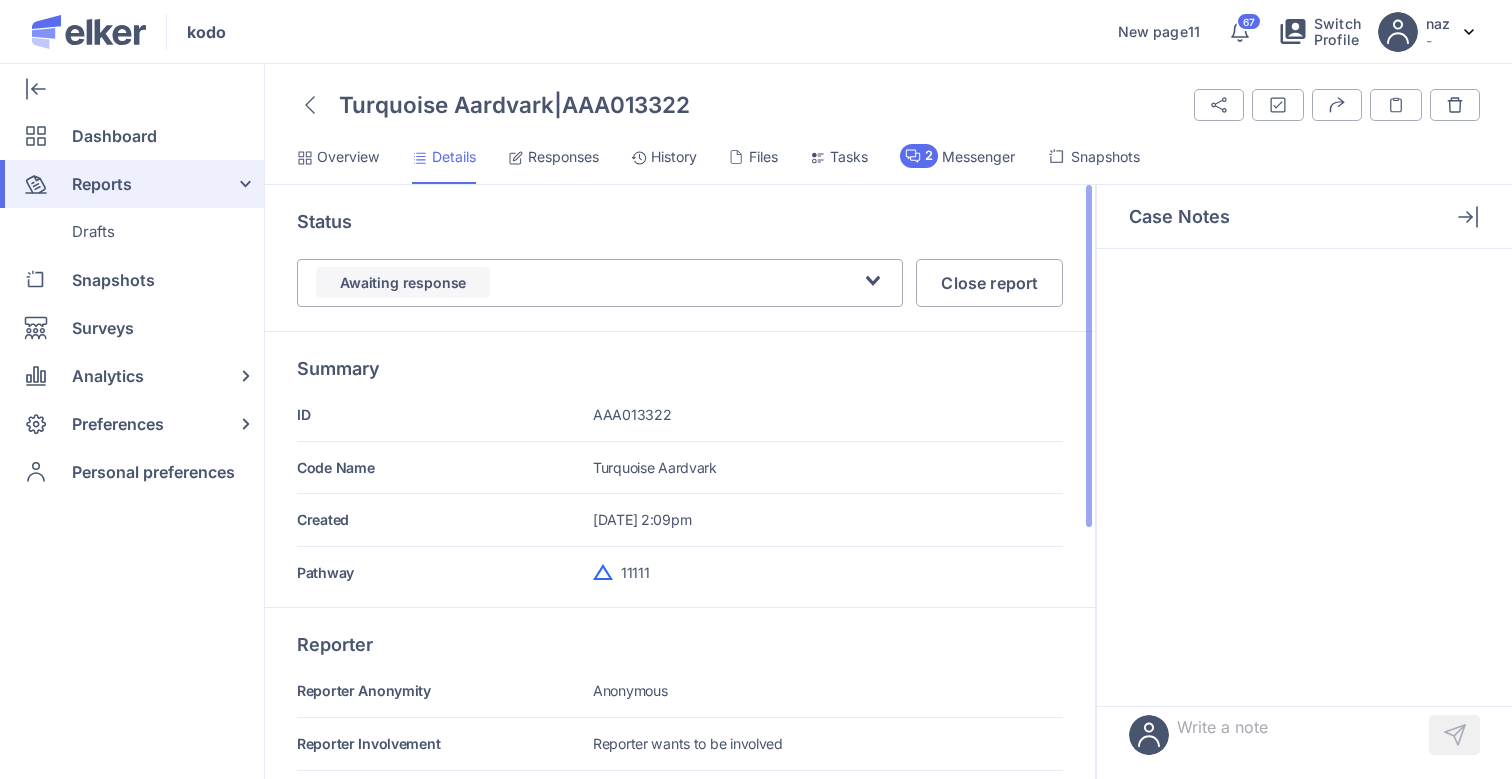 click on "Awaiting response" at bounding box center [588, 282] 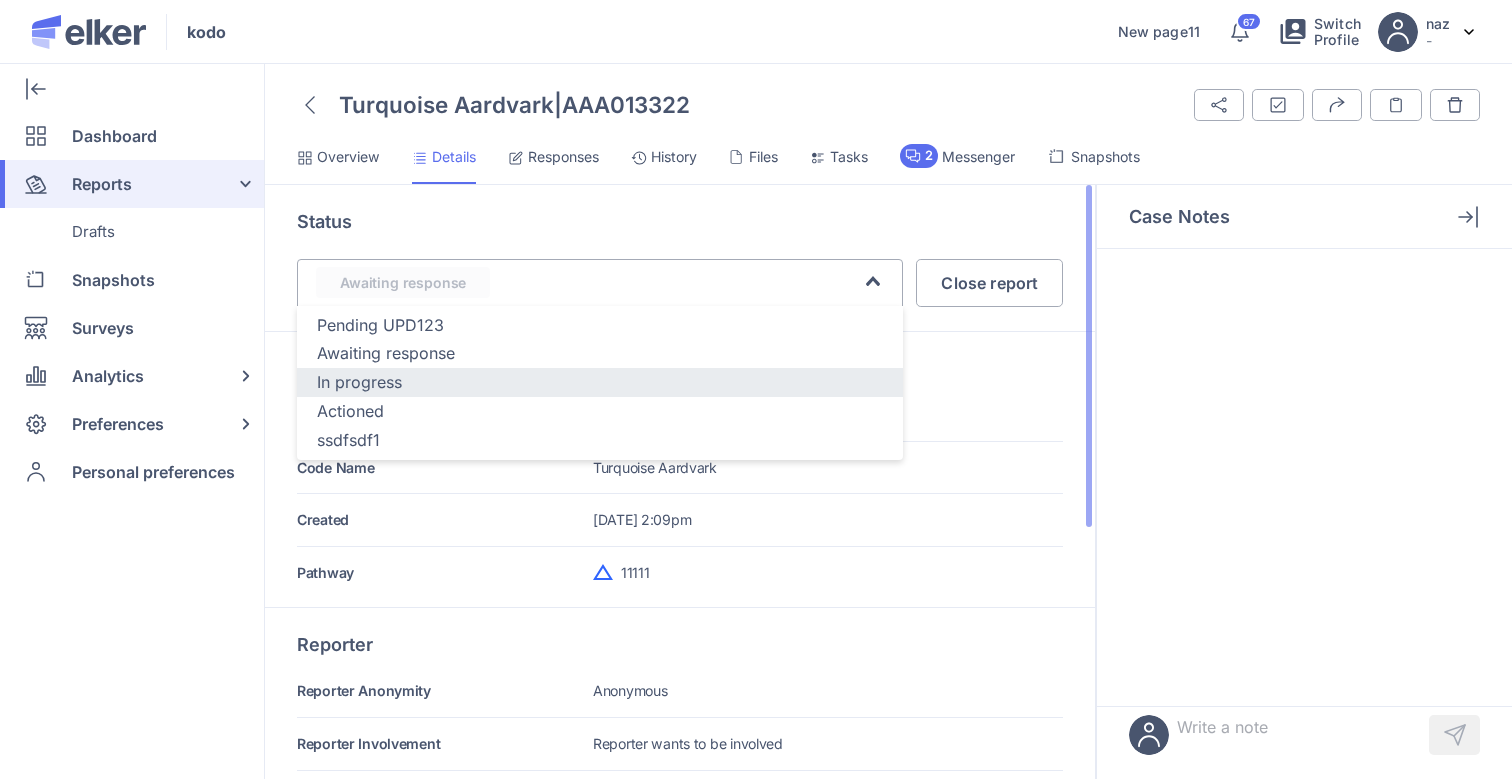 click on "In progress" 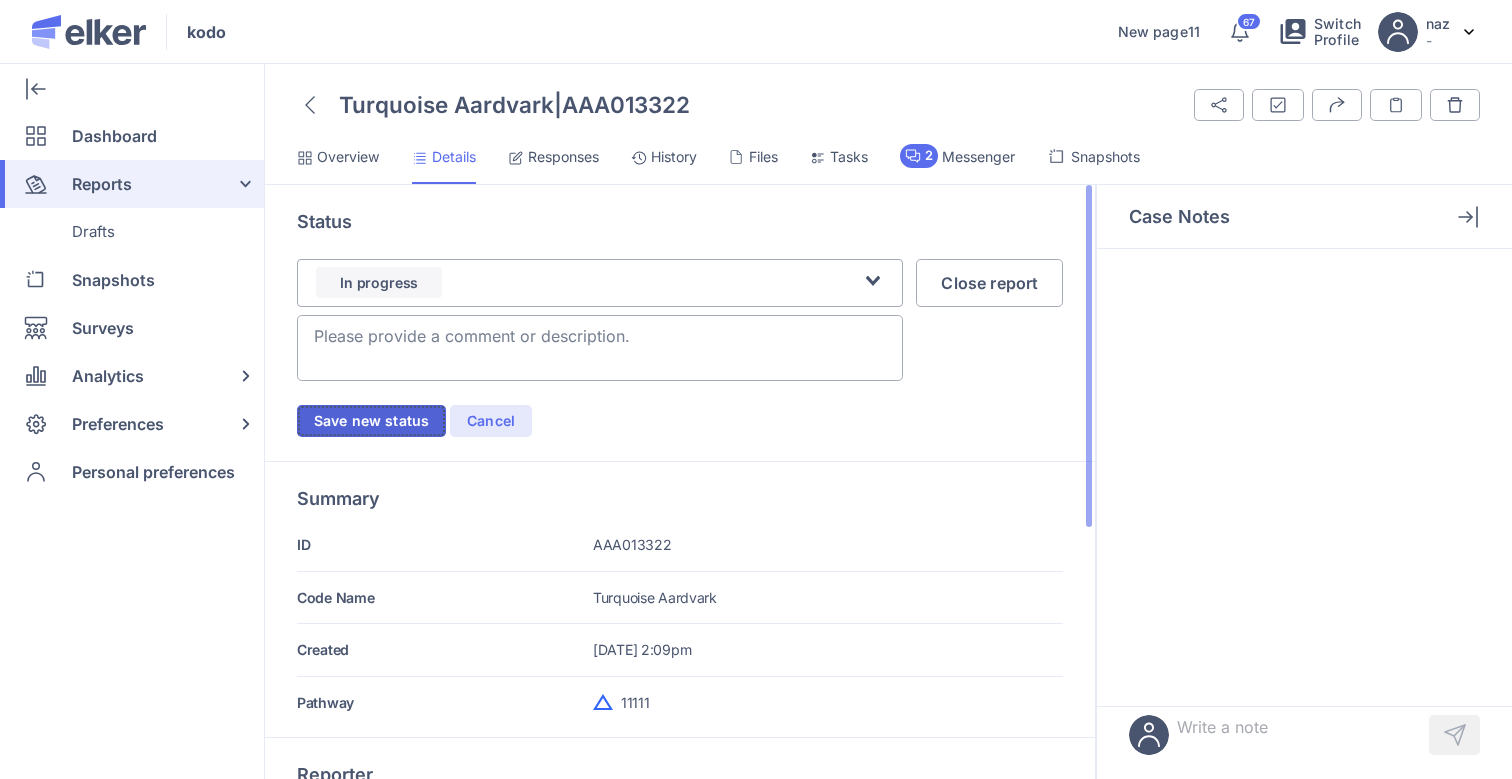 click on "Save new status" at bounding box center (371, 421) 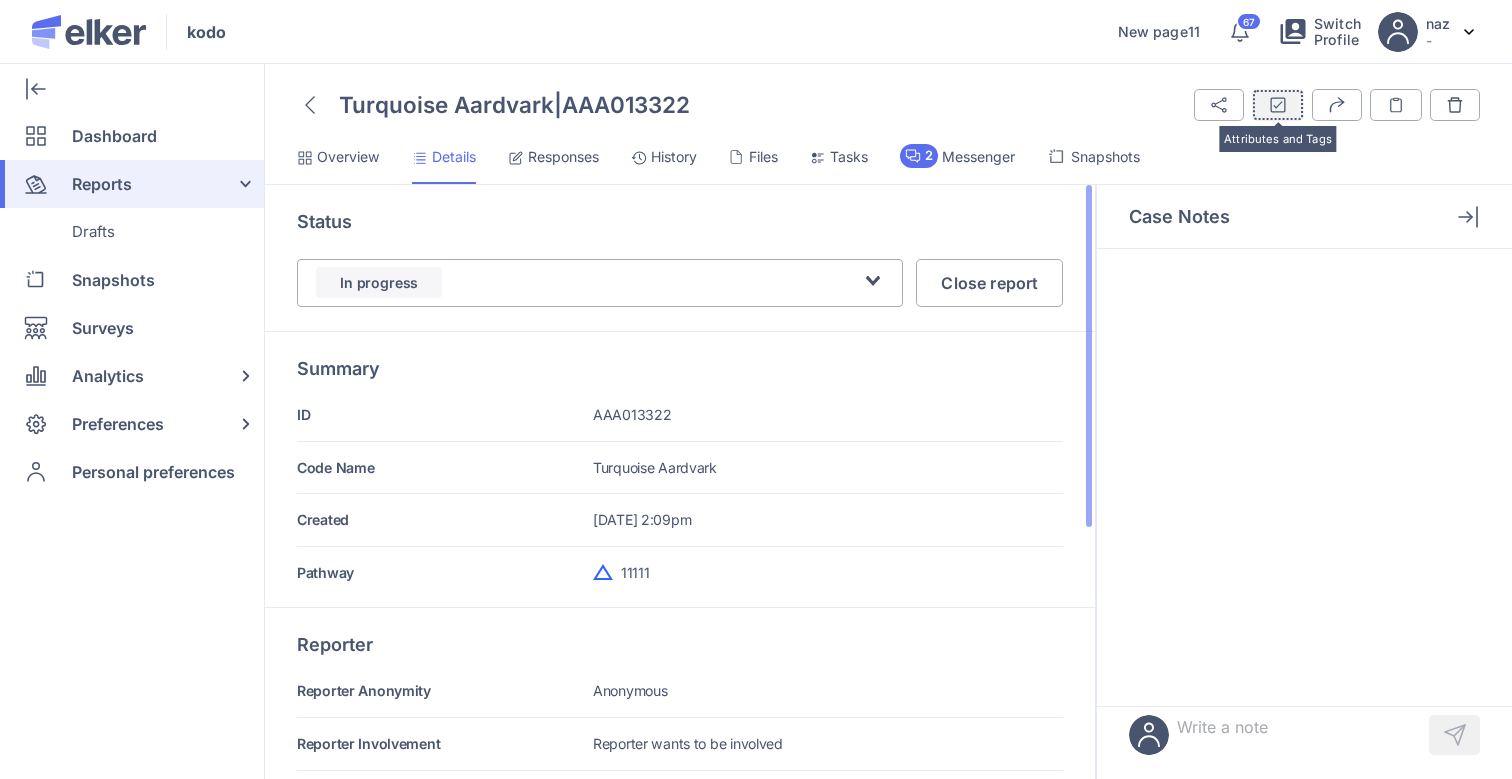 click on "Attributes and Tags" at bounding box center (1278, 105) 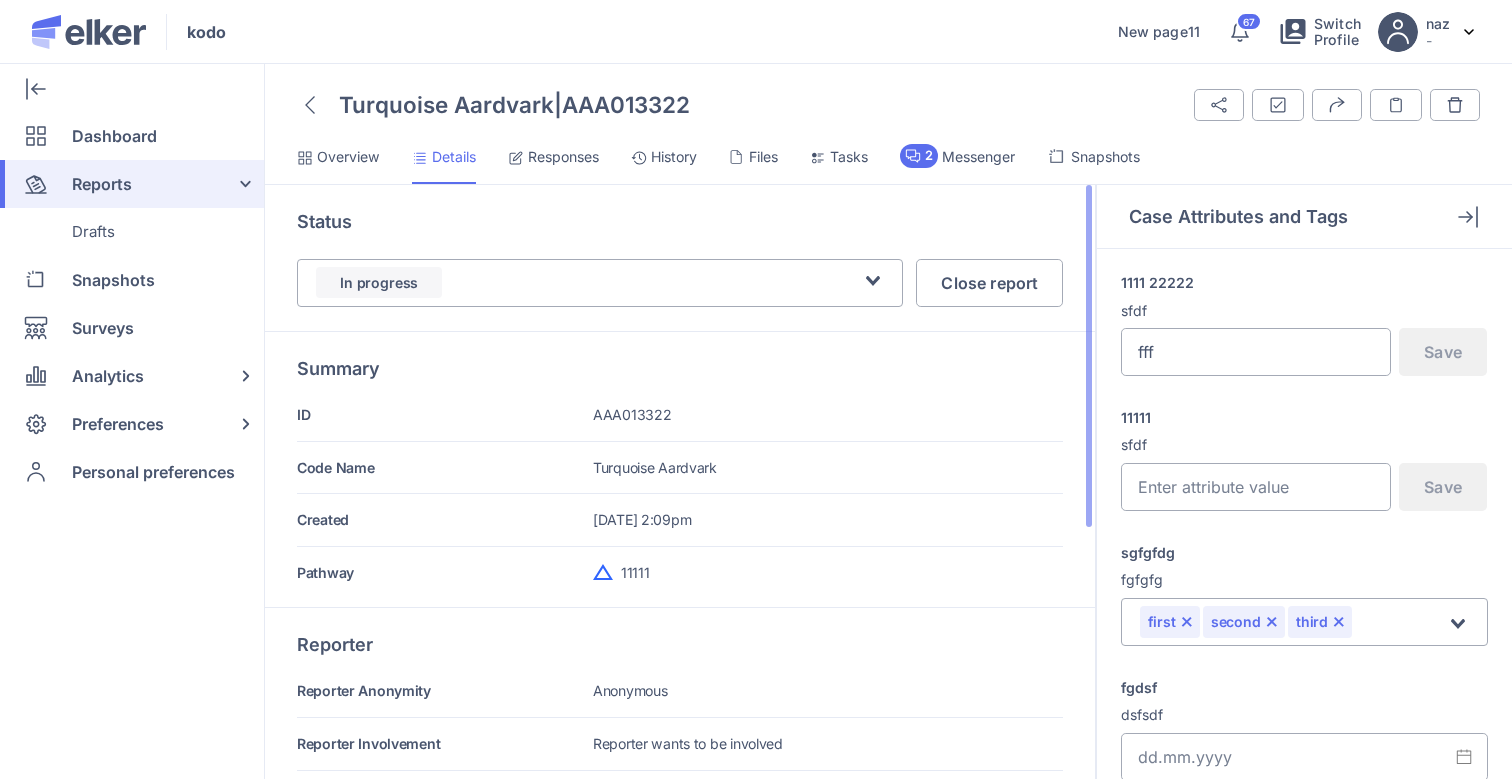 click on "11111" 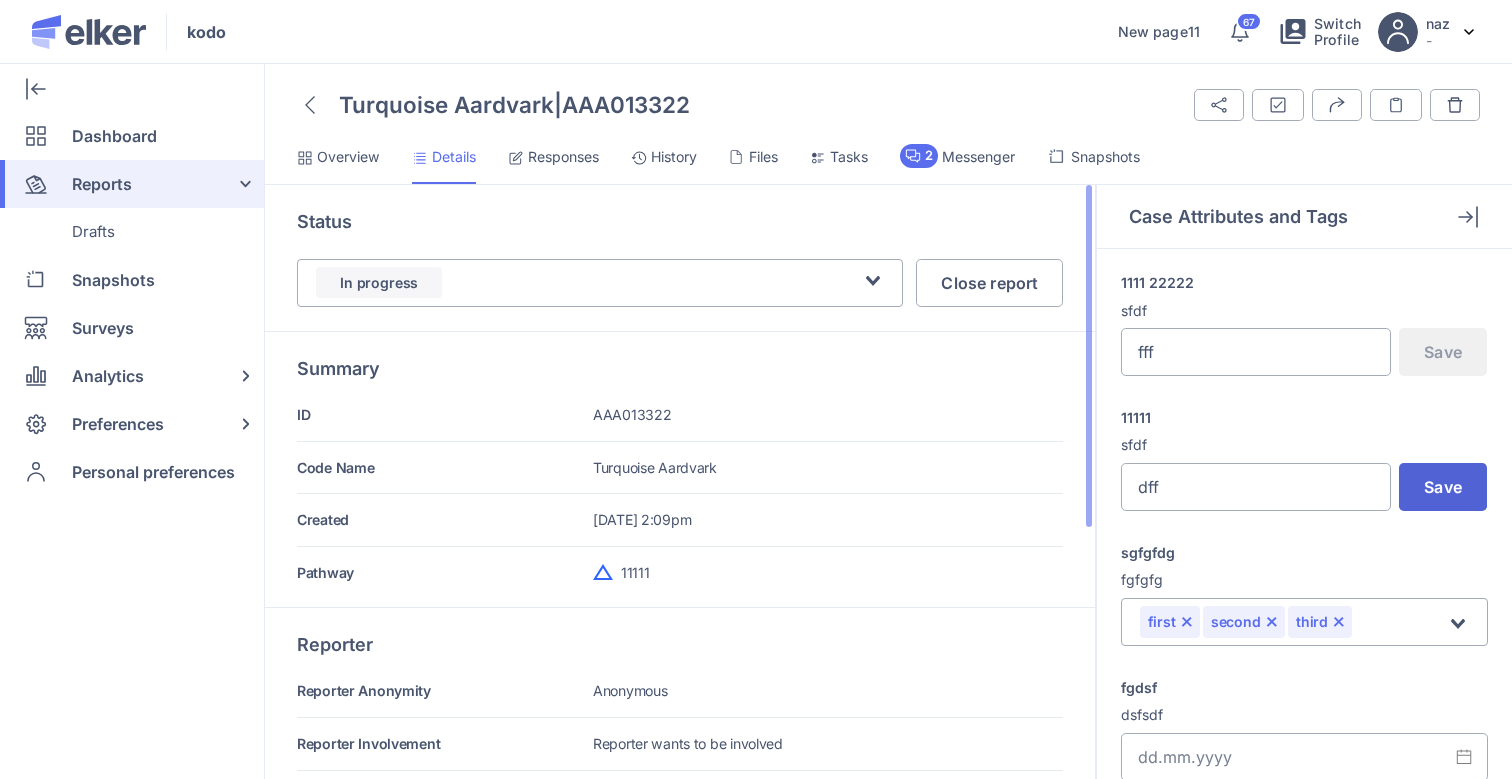 type on "dff" 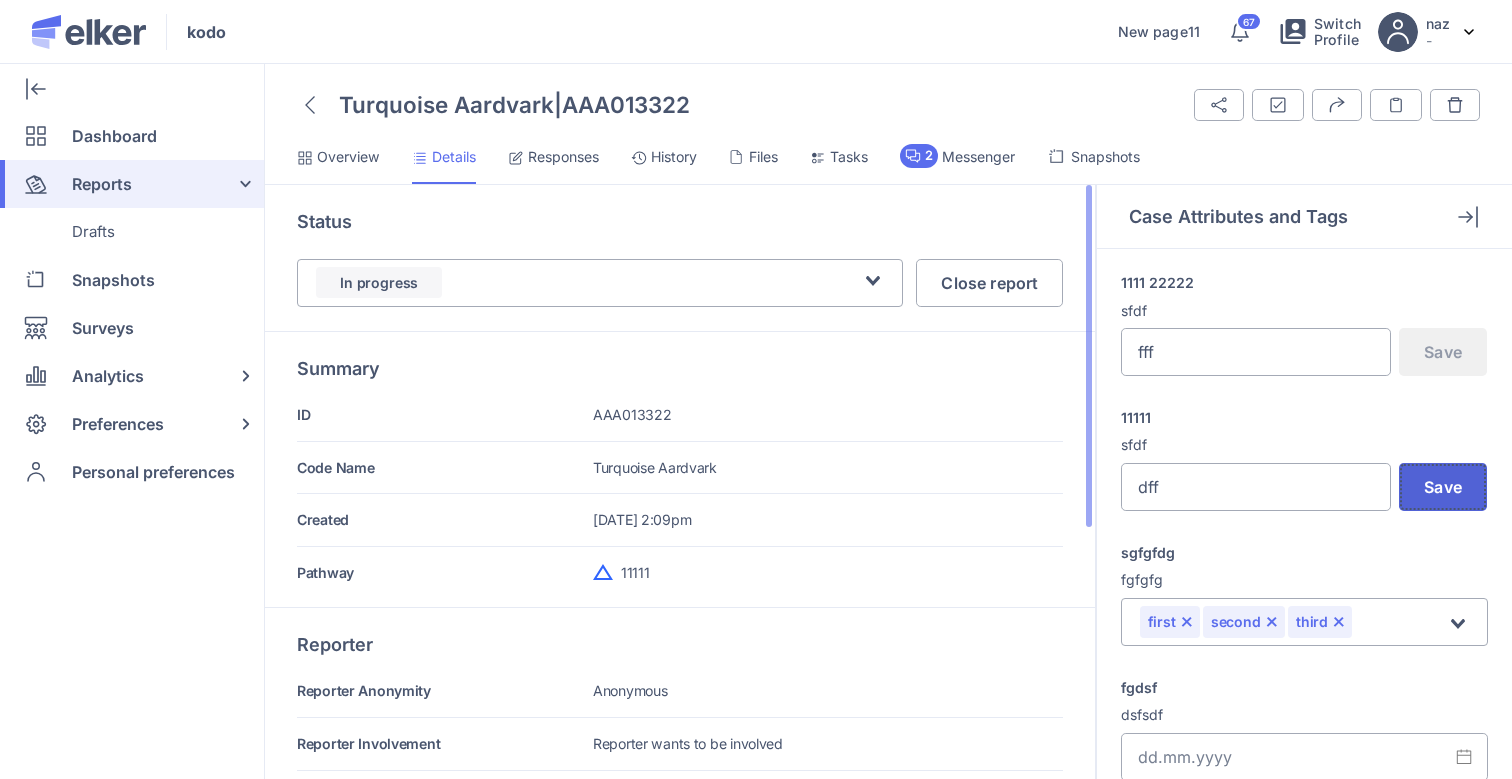 click on "Save" at bounding box center (1443, 487) 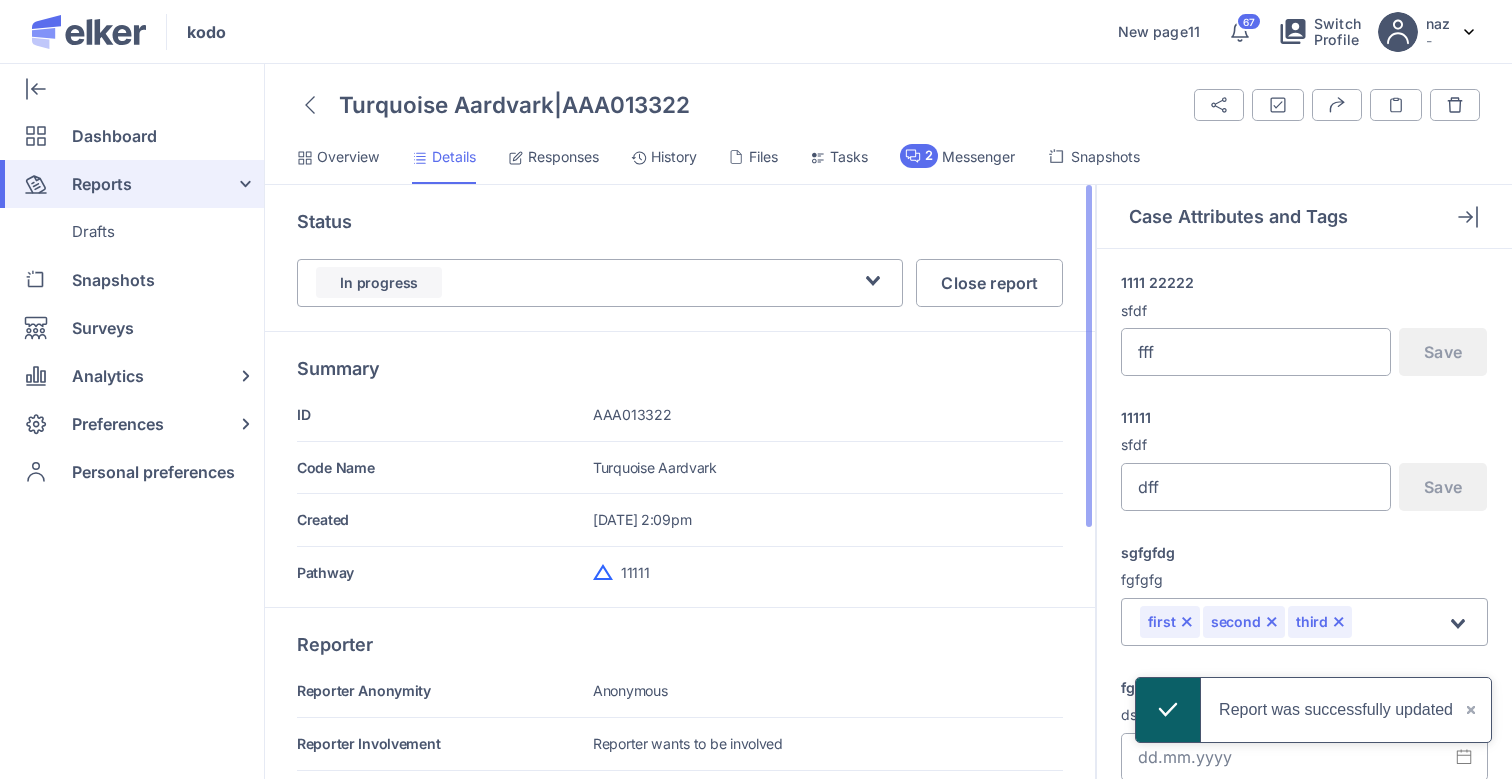 click 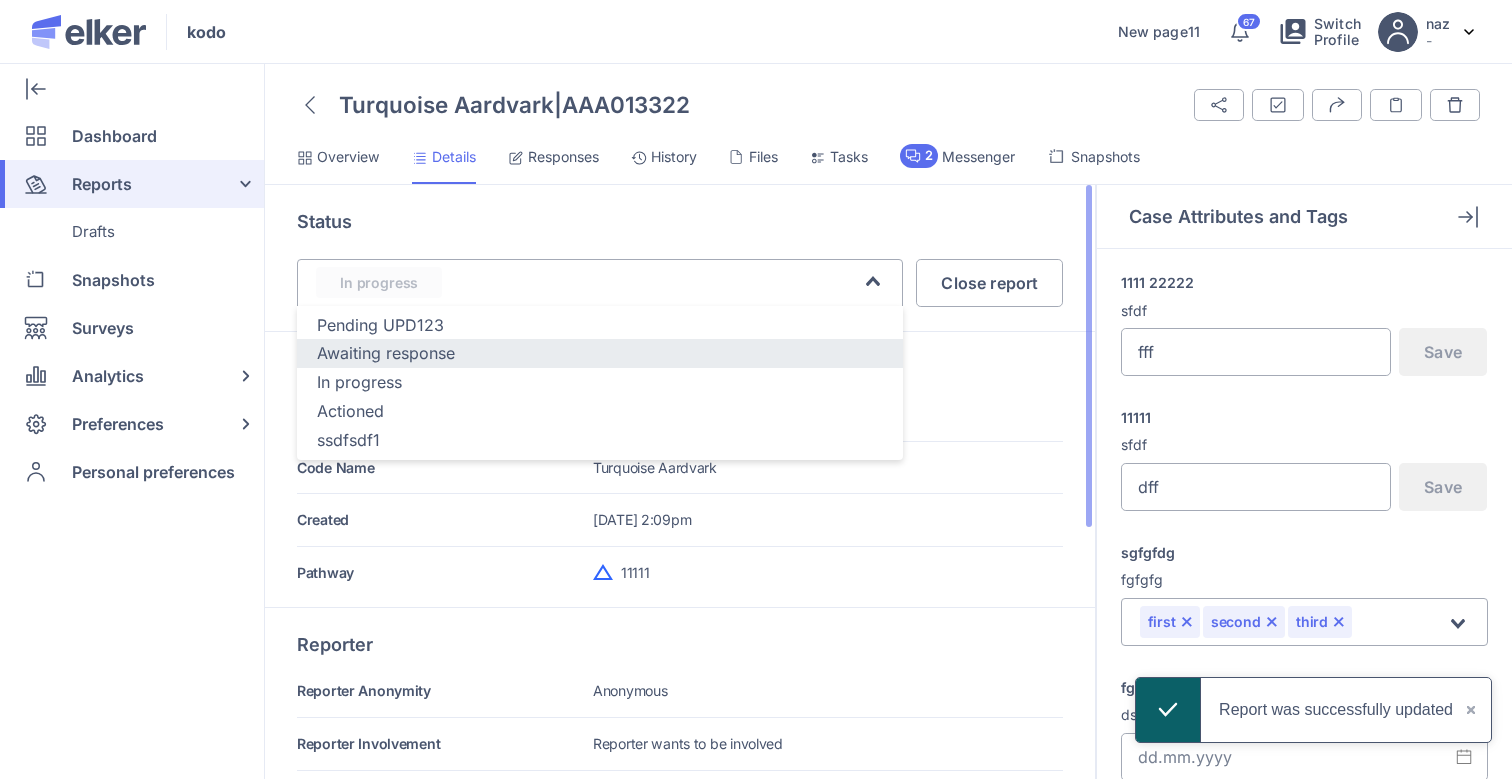 click on "Awaiting response" 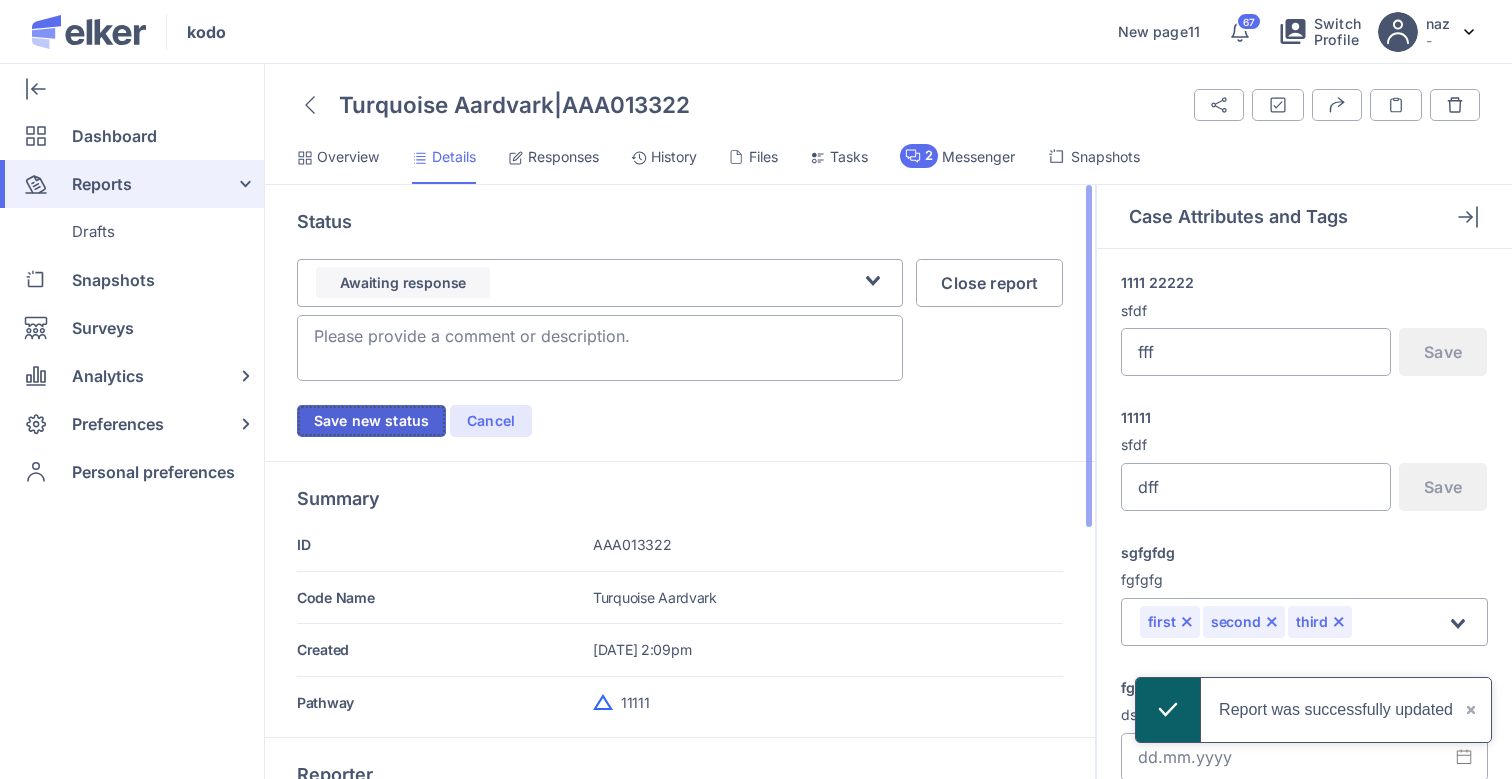 click on "Save new status" at bounding box center [371, 421] 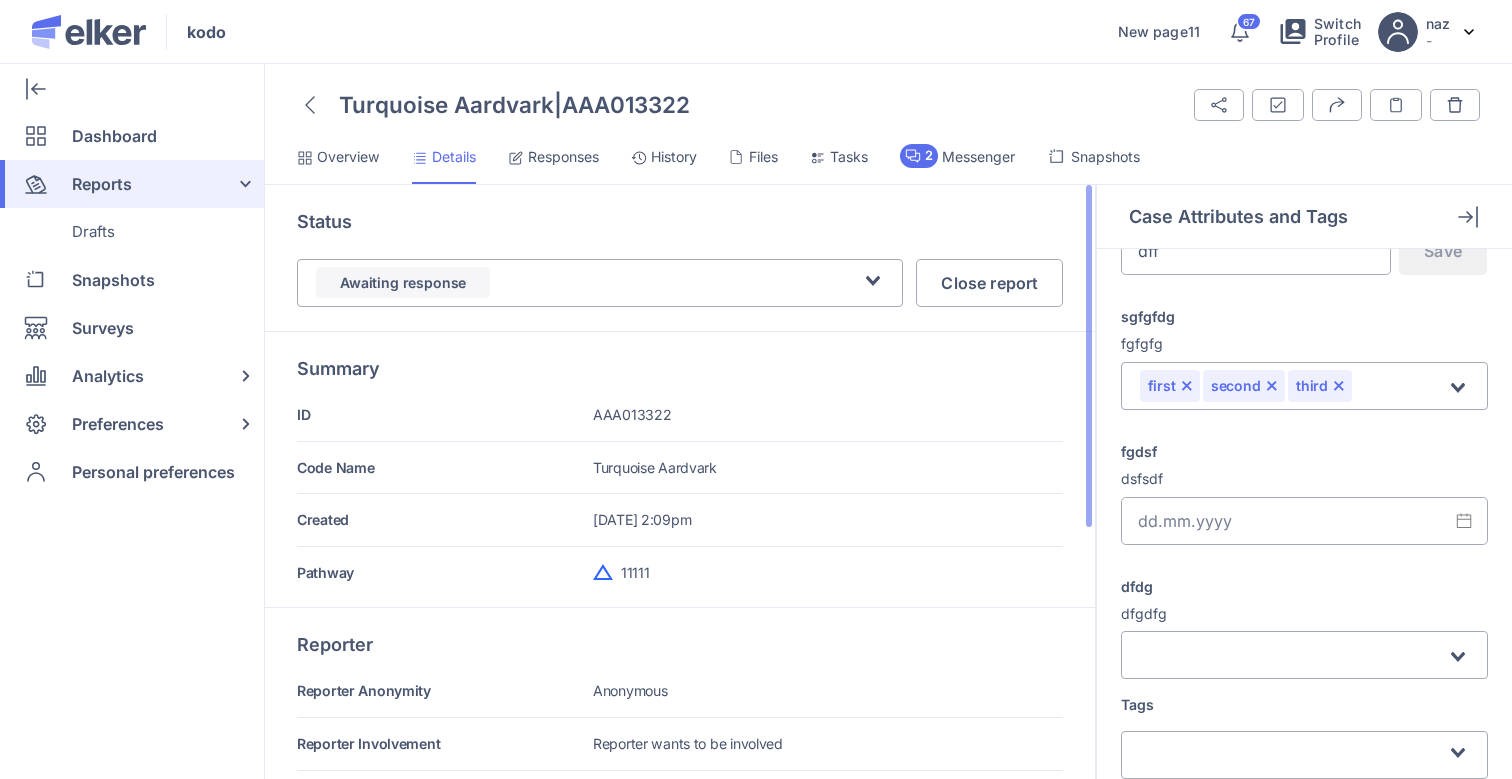 scroll, scrollTop: 283, scrollLeft: 0, axis: vertical 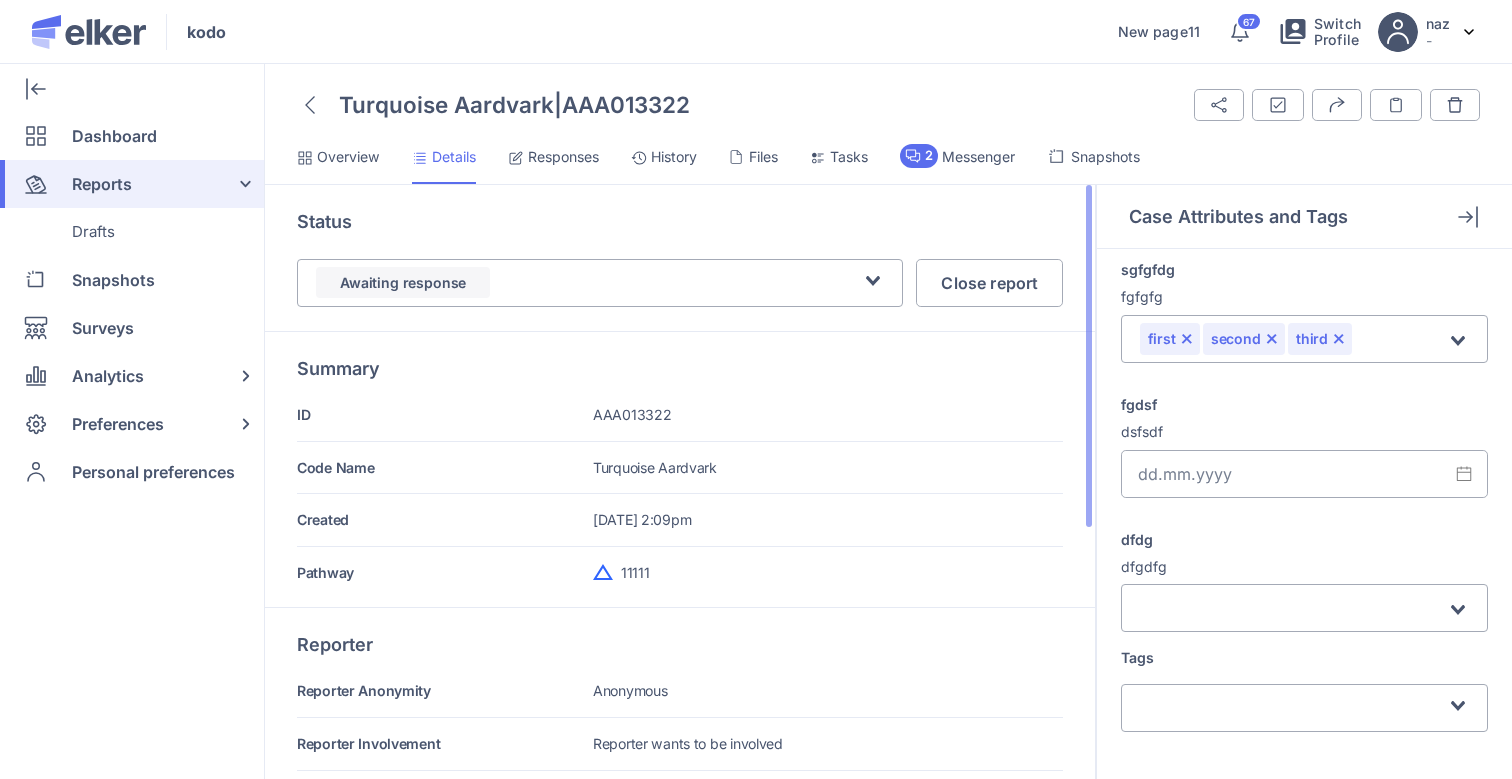 click 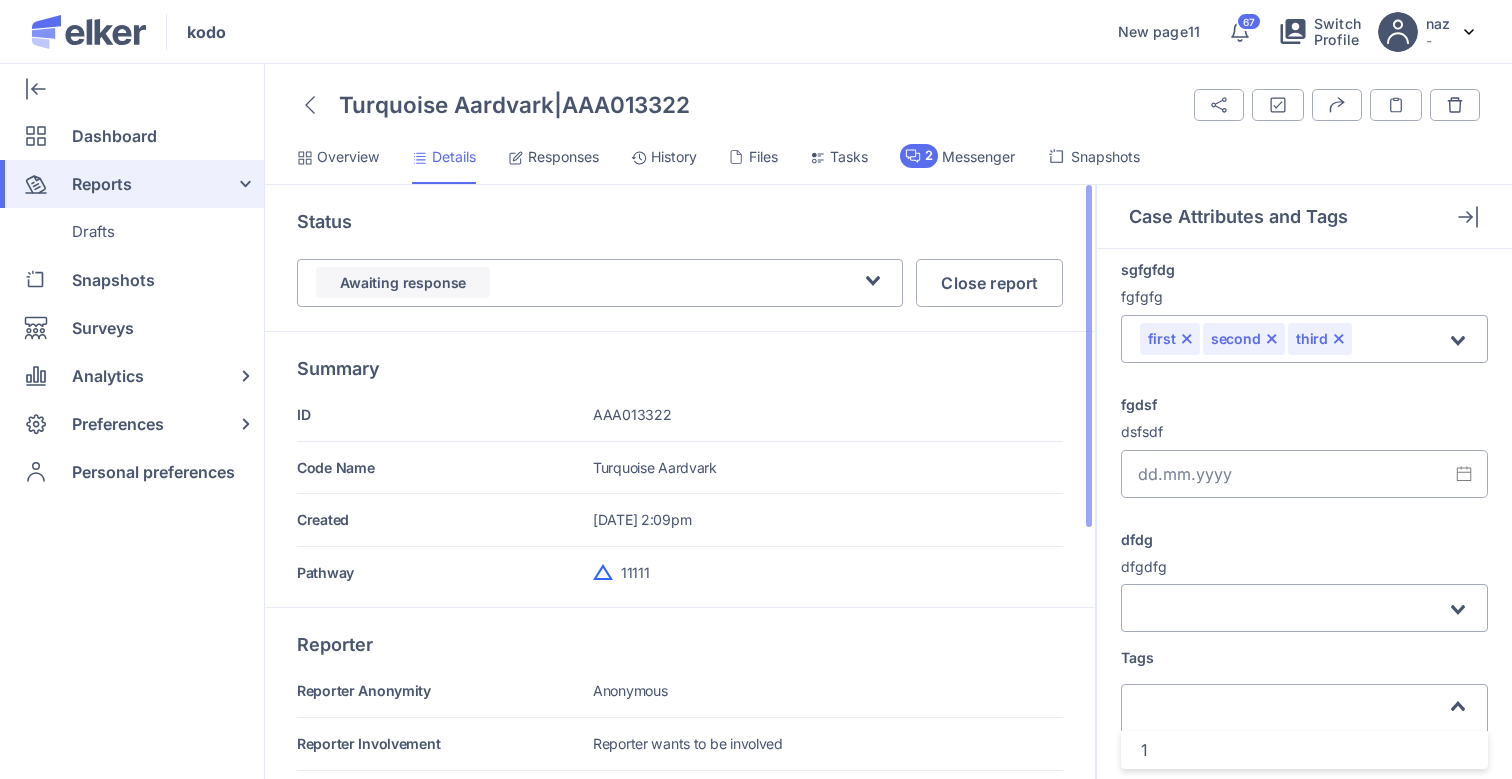 click on "Tags" at bounding box center (1304, 657) 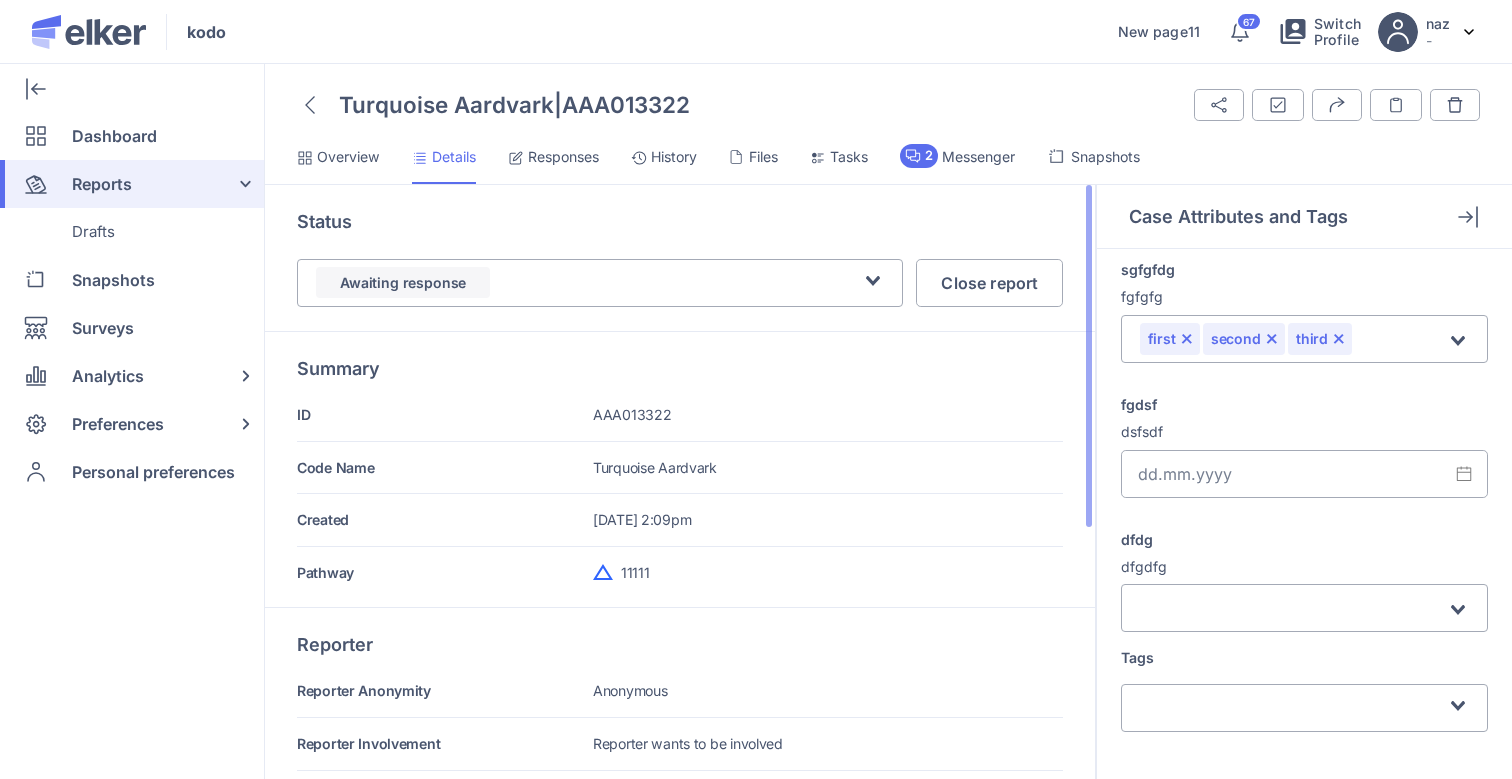 scroll, scrollTop: 0, scrollLeft: 0, axis: both 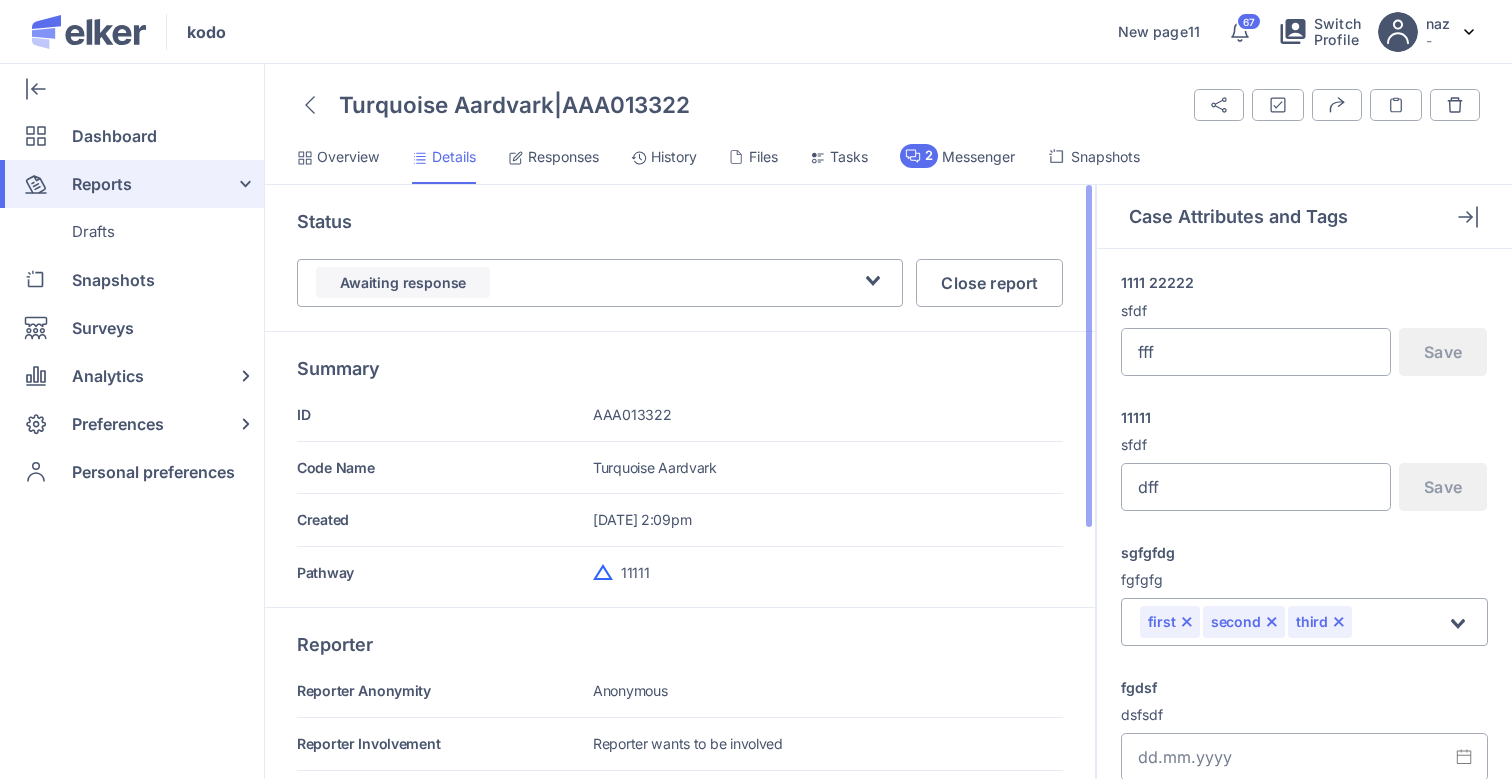click 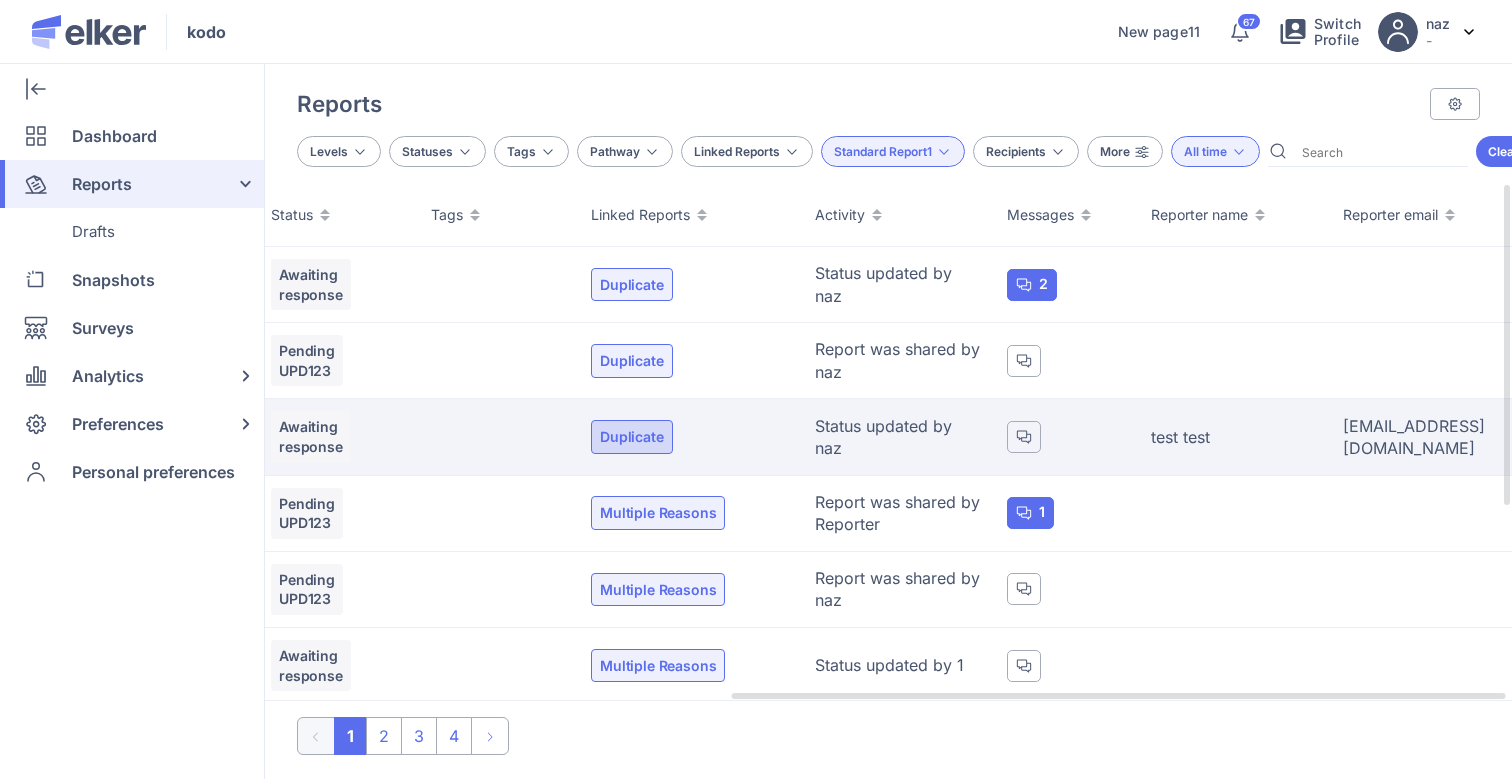 scroll, scrollTop: 0, scrollLeft: 0, axis: both 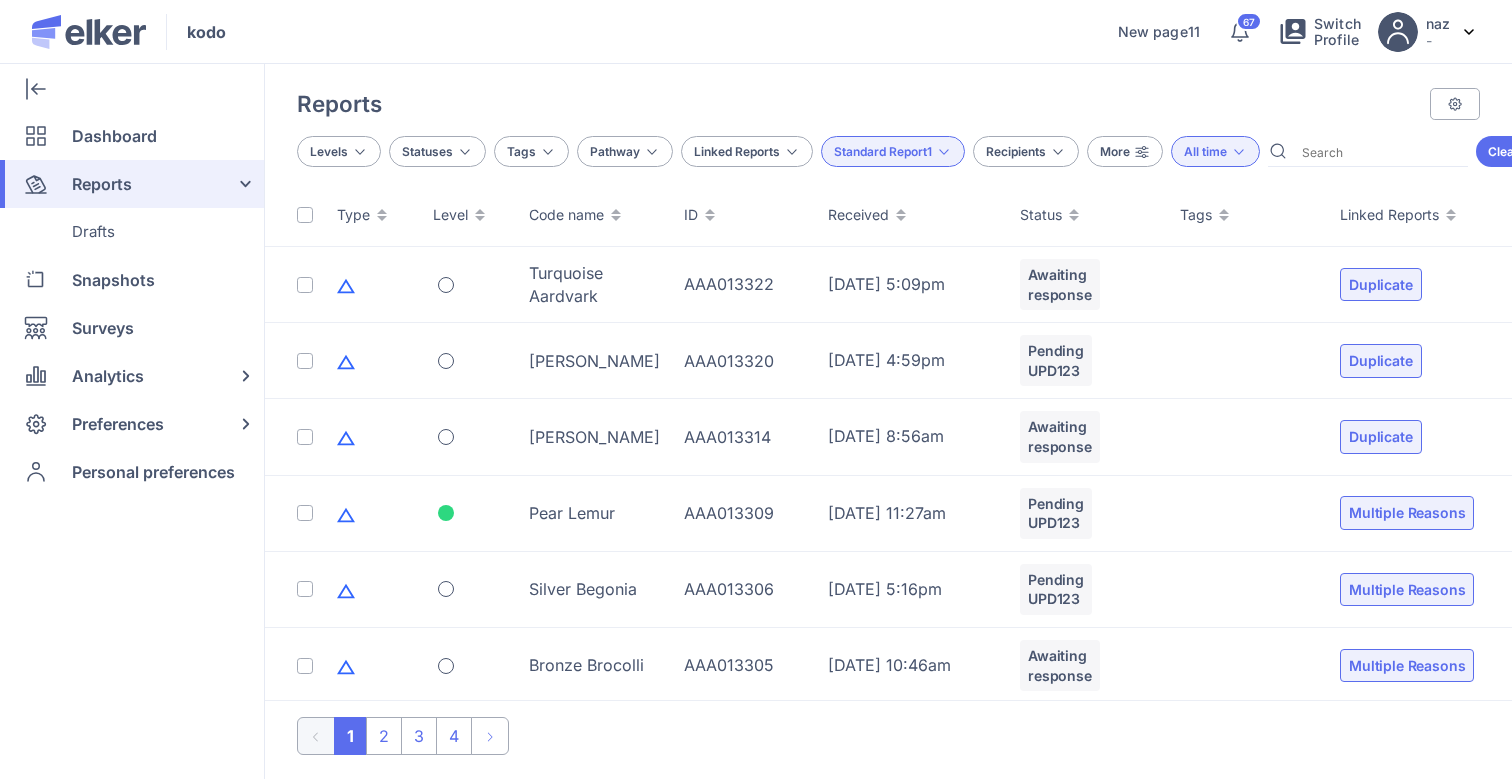 click on "More" 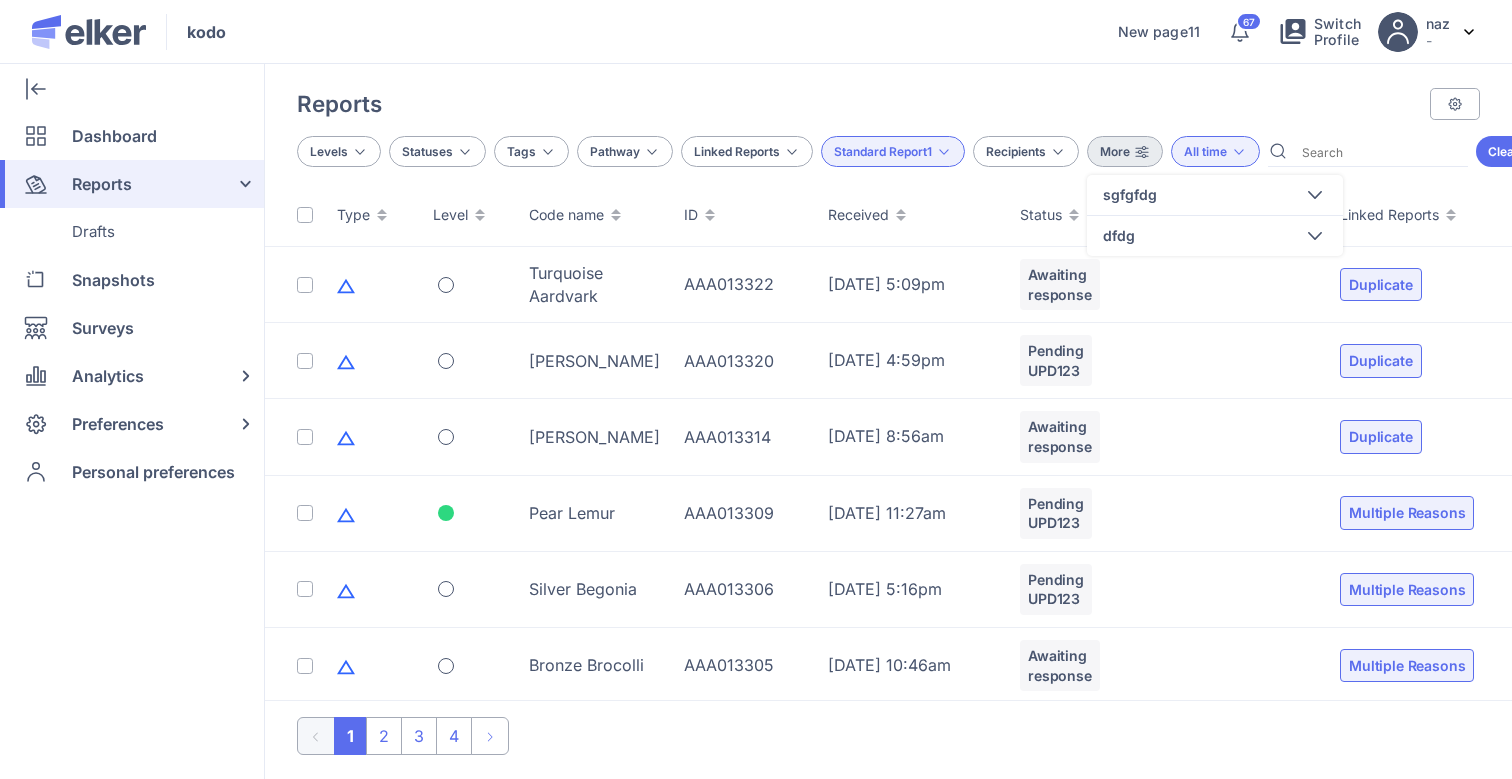 click on "Levels Statuses Tags Pathway Linked Reports Standard Report1 Recipients More sgfgfdg Select all first second third fourth dfdg 2 - 3 All time Clear filters" 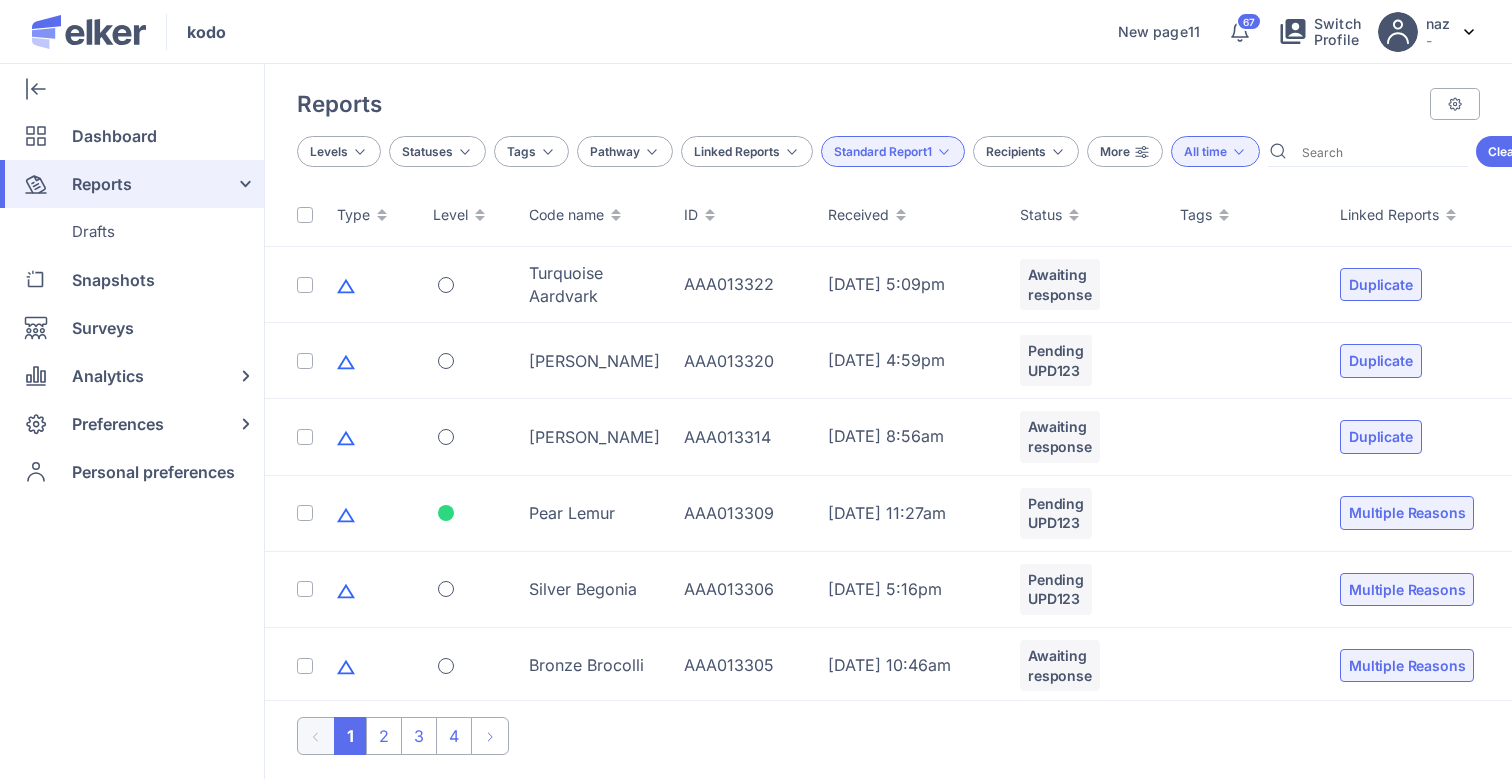 click on "Levels" at bounding box center (329, 151) 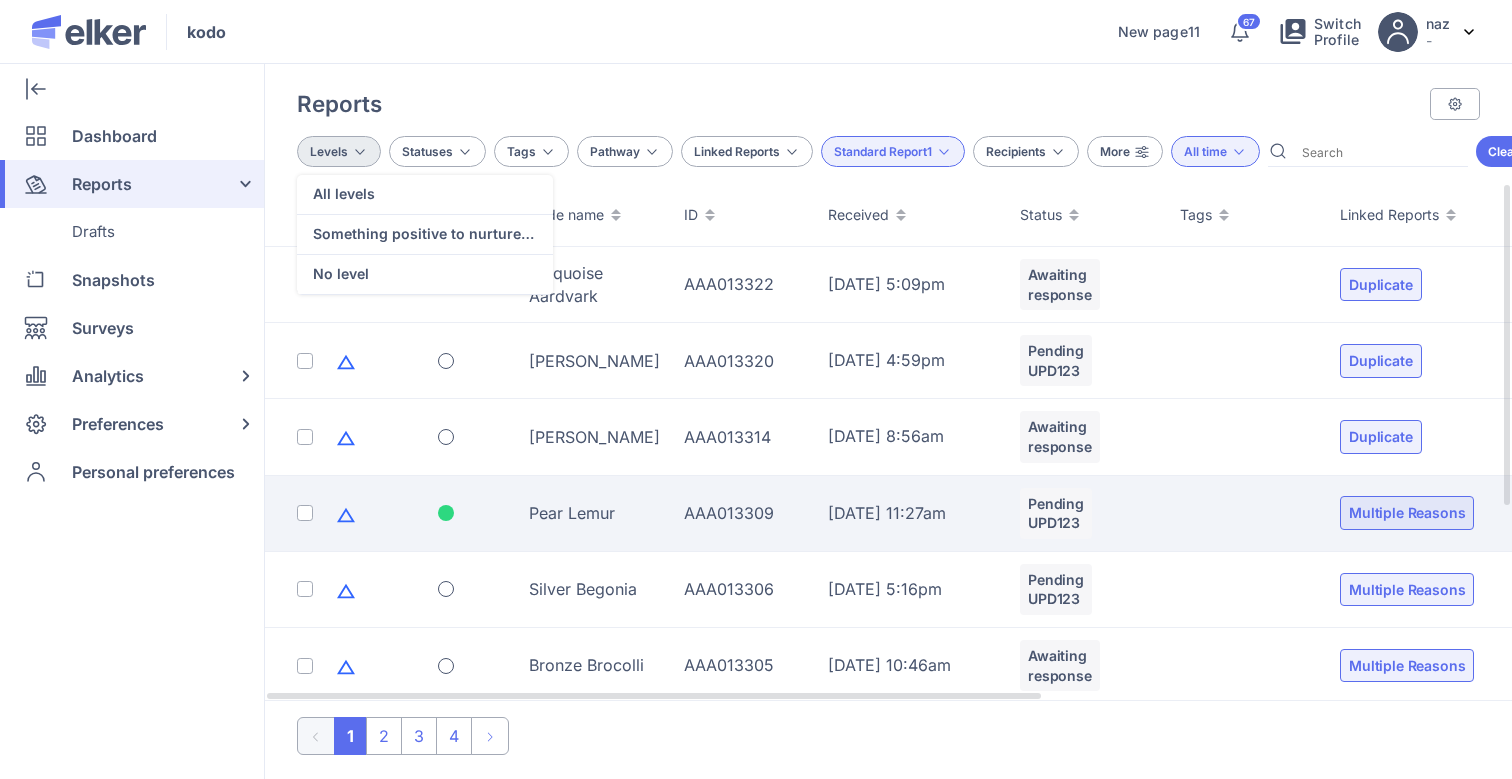 click on "Pear Lemur" at bounding box center [594, 514] 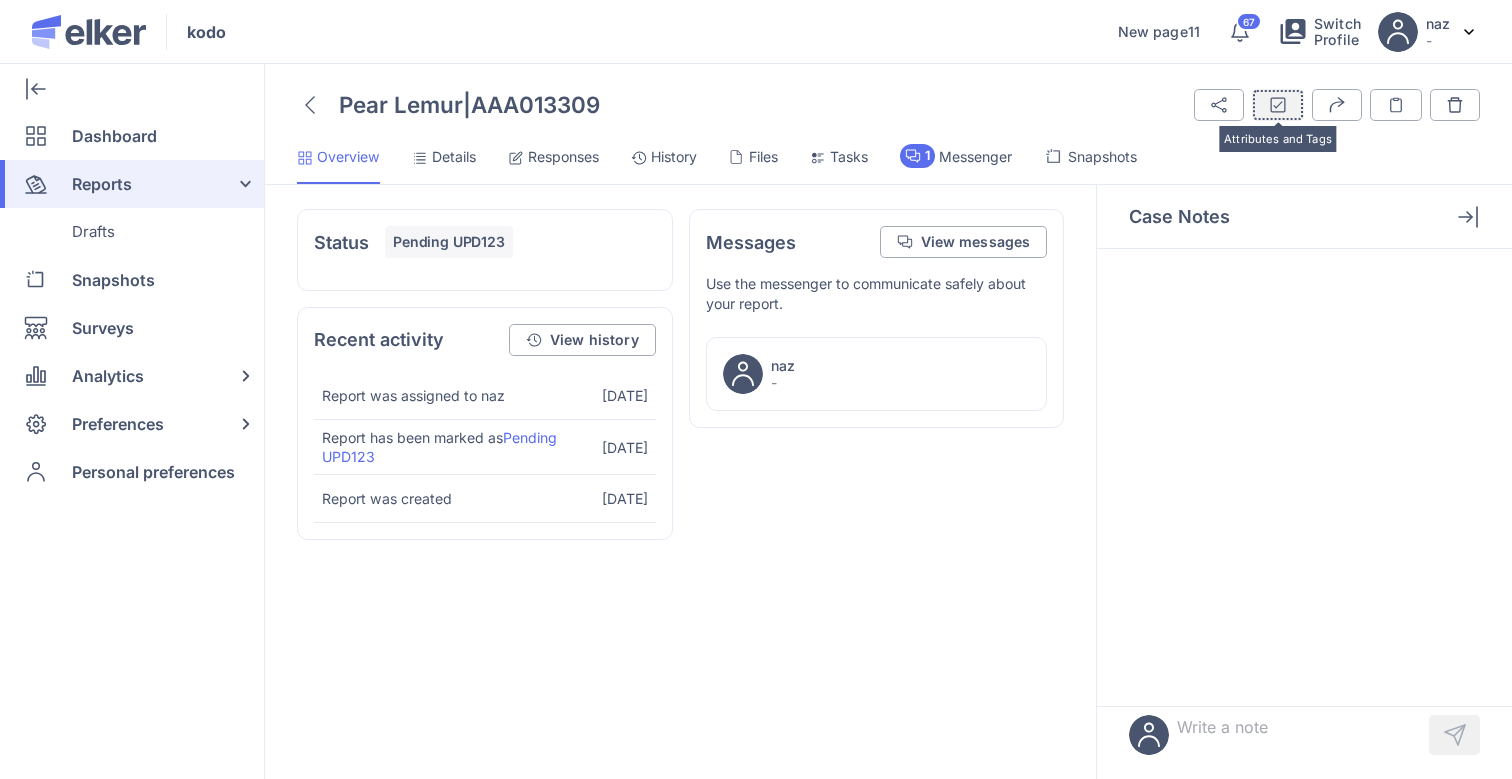click on "Attributes and Tags" at bounding box center [1278, 105] 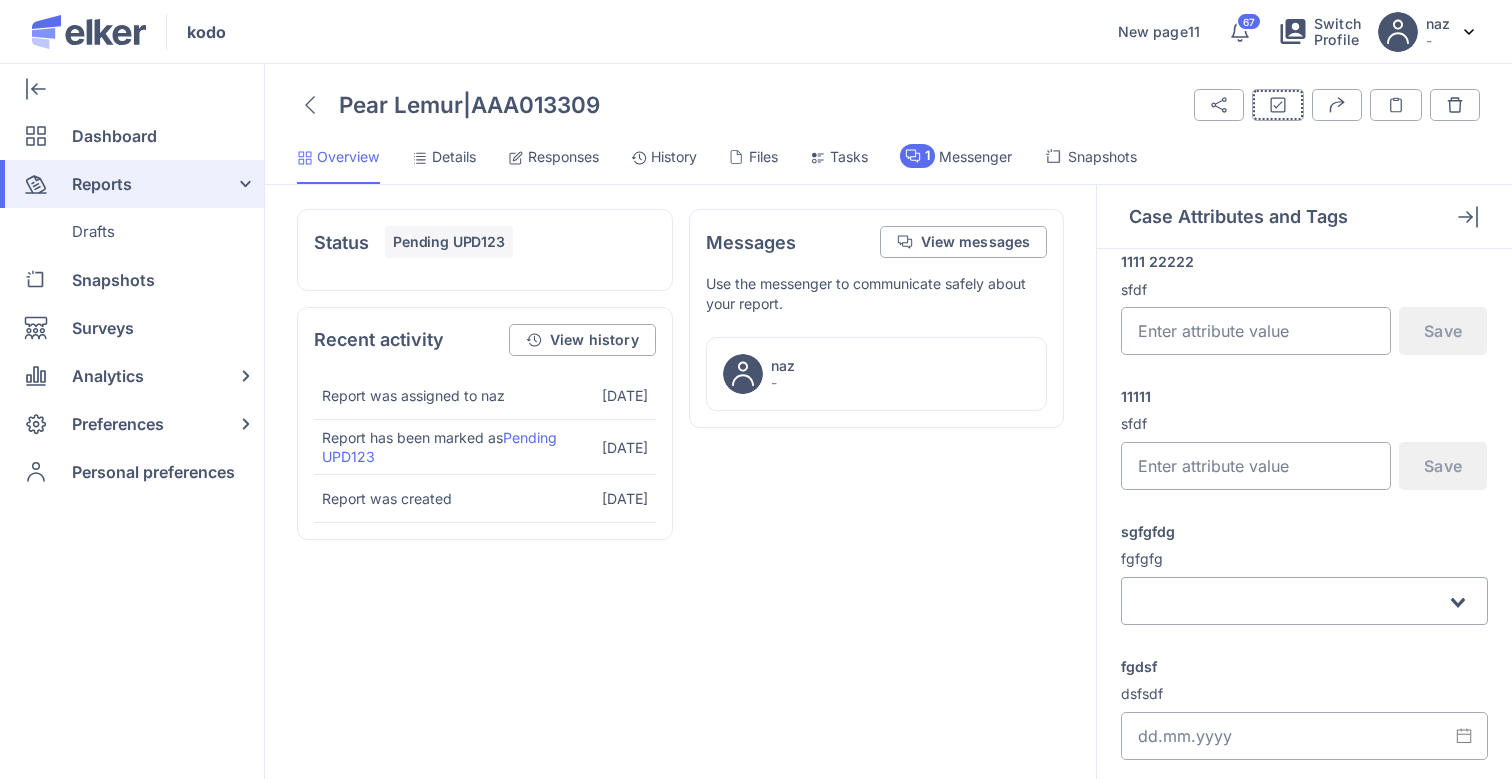 scroll, scrollTop: 0, scrollLeft: 0, axis: both 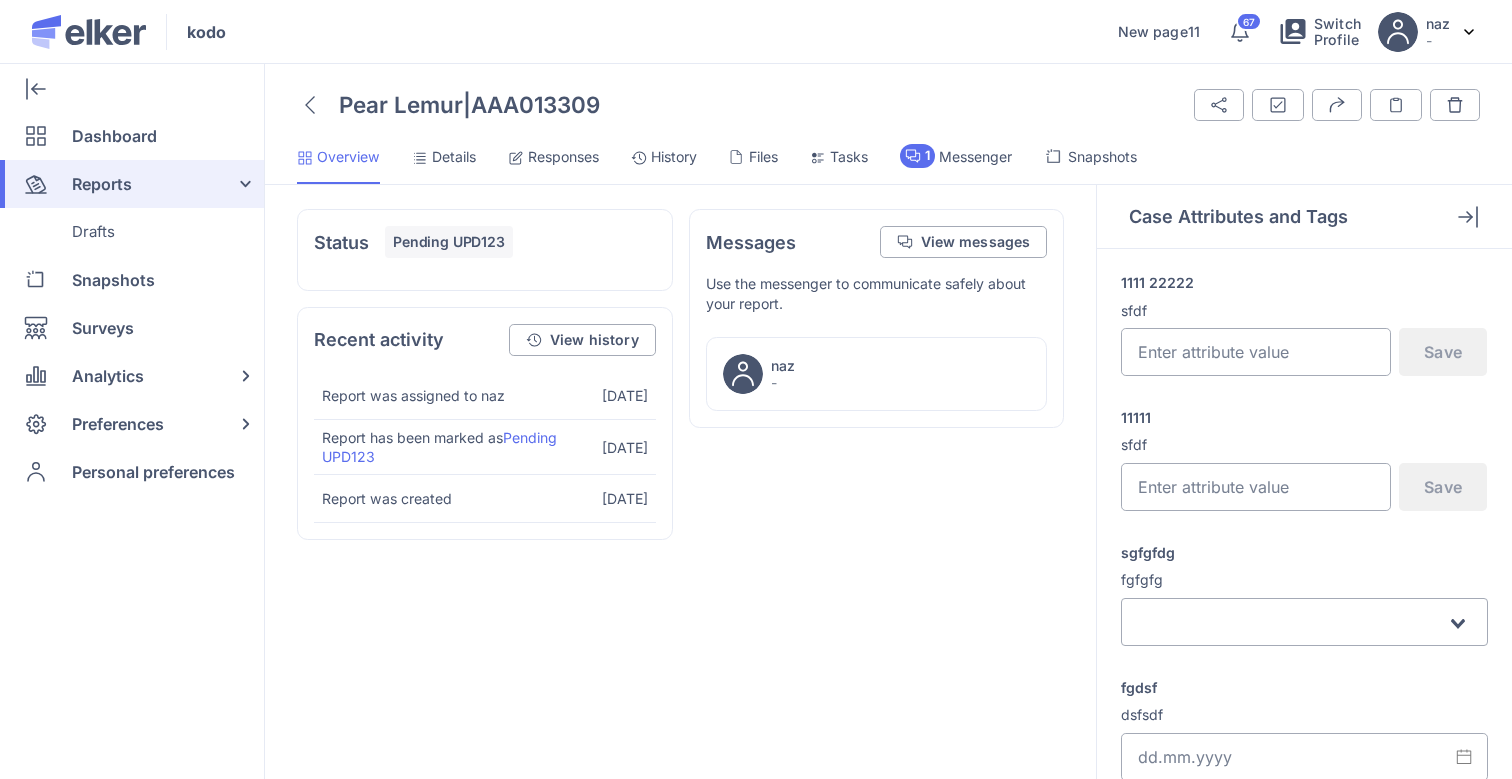 click on "sgfgfdg fgfgfg Loading..." 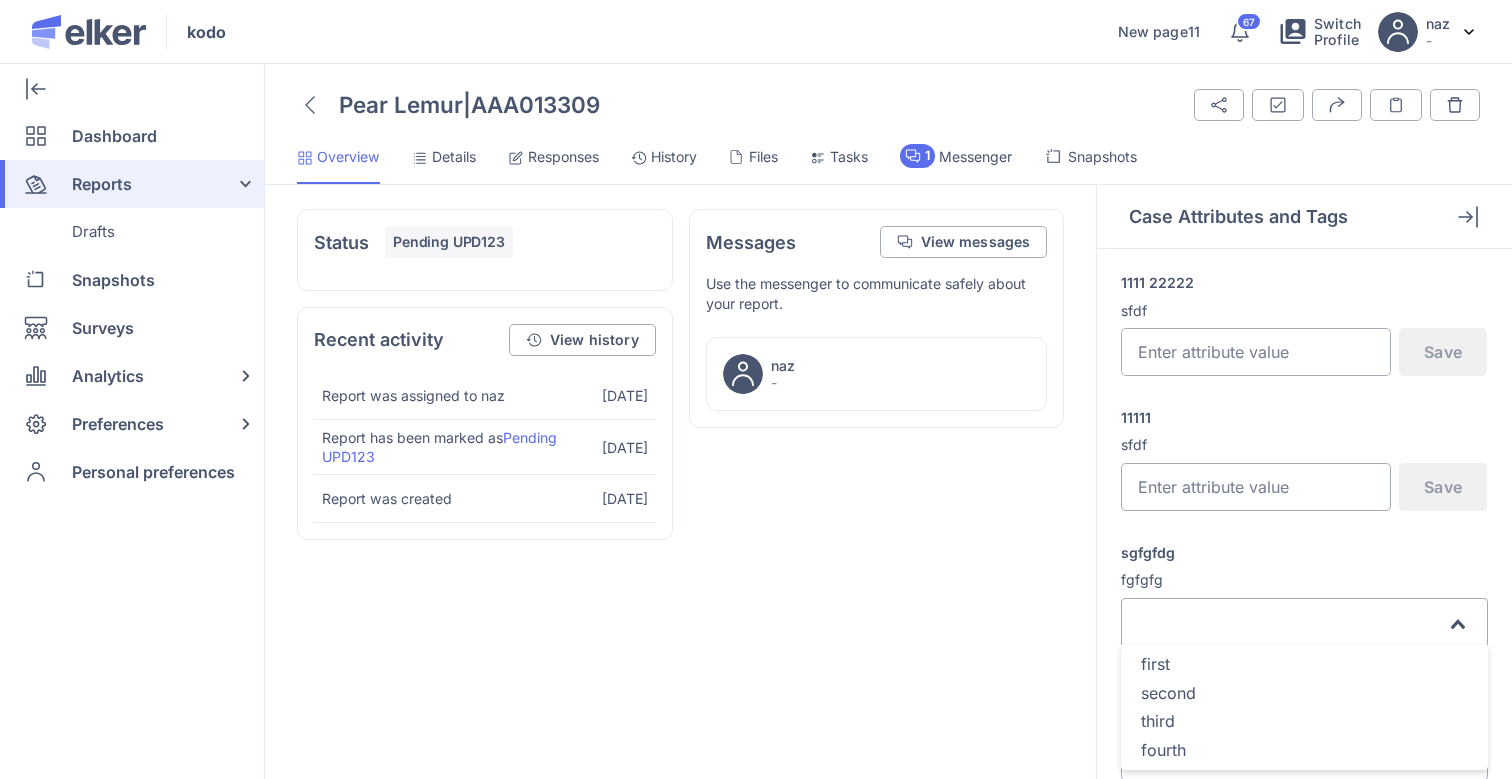 click on "11111 sfdf Save" 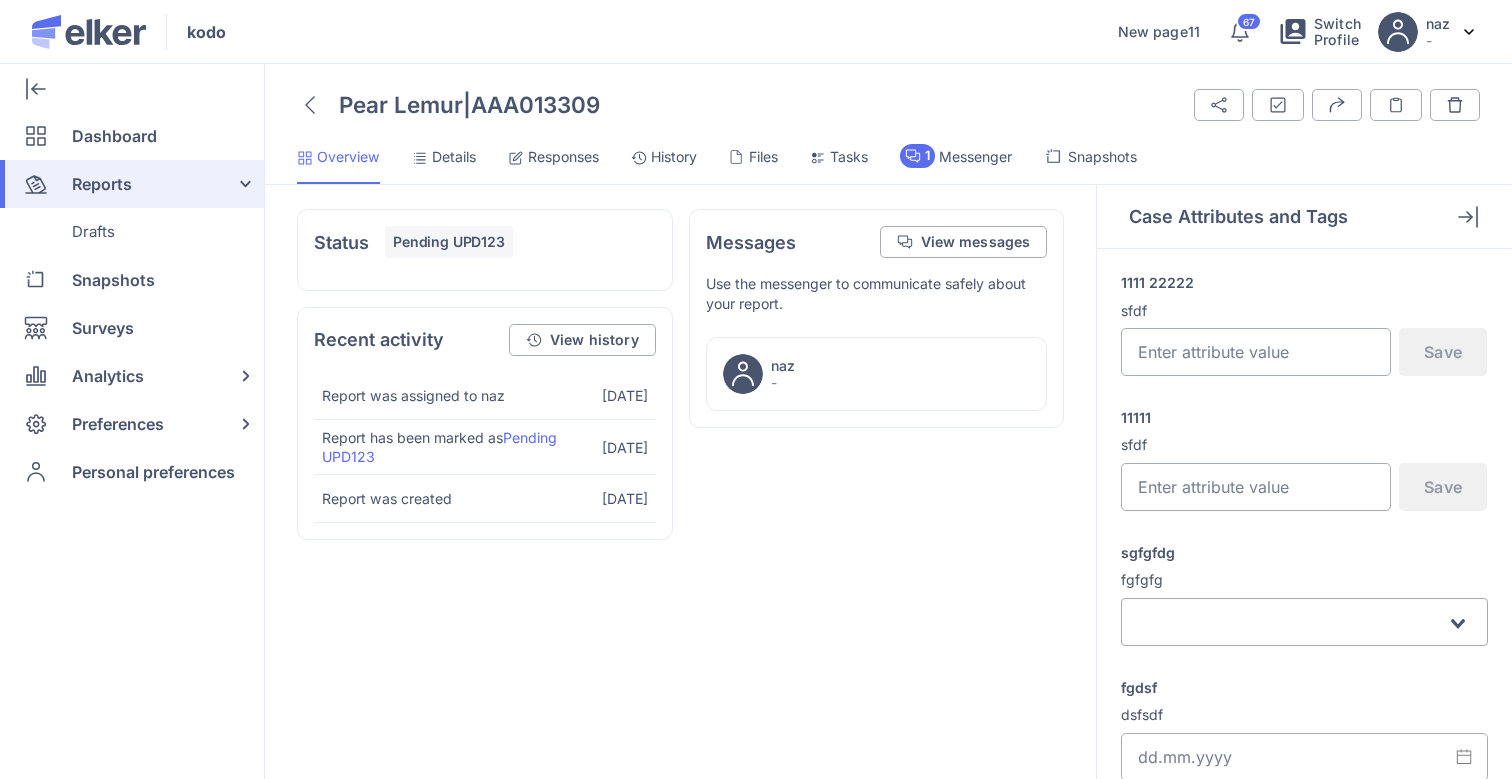 scroll, scrollTop: 283, scrollLeft: 0, axis: vertical 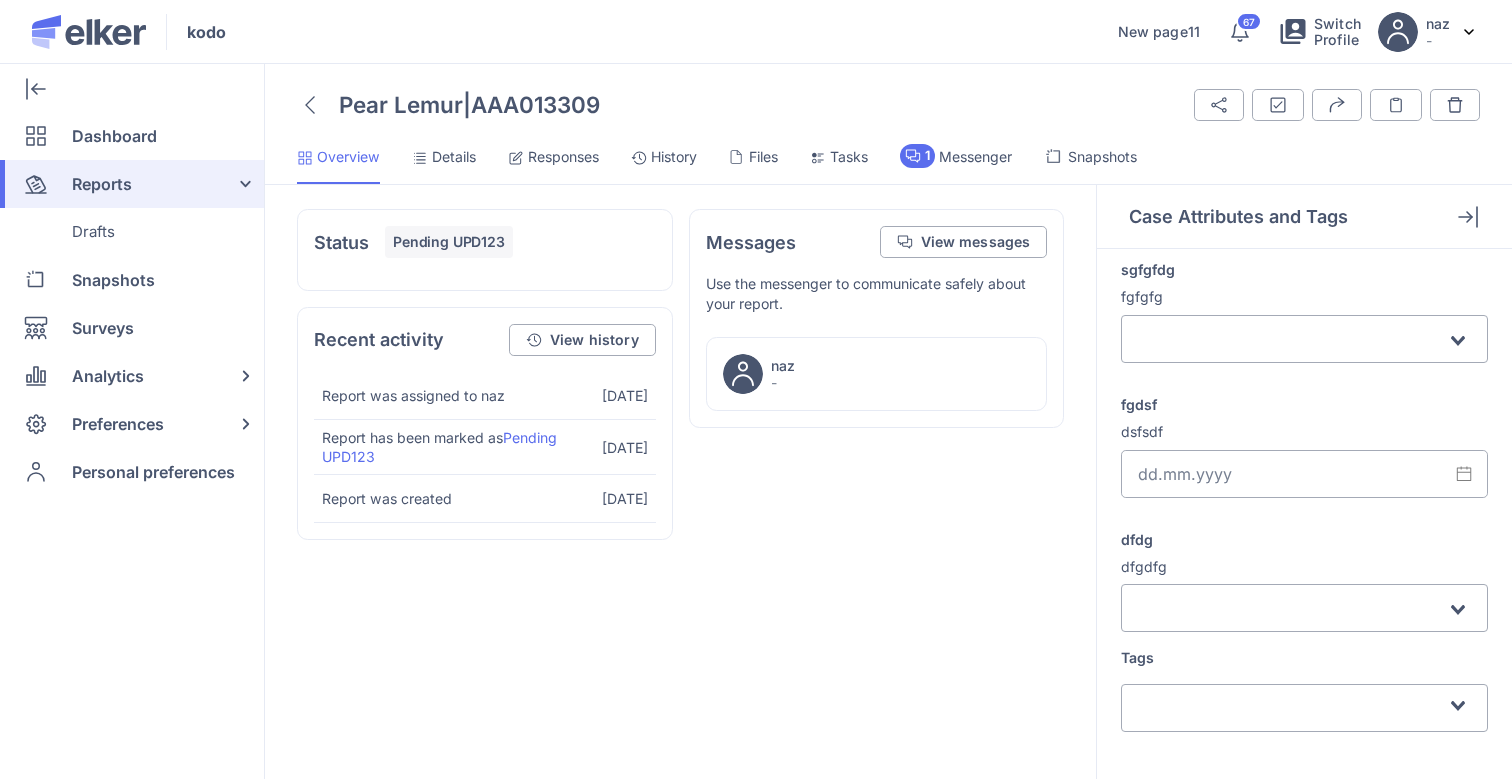 click 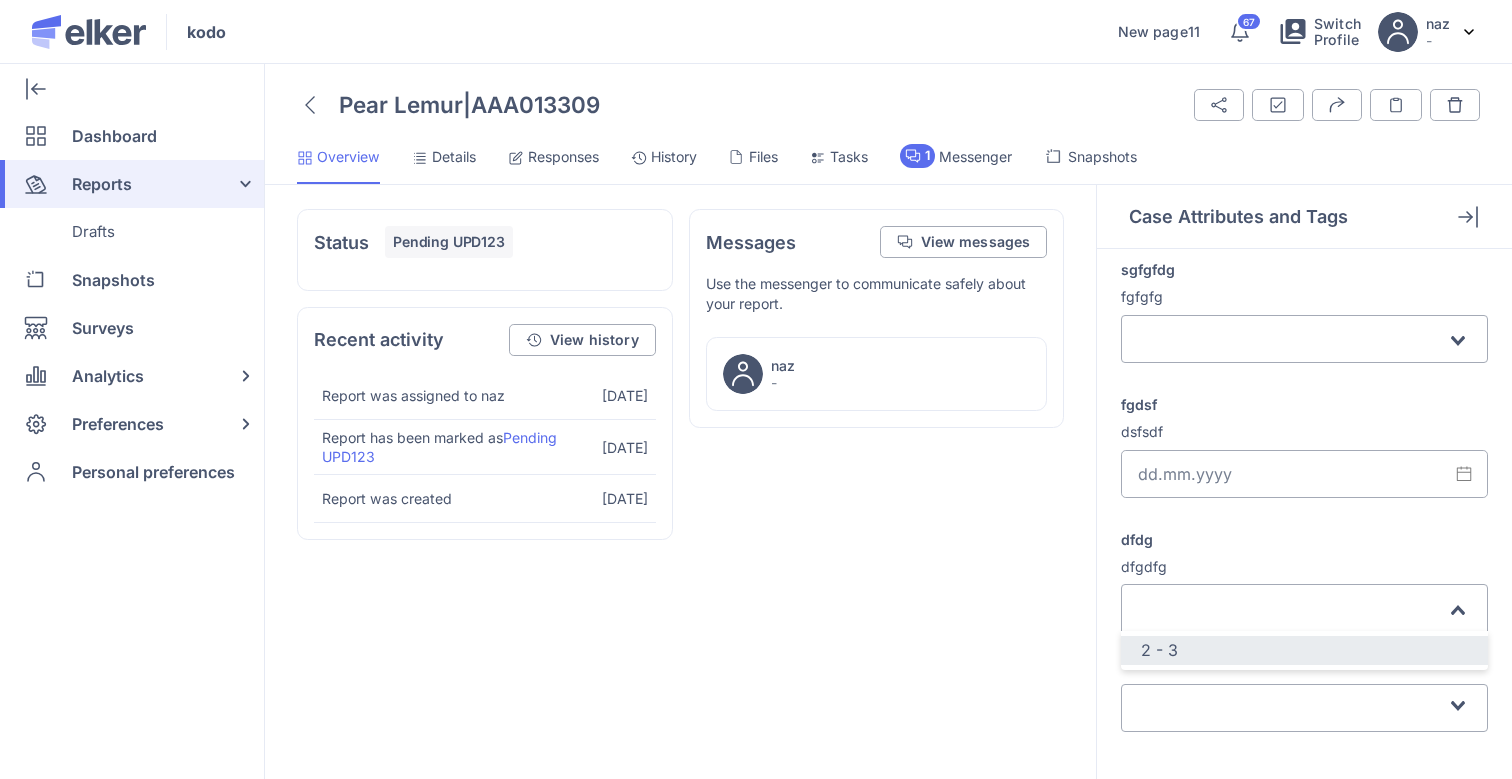 click at bounding box center [1293, 707] 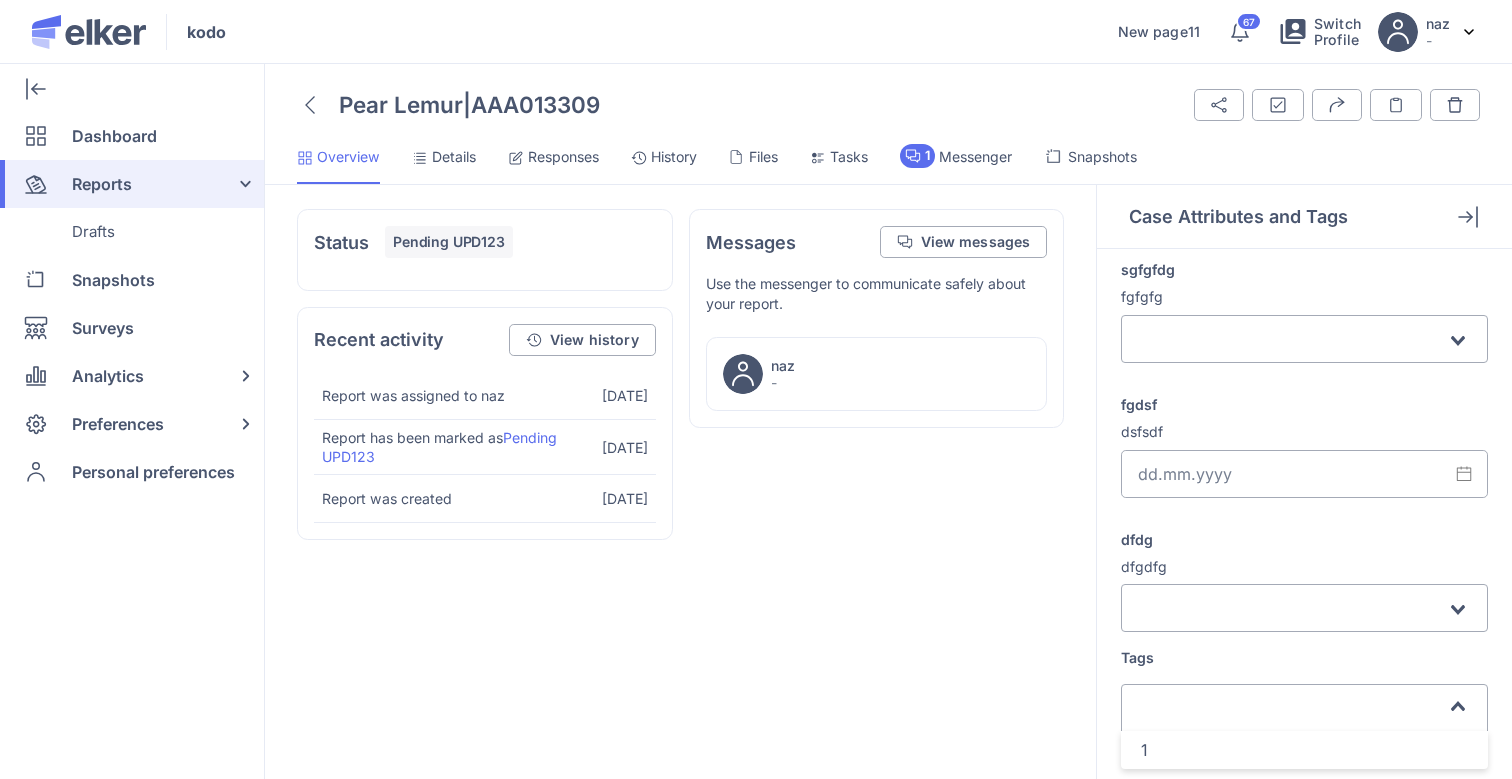 click at bounding box center [1293, 707] 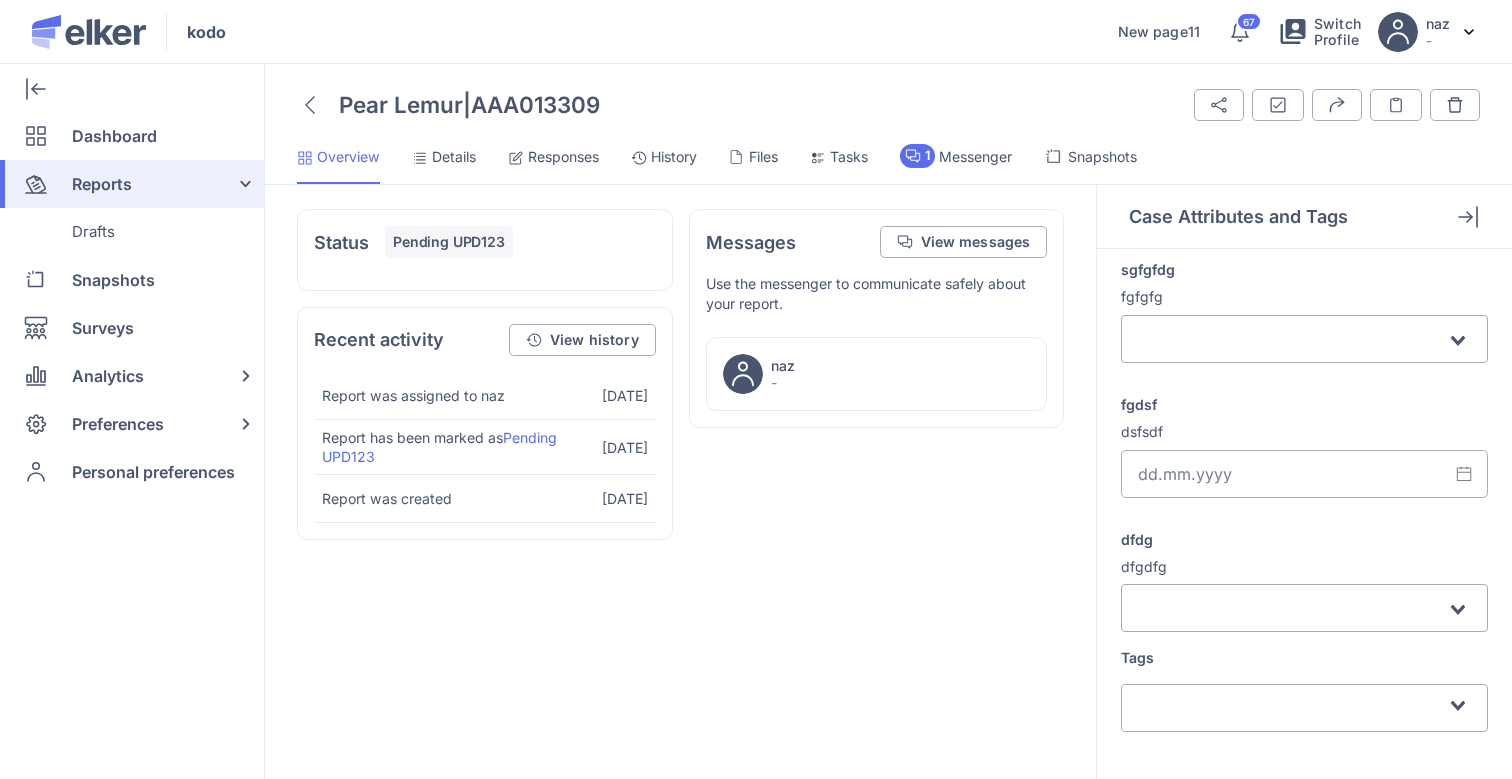 scroll, scrollTop: 0, scrollLeft: 0, axis: both 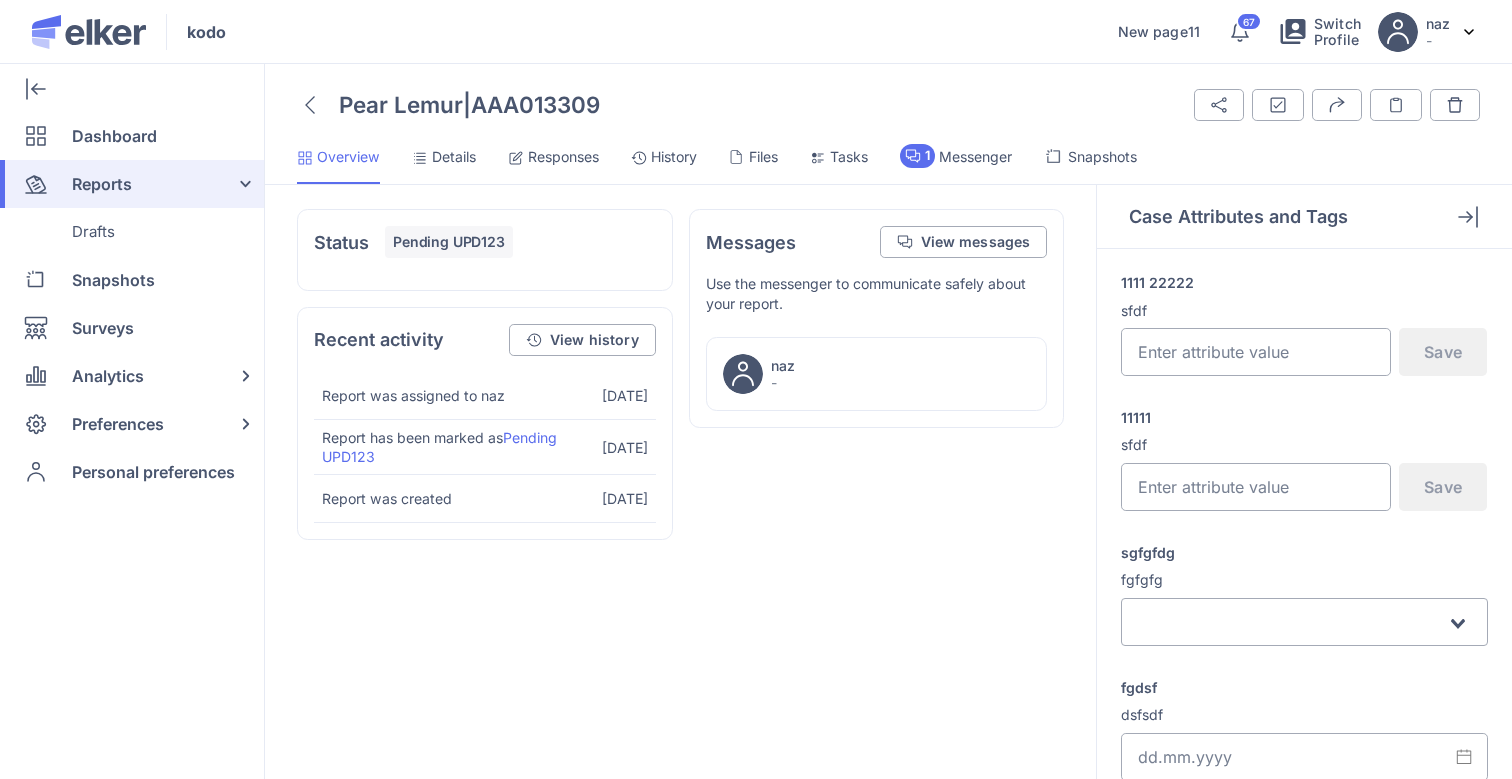 click on "Status Pending UPD123 Recent activity View history Report was assigned to naz  25 Jun 2025 Report has been marked as  Pending UPD123 25 Jun 2025 Report was created 25 Jun 2025 Messages View messages Use the messenger to communicate safely about your report. naz -" at bounding box center (680, 481) 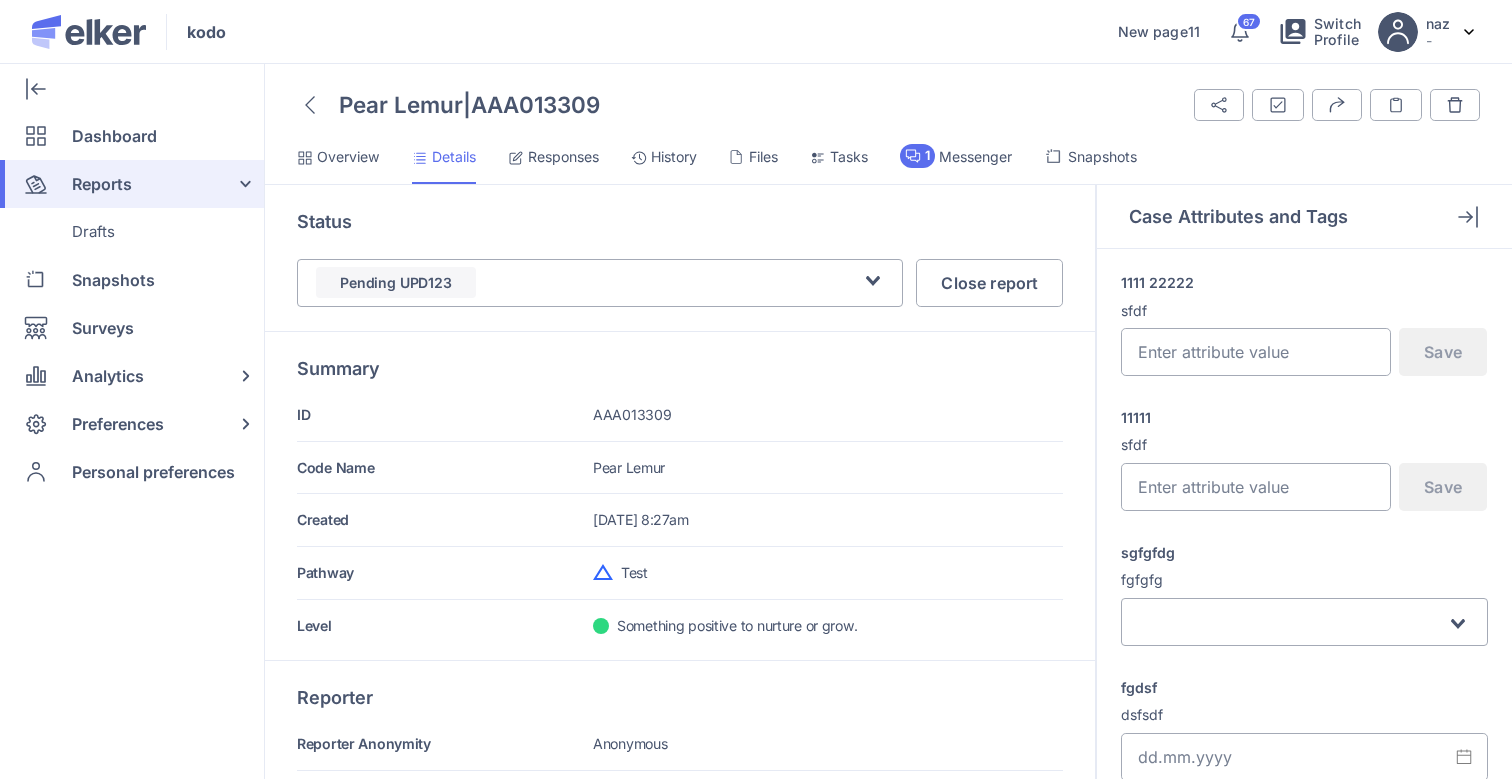 click on "Responses" at bounding box center (563, 157) 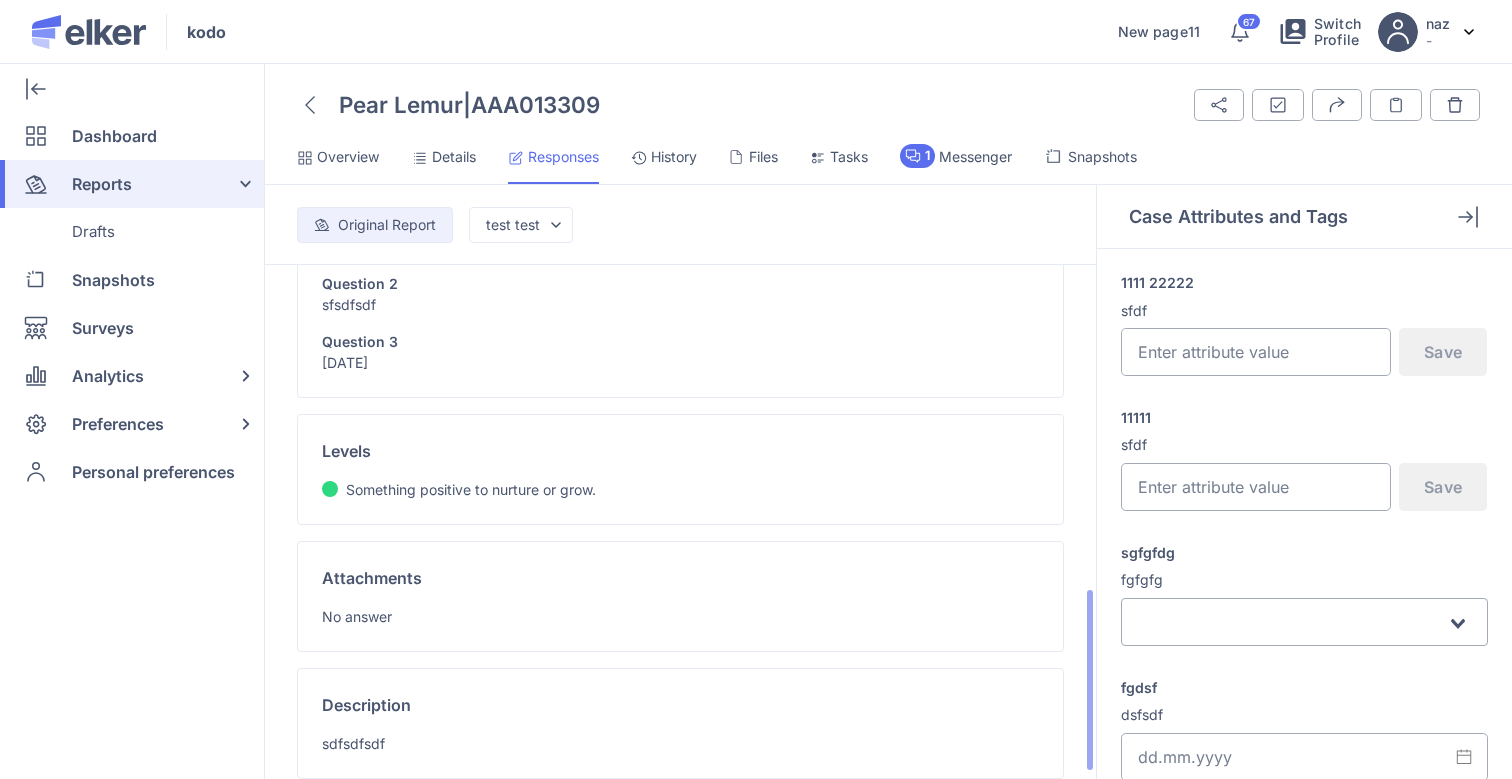 scroll, scrollTop: 919, scrollLeft: 0, axis: vertical 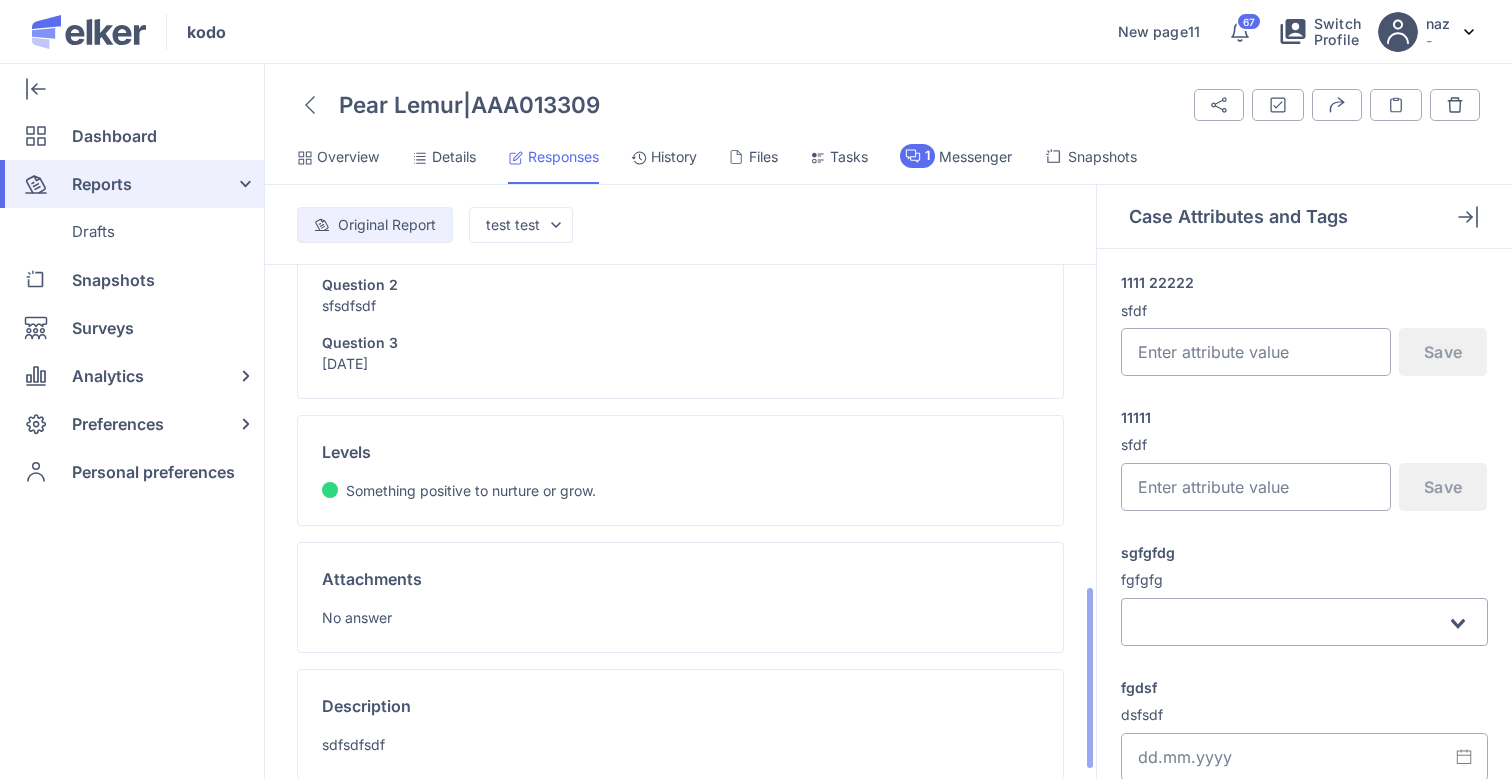 click on "History" at bounding box center (674, 157) 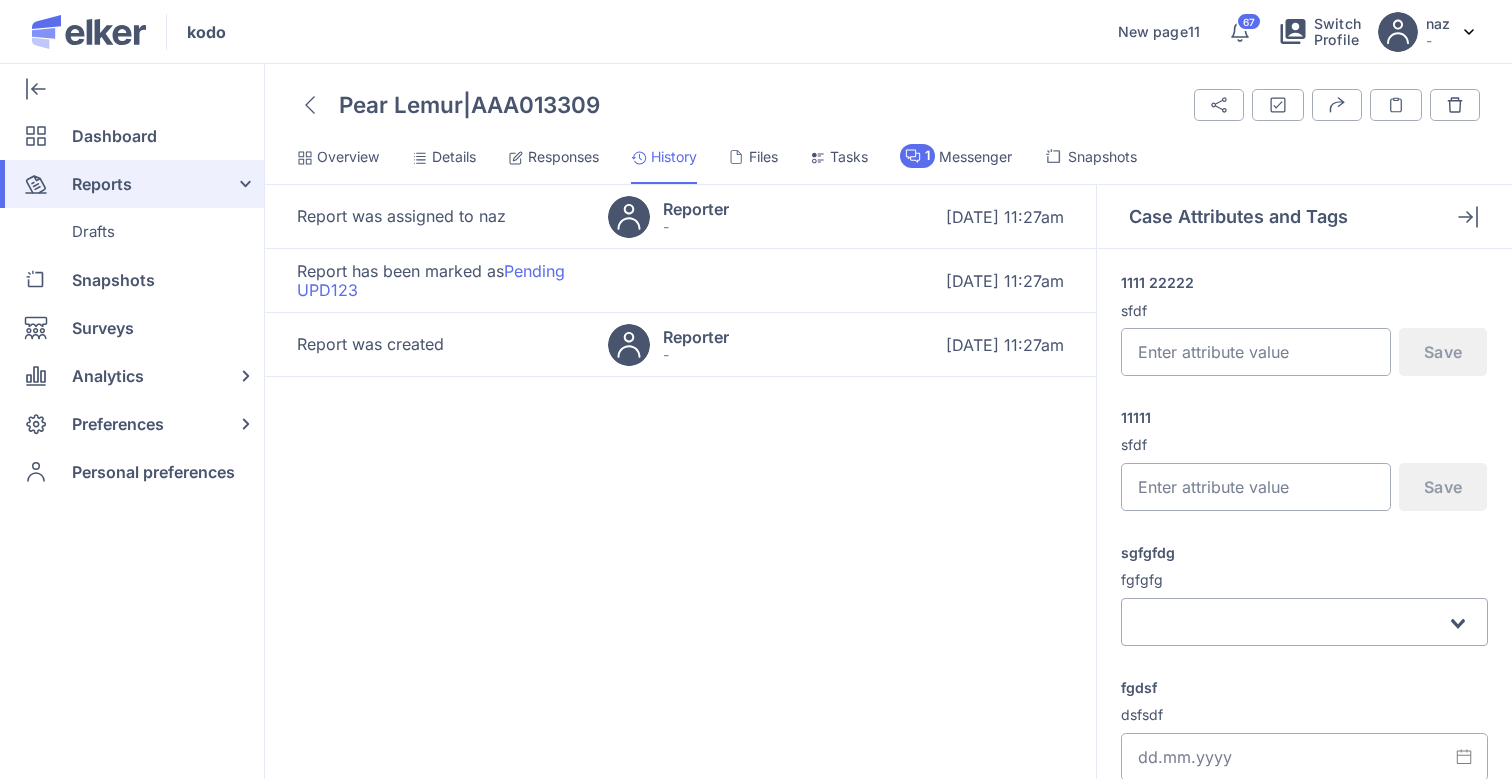 click on "Files" 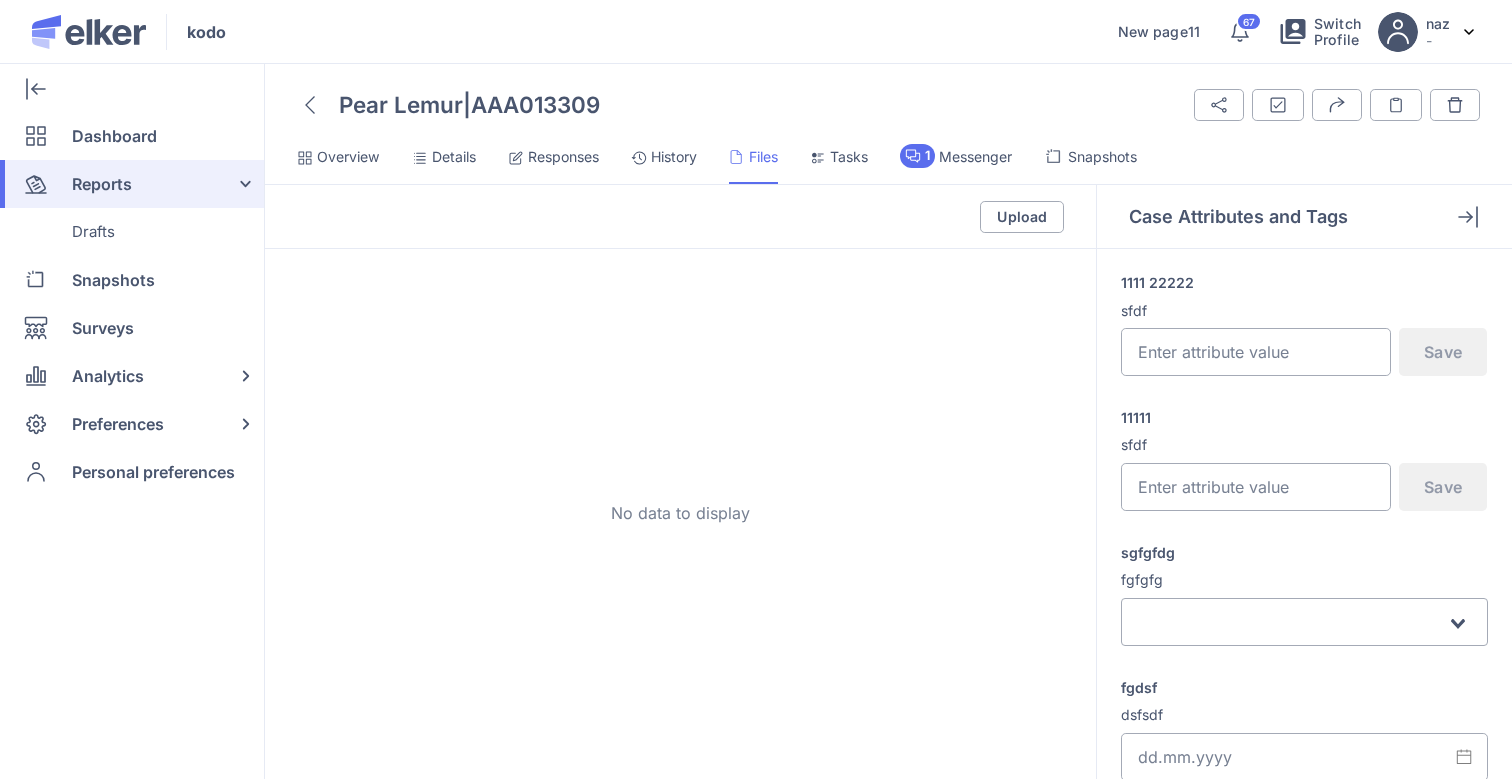 click on "Responses" 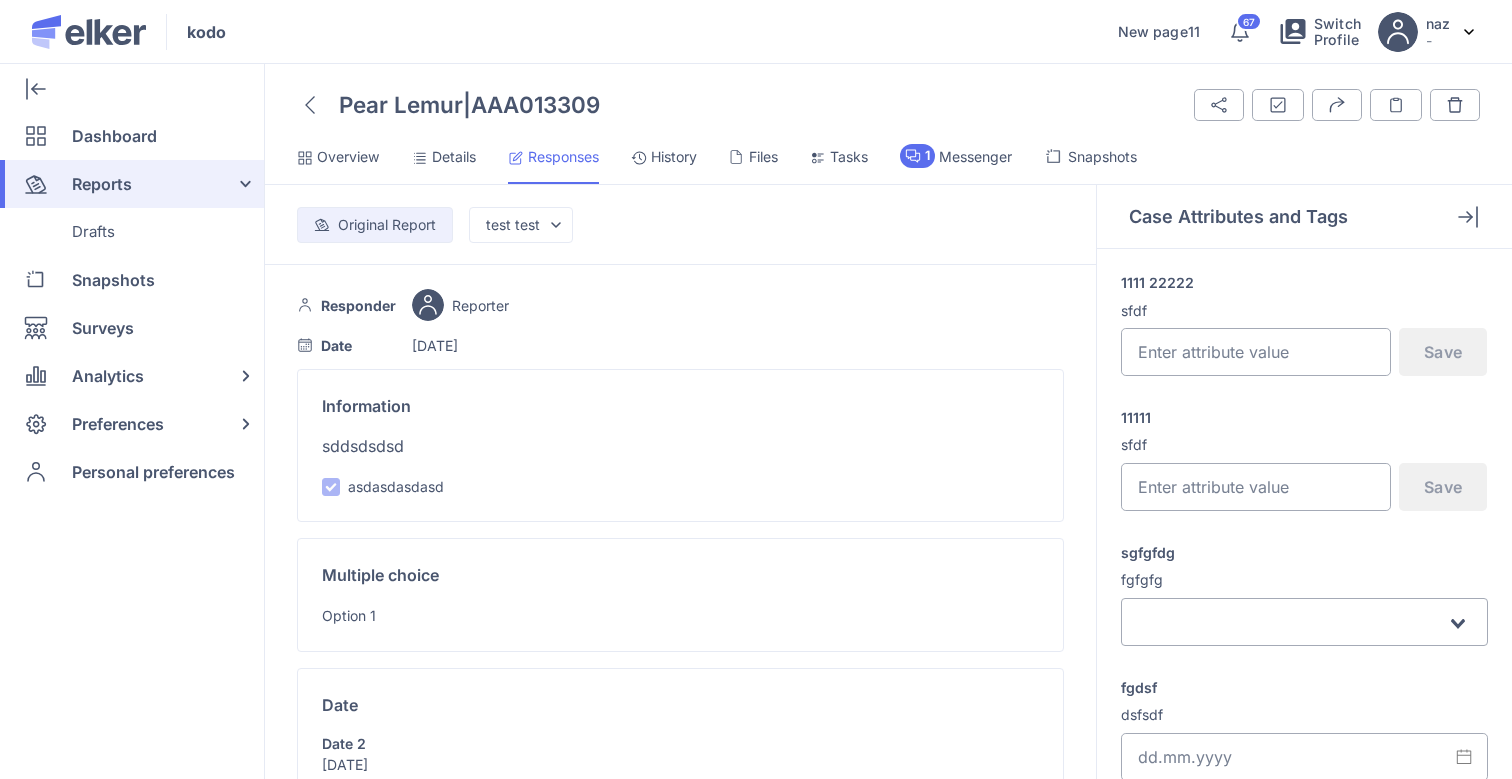 scroll, scrollTop: 283, scrollLeft: 0, axis: vertical 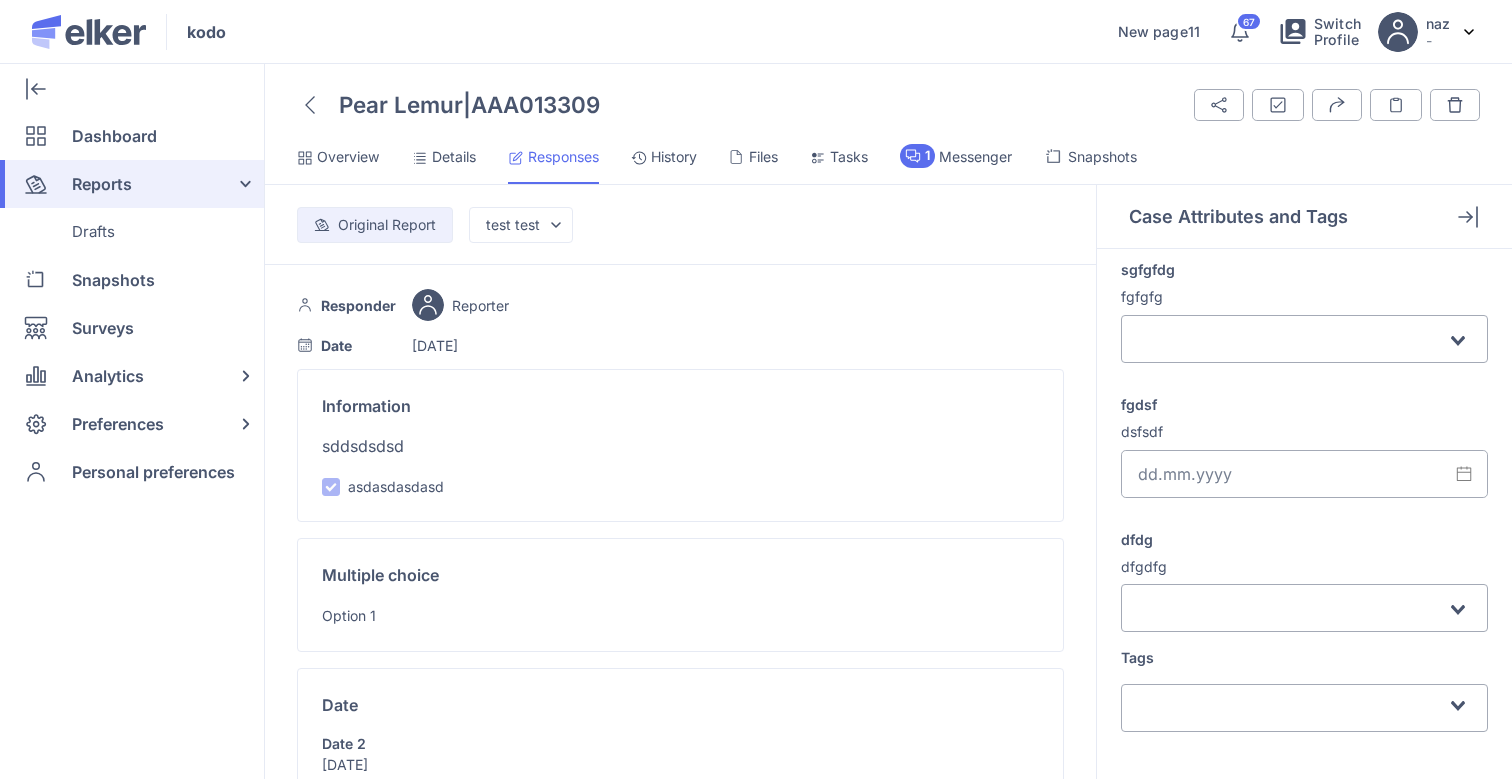 click on "Details" 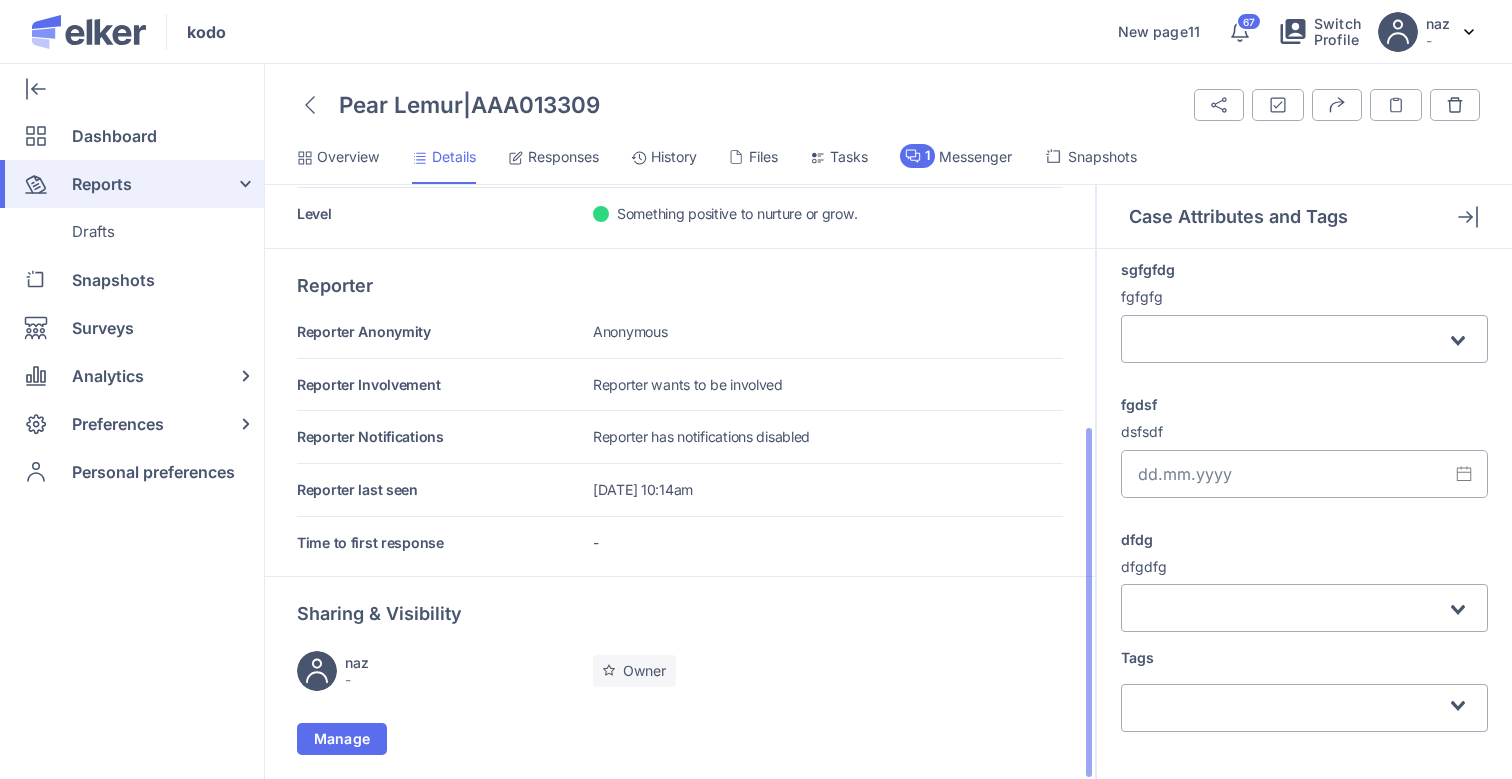 scroll, scrollTop: 0, scrollLeft: 0, axis: both 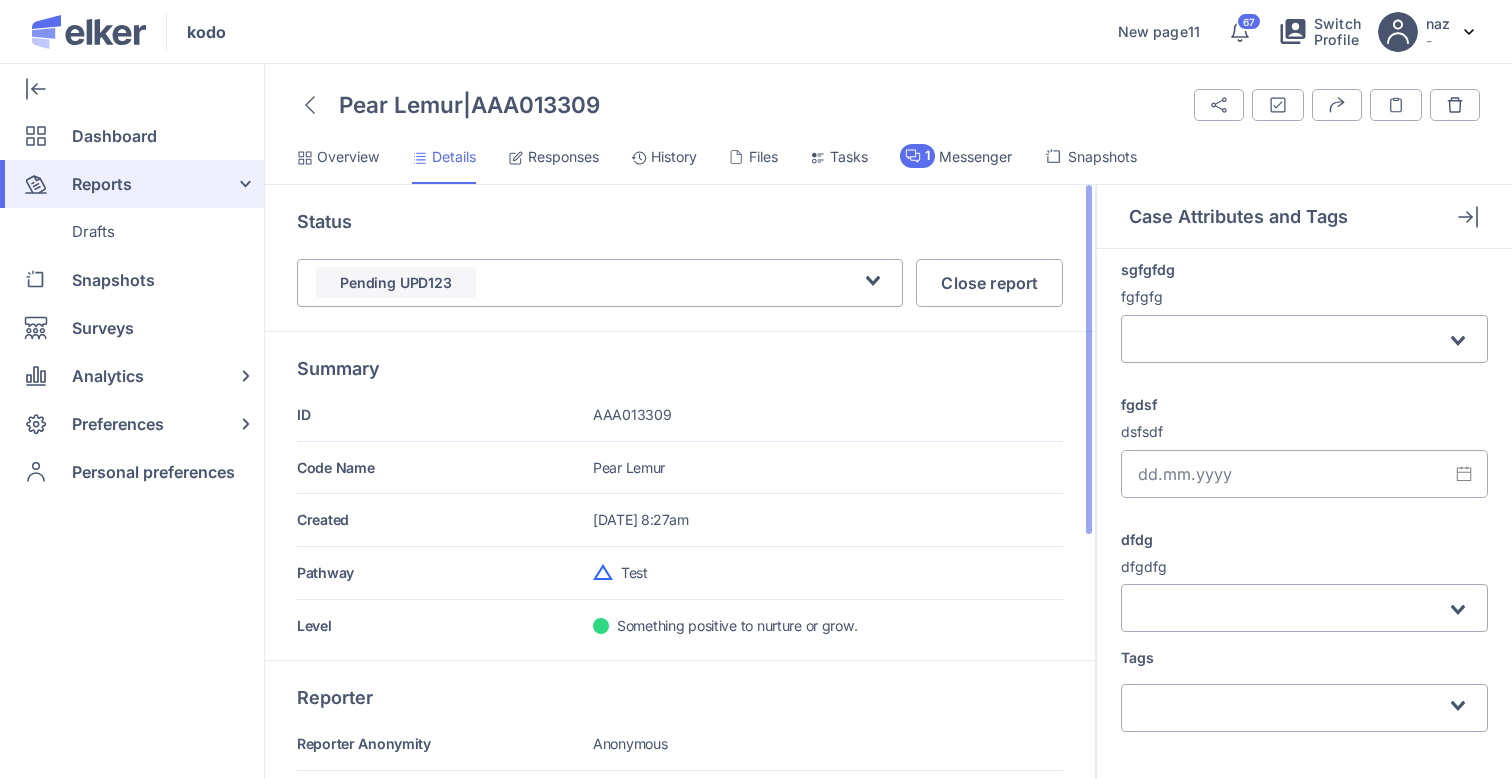 type 